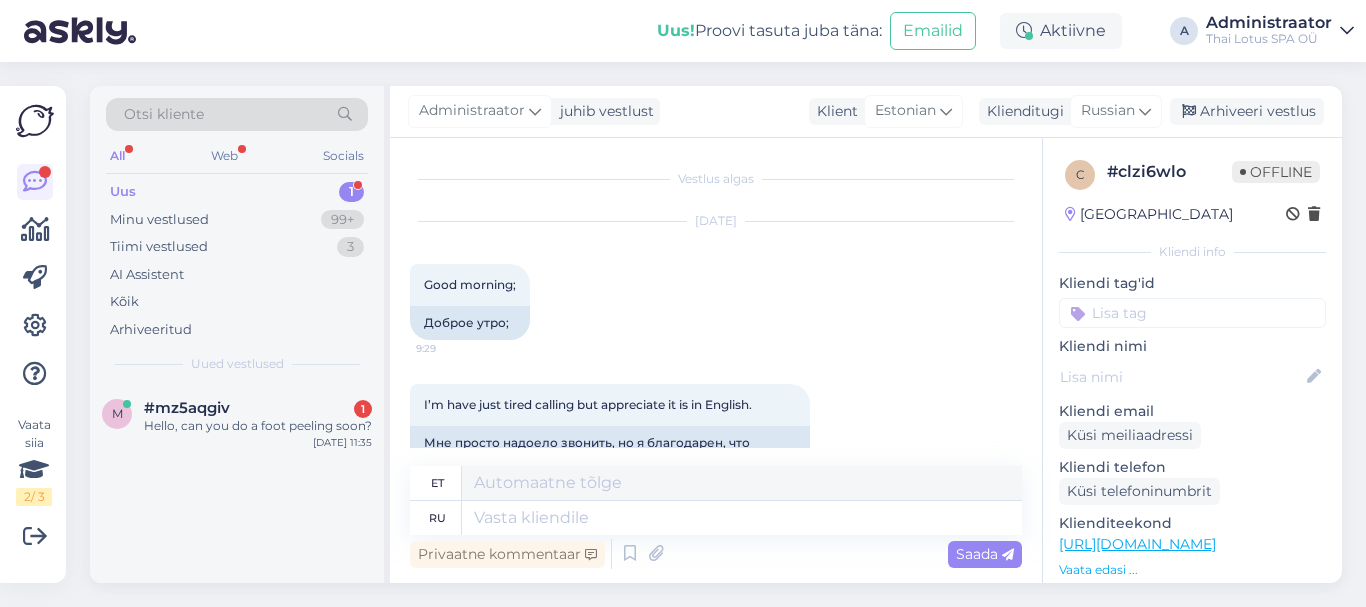 scroll, scrollTop: 0, scrollLeft: 0, axis: both 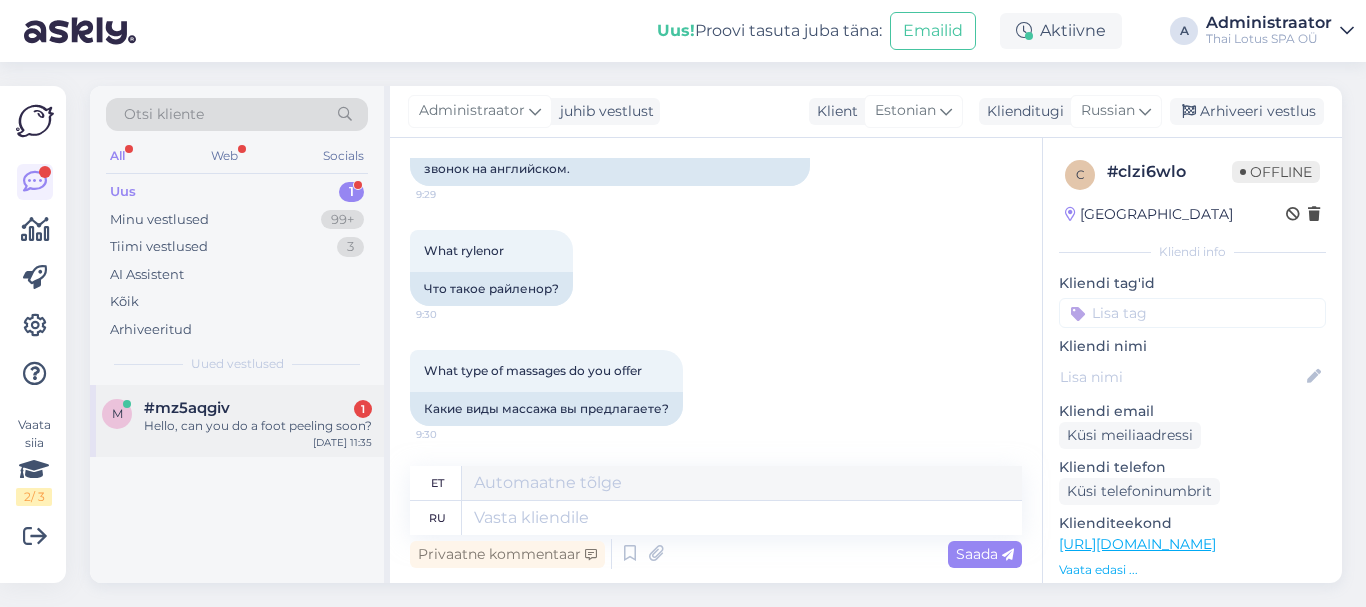 click on "Hello, can you do a foot peeling soon?" at bounding box center (258, 426) 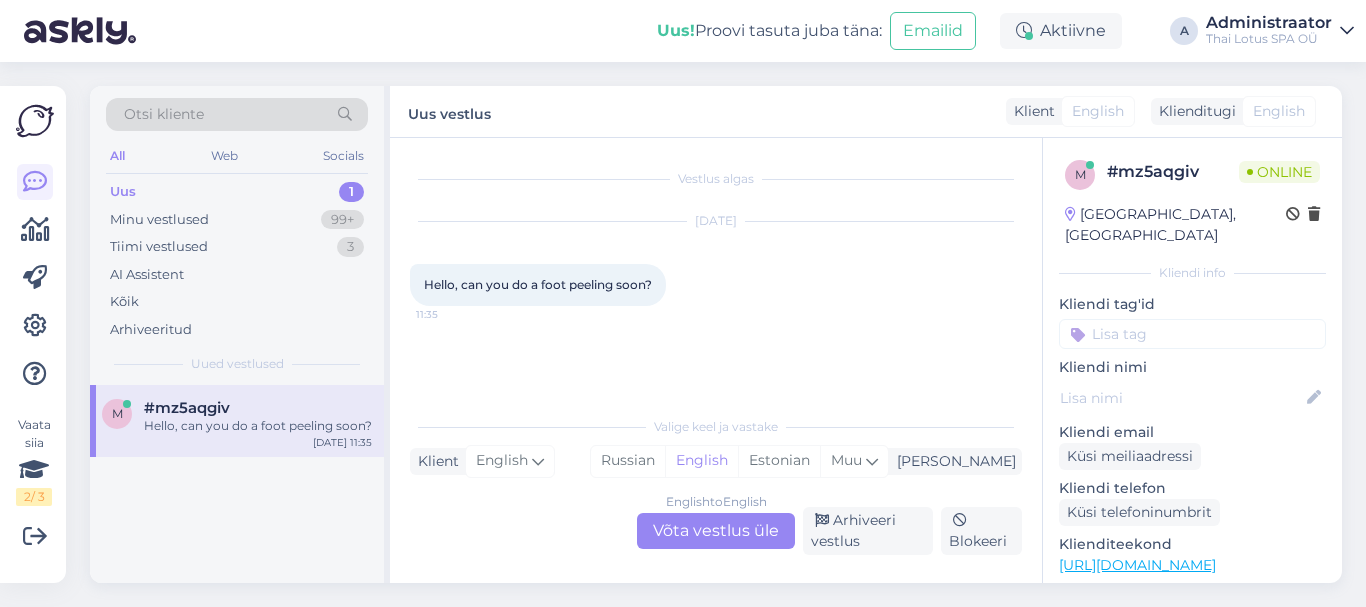 click on "English  to  English Võta vestlus üle" at bounding box center [716, 531] 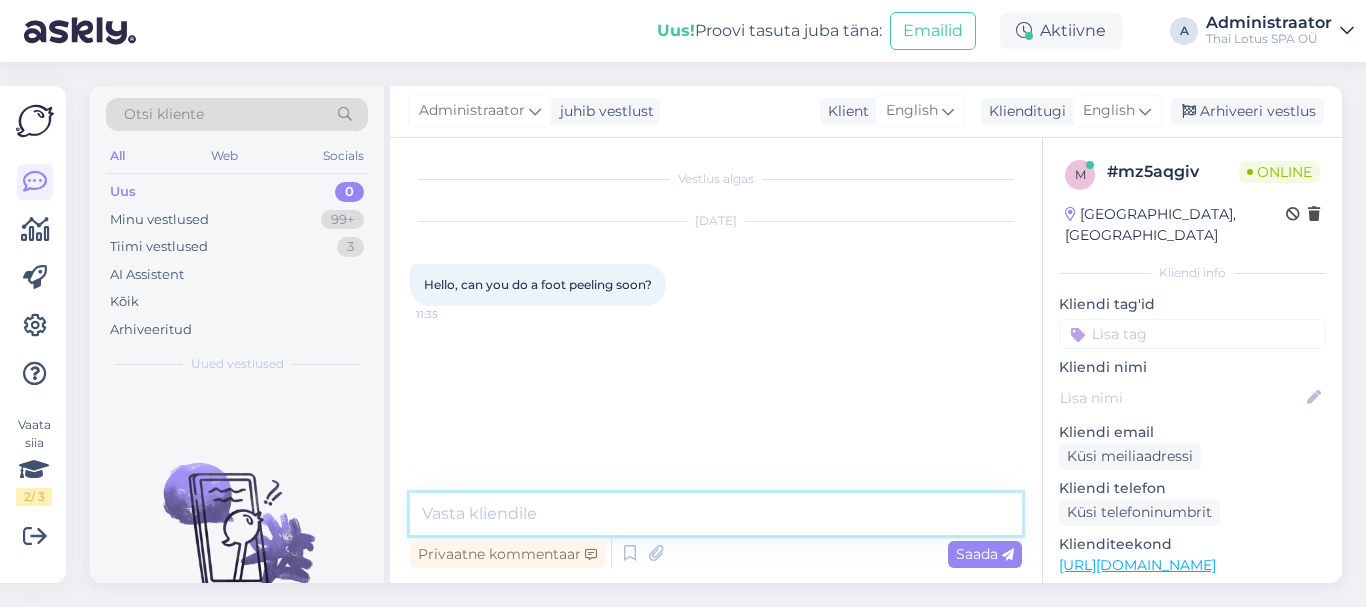 click at bounding box center [716, 514] 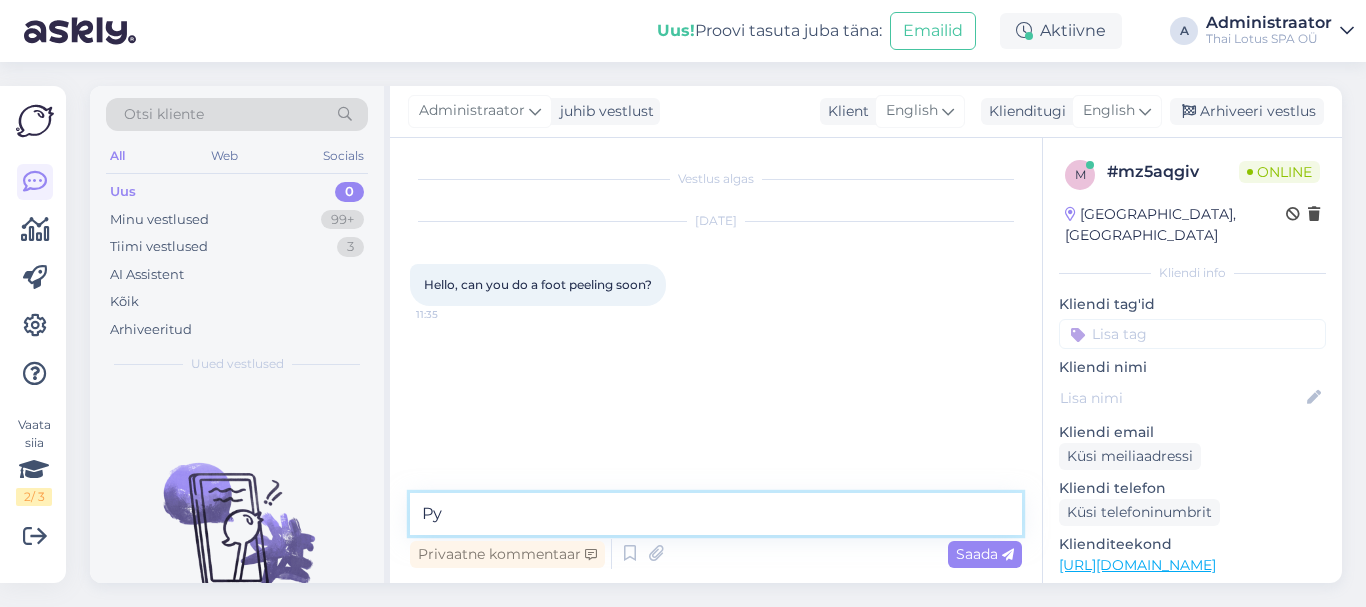 type on "Р" 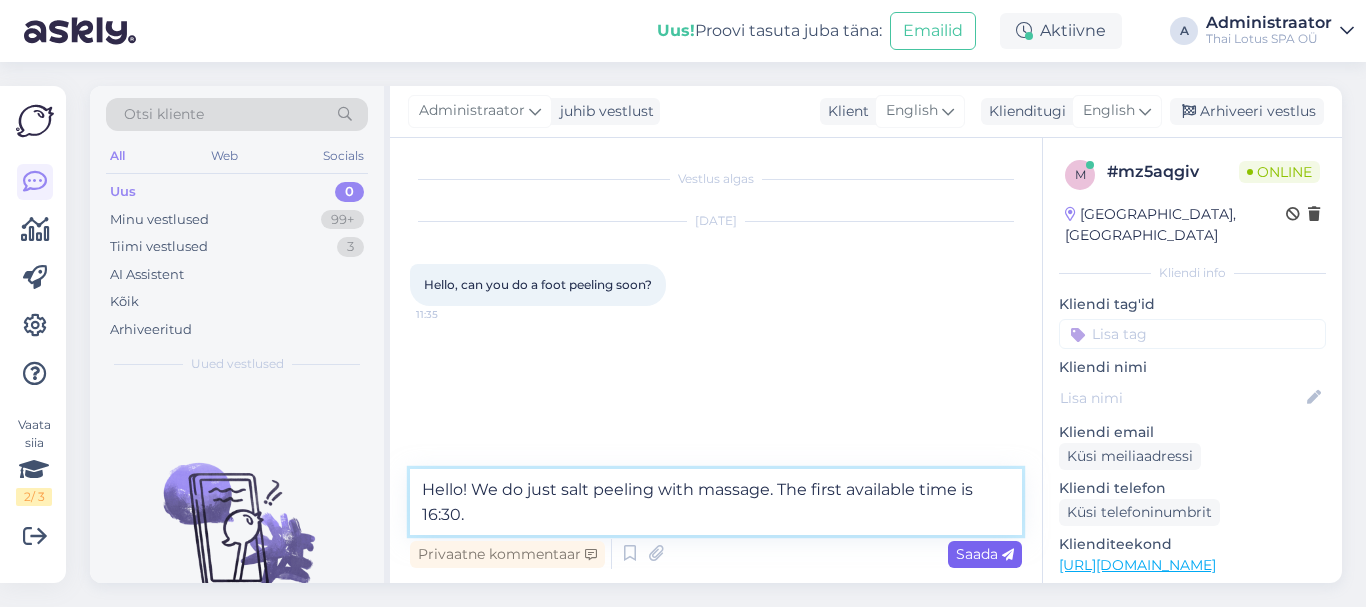 type on "Hello! We do just salt peeling with massage. The first available time is 16:30." 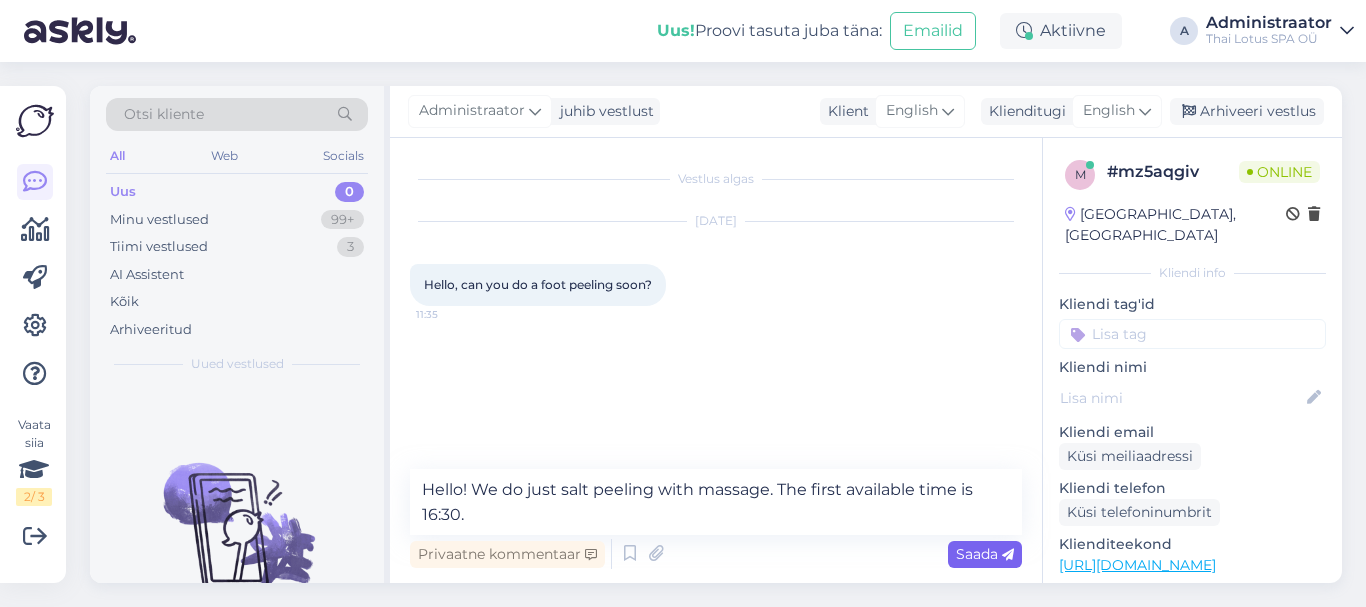 click on "Saada" at bounding box center [985, 554] 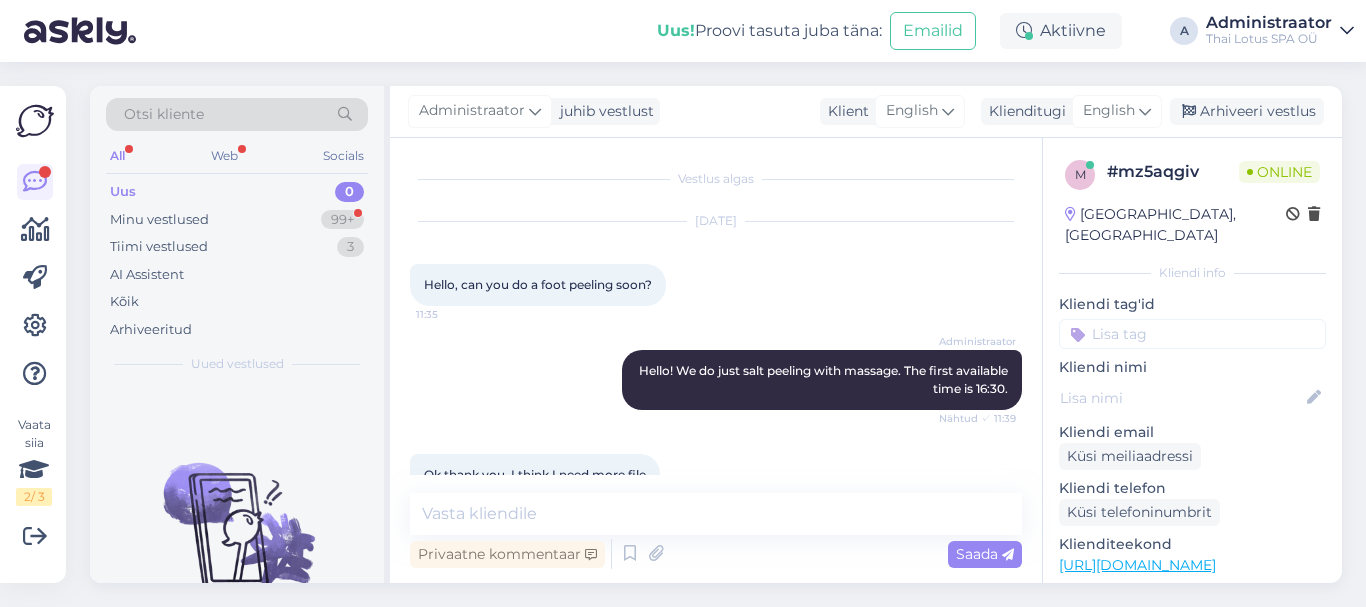scroll, scrollTop: 43, scrollLeft: 0, axis: vertical 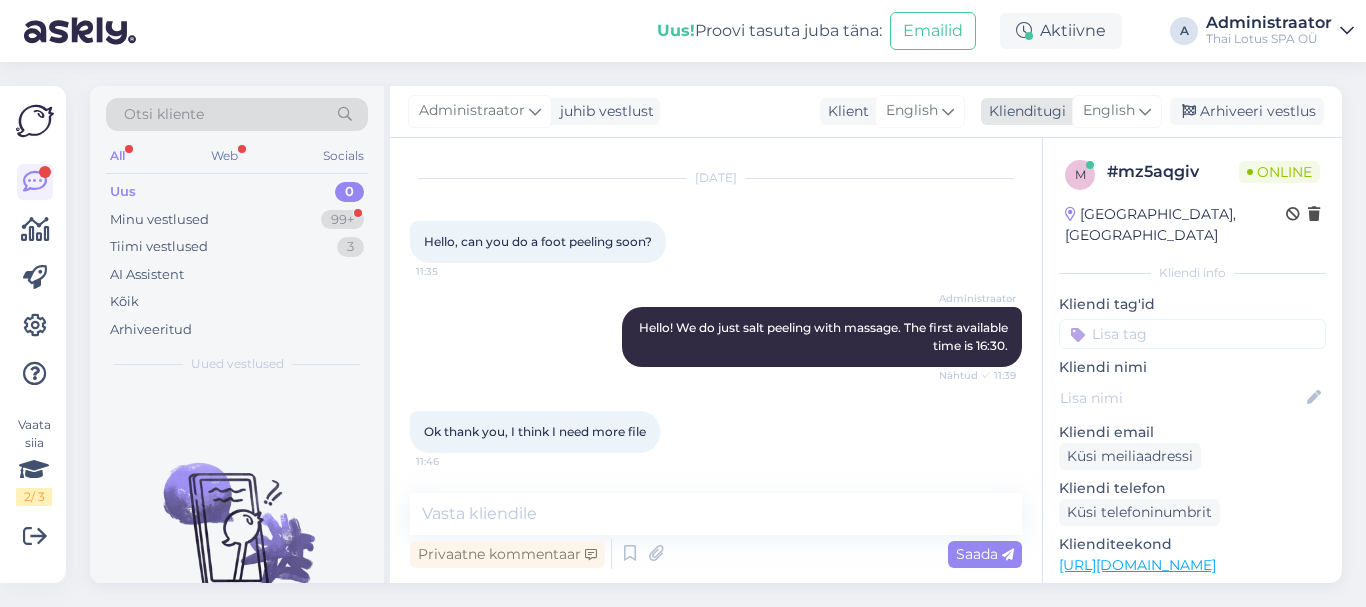 click at bounding box center (1145, 111) 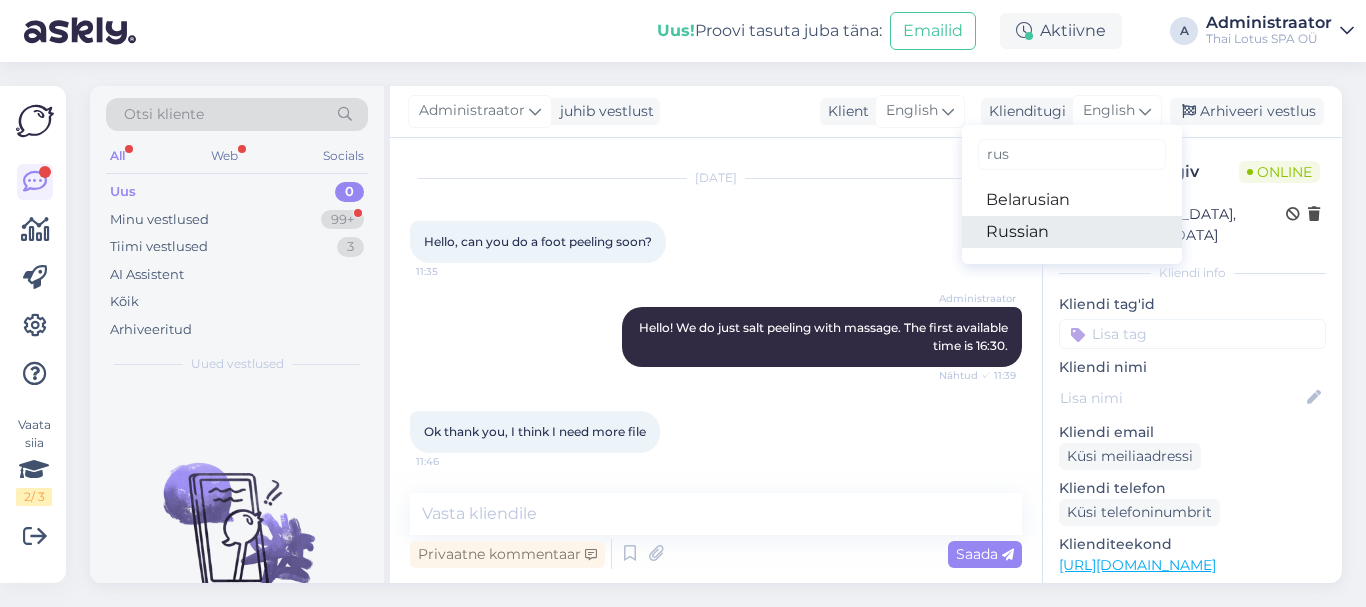 click on "Russian" at bounding box center [1072, 232] 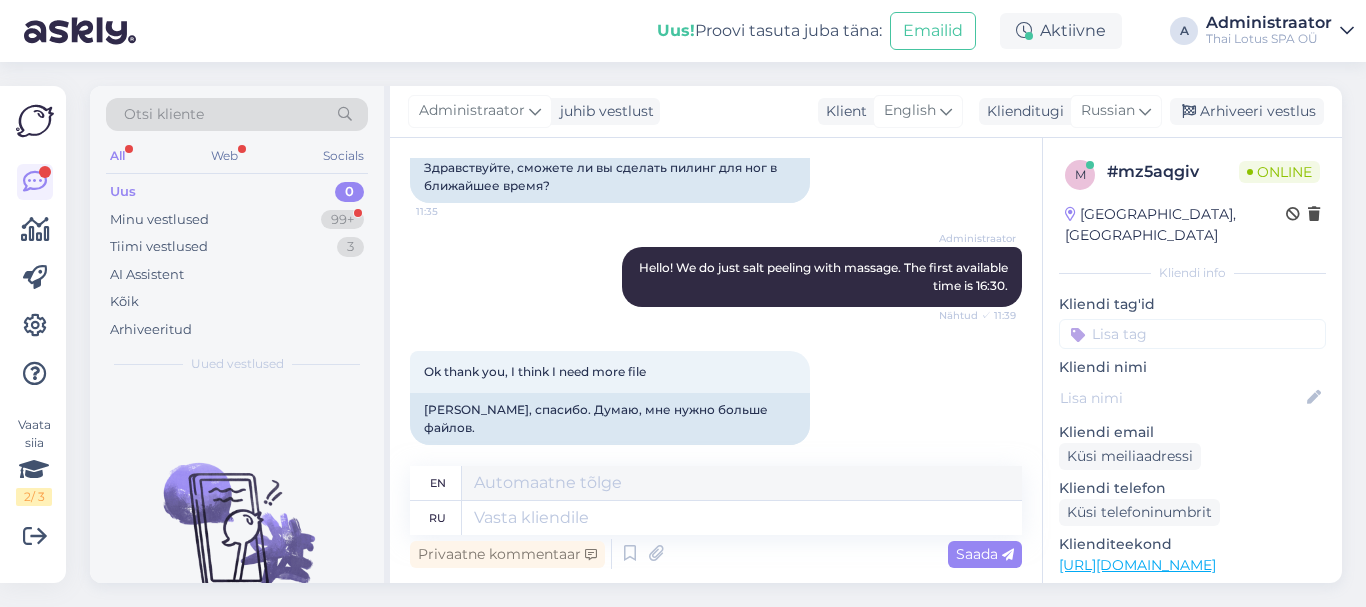 scroll, scrollTop: 156, scrollLeft: 0, axis: vertical 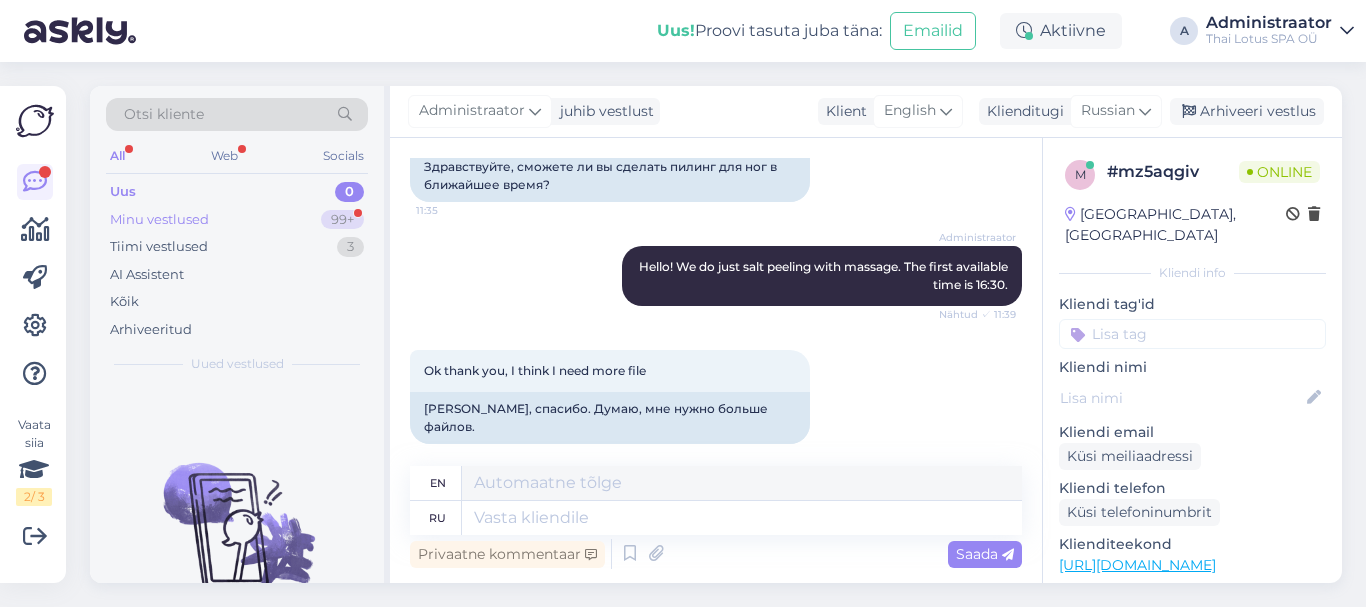 click on "Minu vestlused" at bounding box center [159, 220] 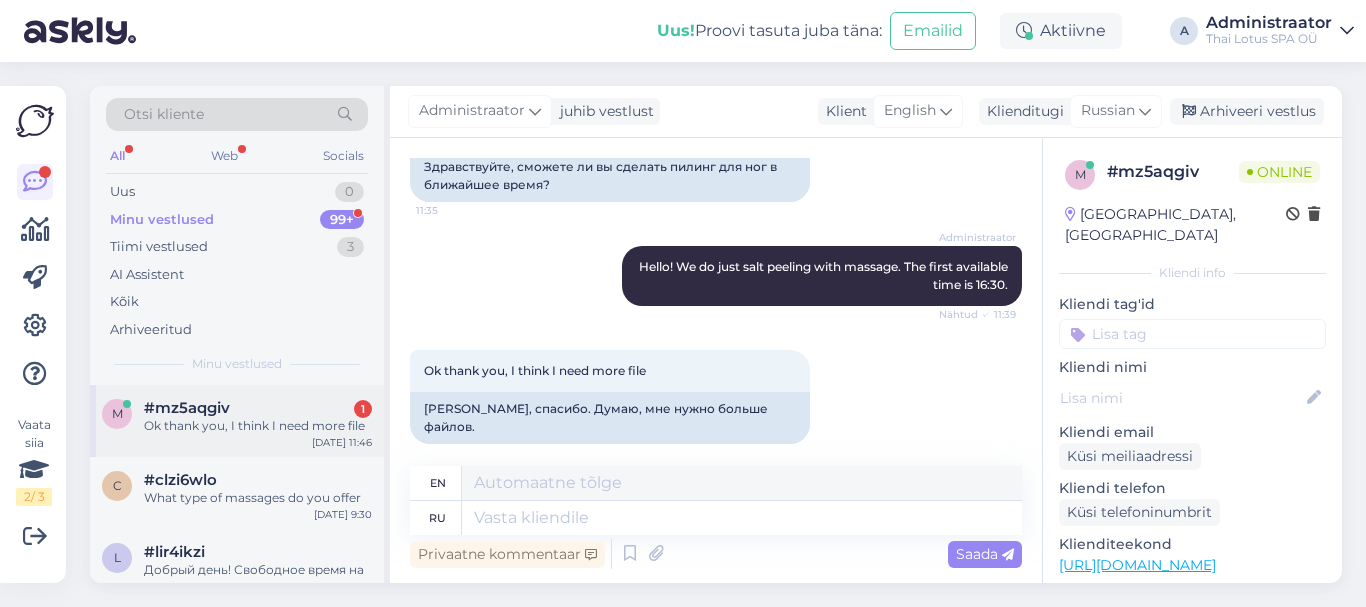 click on "Ok thank you, I think I need more file" at bounding box center (258, 426) 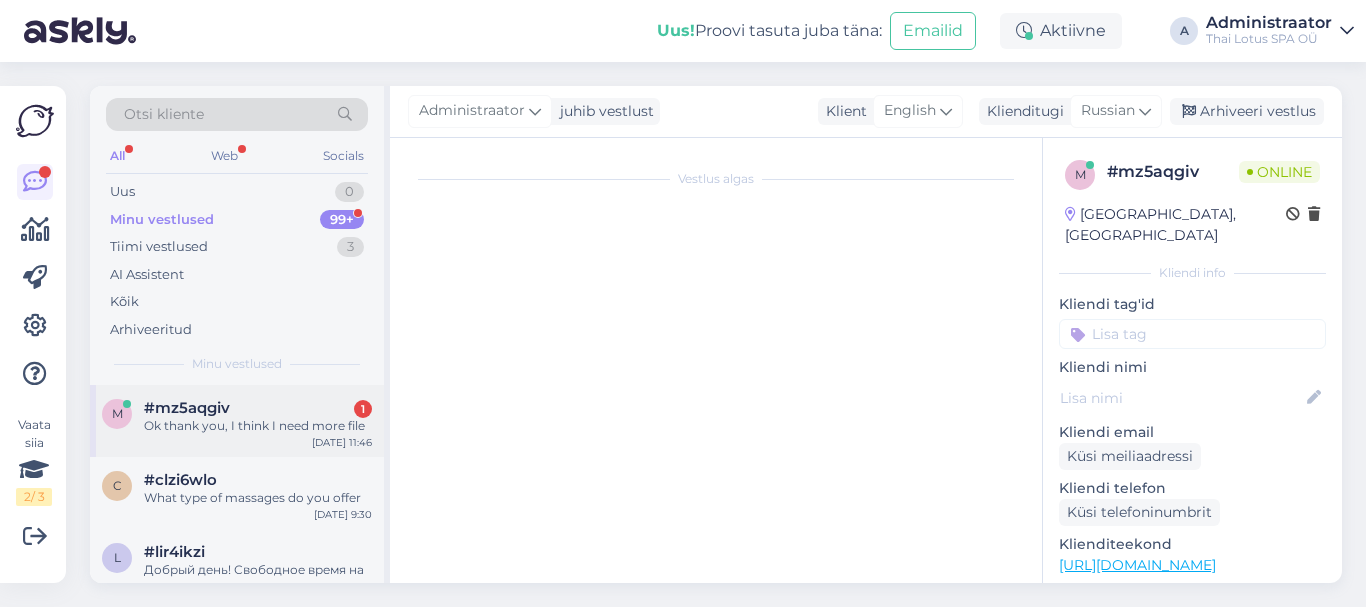 scroll, scrollTop: 156, scrollLeft: 0, axis: vertical 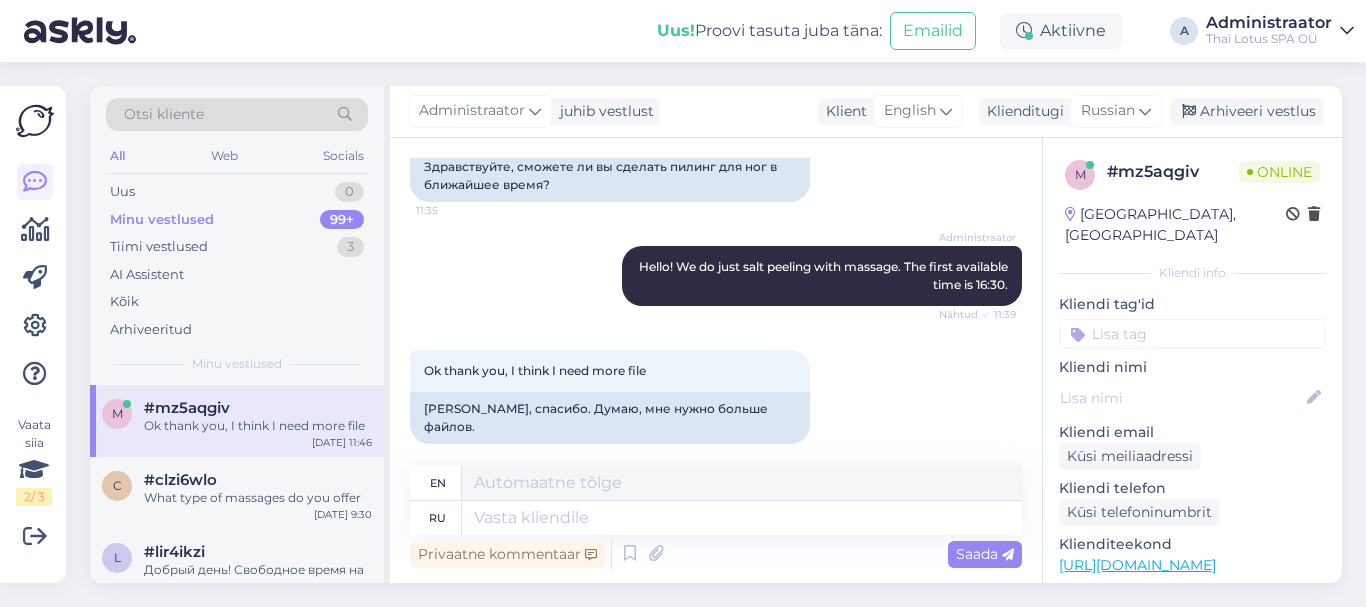 click on "Ok thank you, I think I need more file 11:46  [PERSON_NAME], спасибо. Думаю, мне нужно больше файлов." at bounding box center [716, 397] 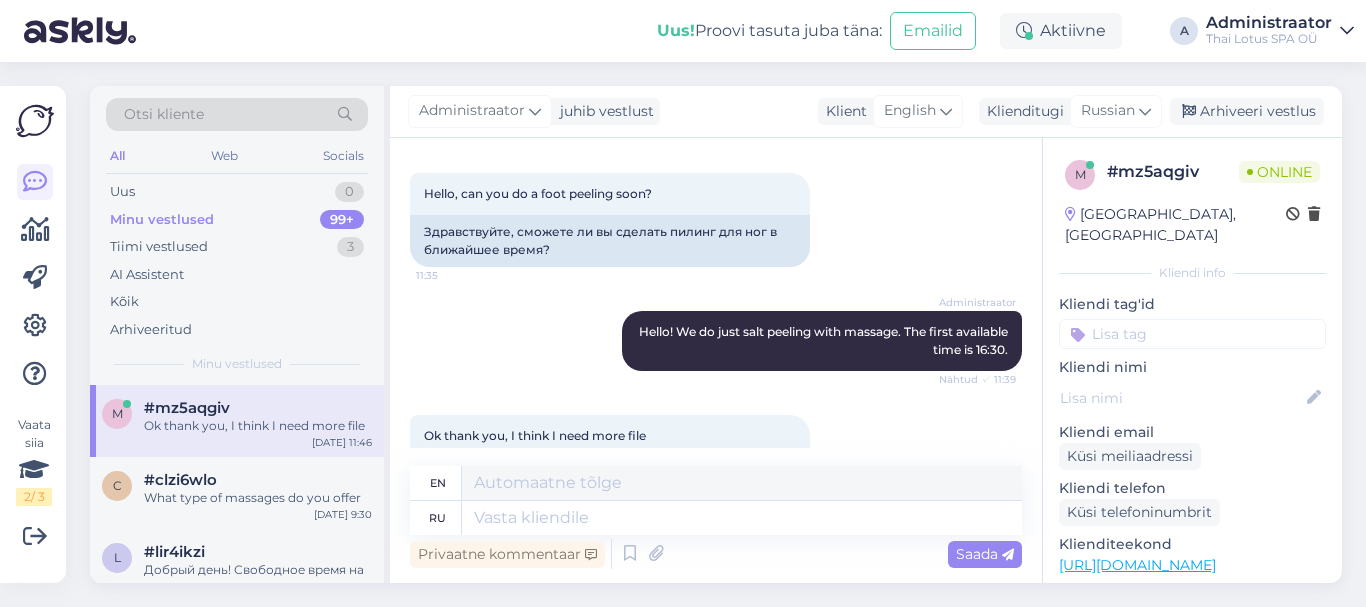 scroll, scrollTop: 0, scrollLeft: 0, axis: both 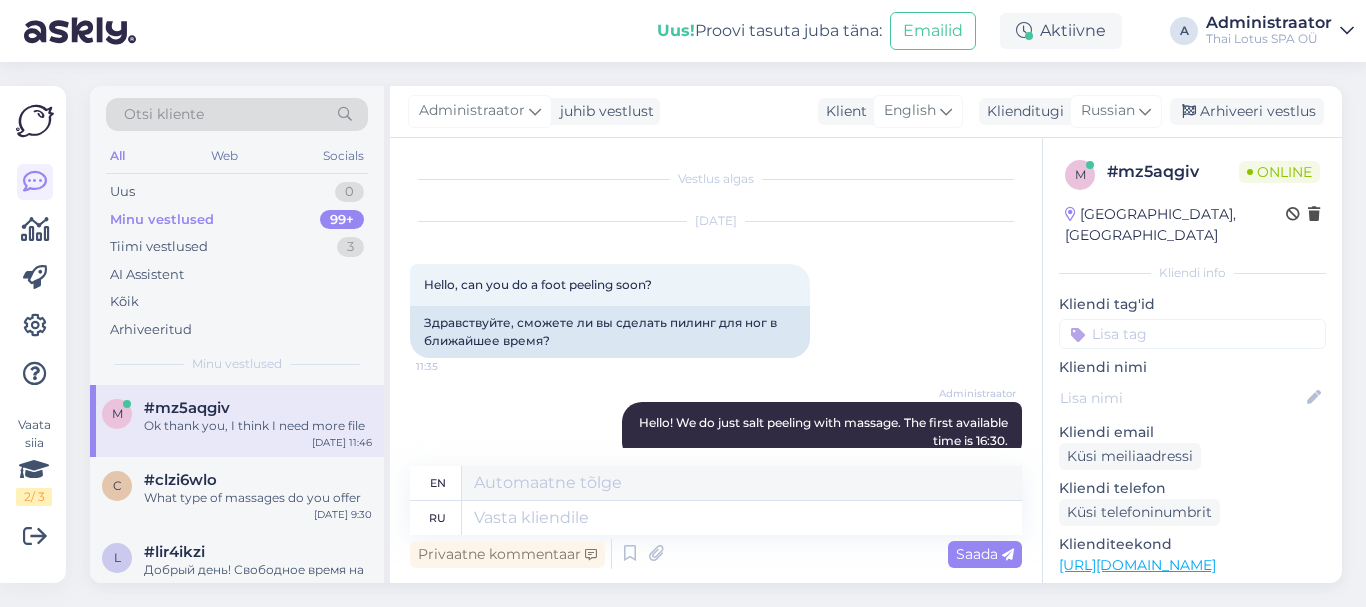 click on "[DATE] Hello, can you do a foot peeling soon? 11:35  Здравствуйте, сможете ли вы сделать пилинг для ног в ближайшее время?" at bounding box center [716, 290] 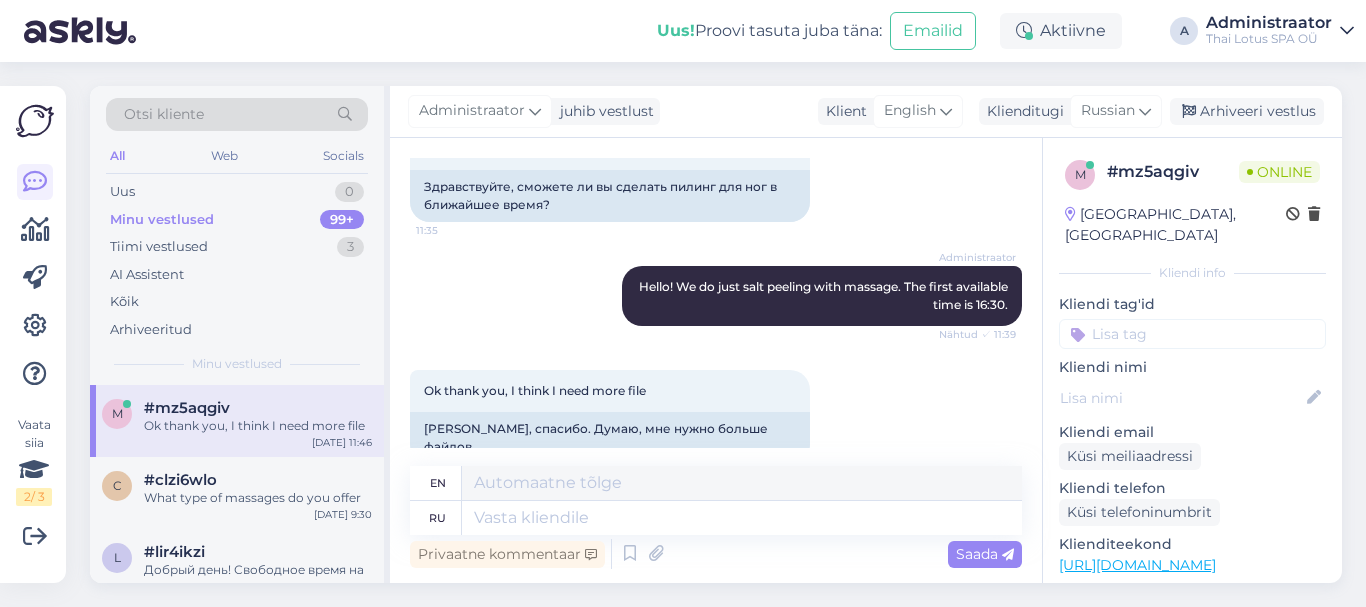 scroll, scrollTop: 156, scrollLeft: 0, axis: vertical 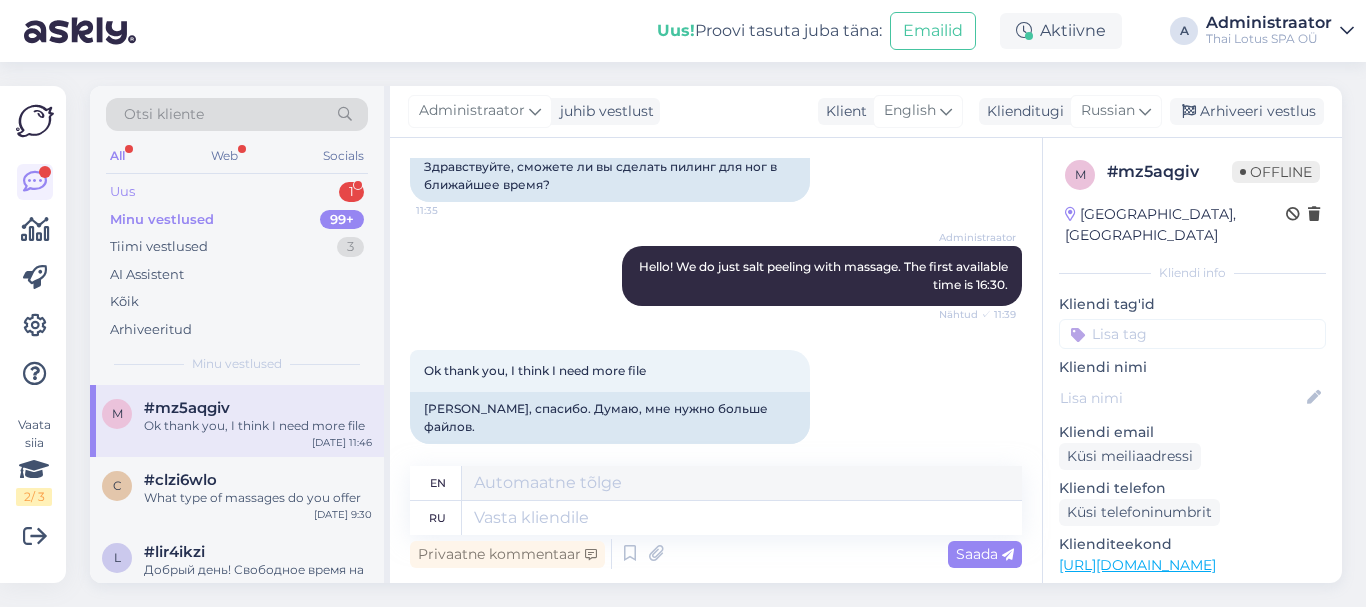 click on "Uus" at bounding box center [122, 192] 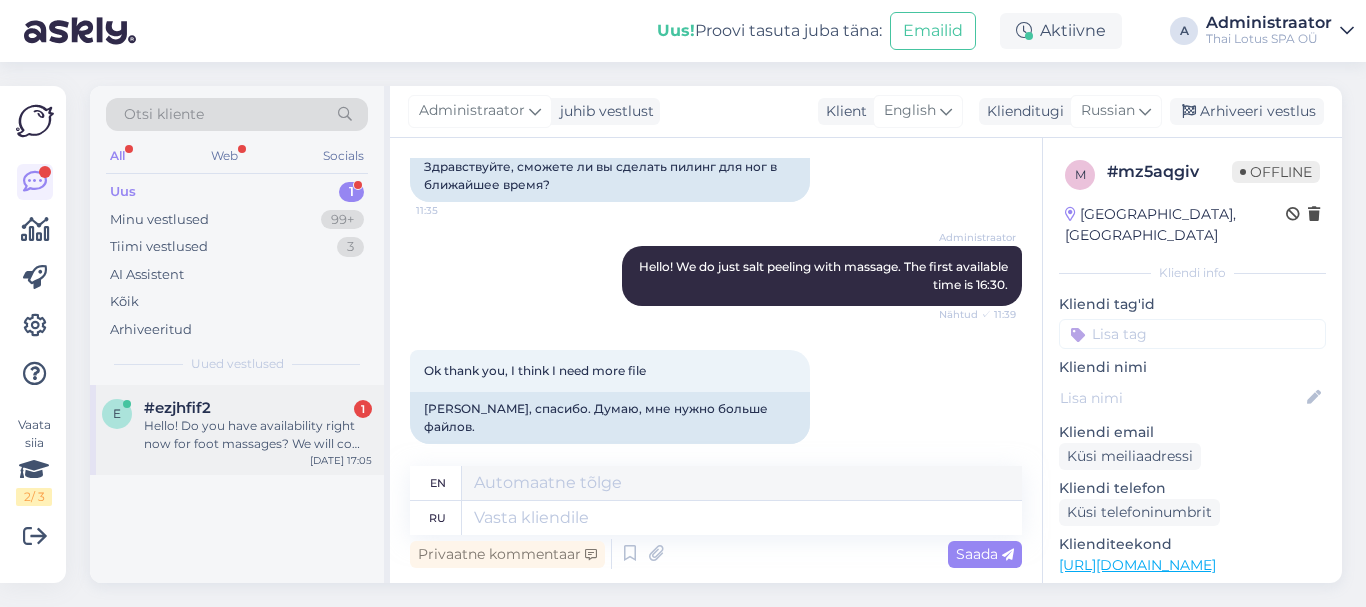 click on "Hello! Do you have availability right now for foot massages? We will come right now!" at bounding box center [258, 435] 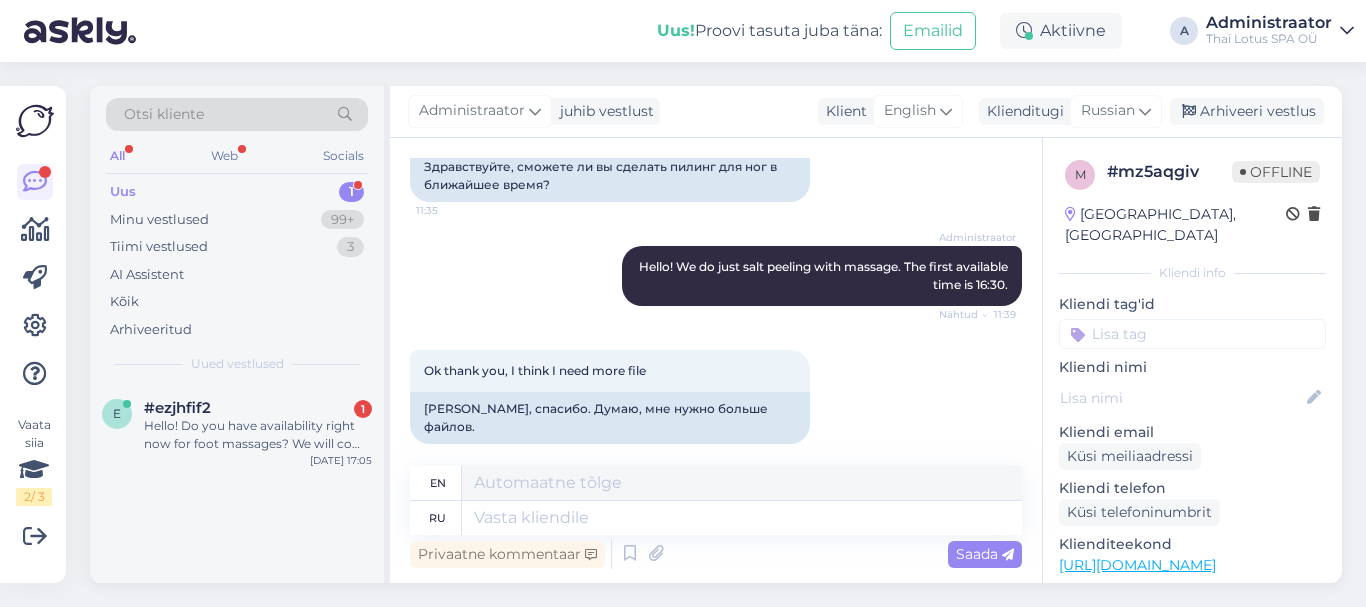 scroll, scrollTop: 0, scrollLeft: 0, axis: both 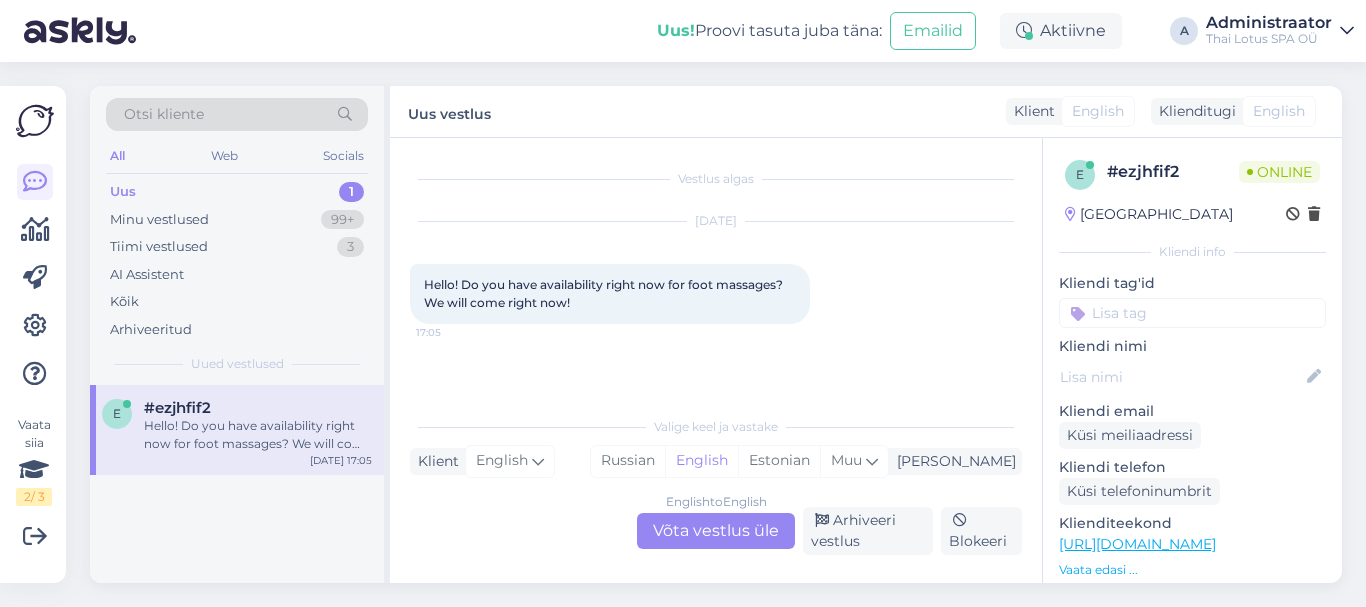 click on "English  to  English Võta vestlus üle" at bounding box center (716, 531) 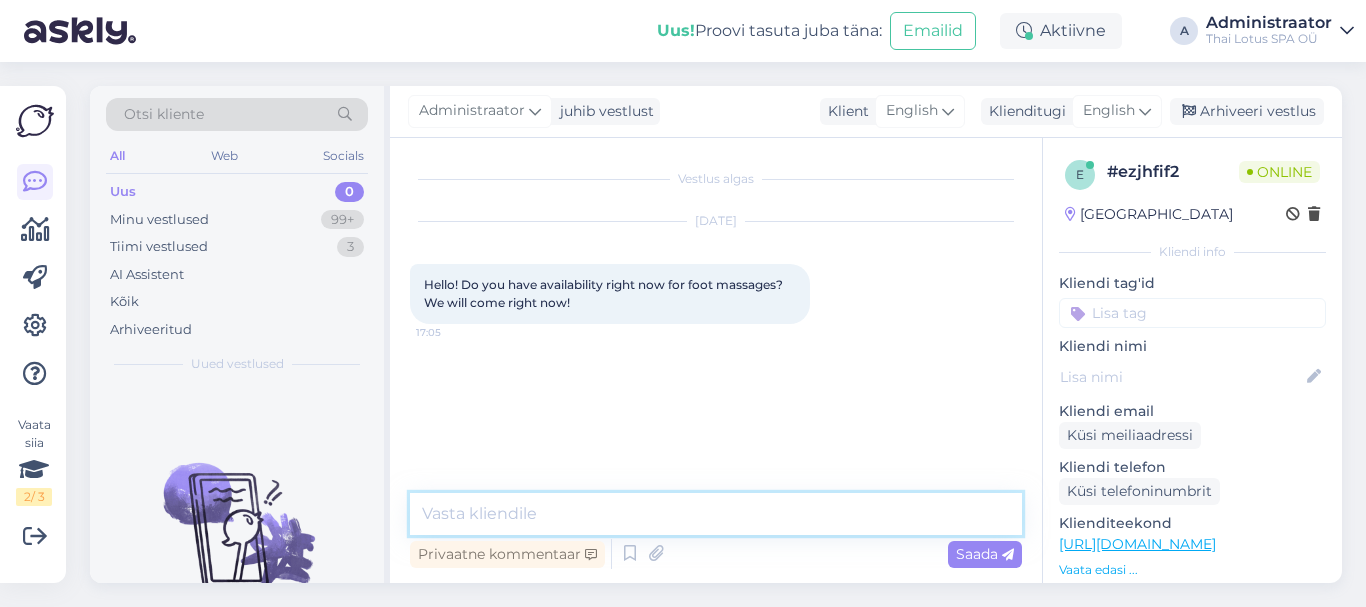 click at bounding box center [716, 514] 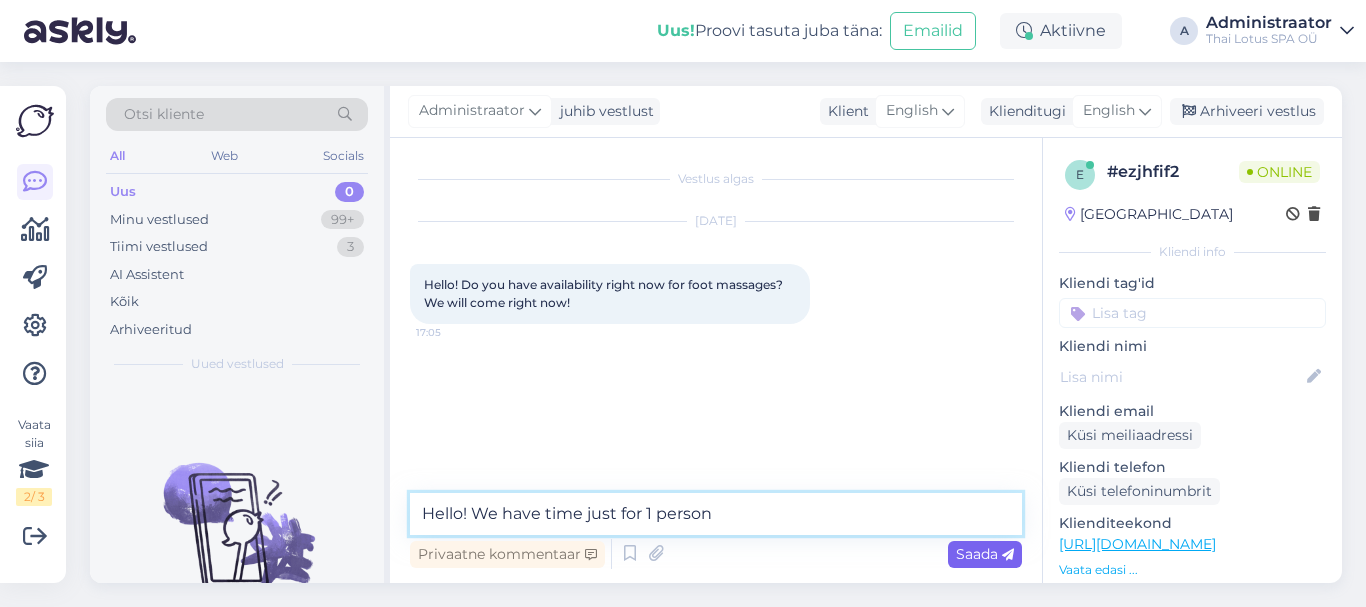 type on "Hello! We have time just for 1 person" 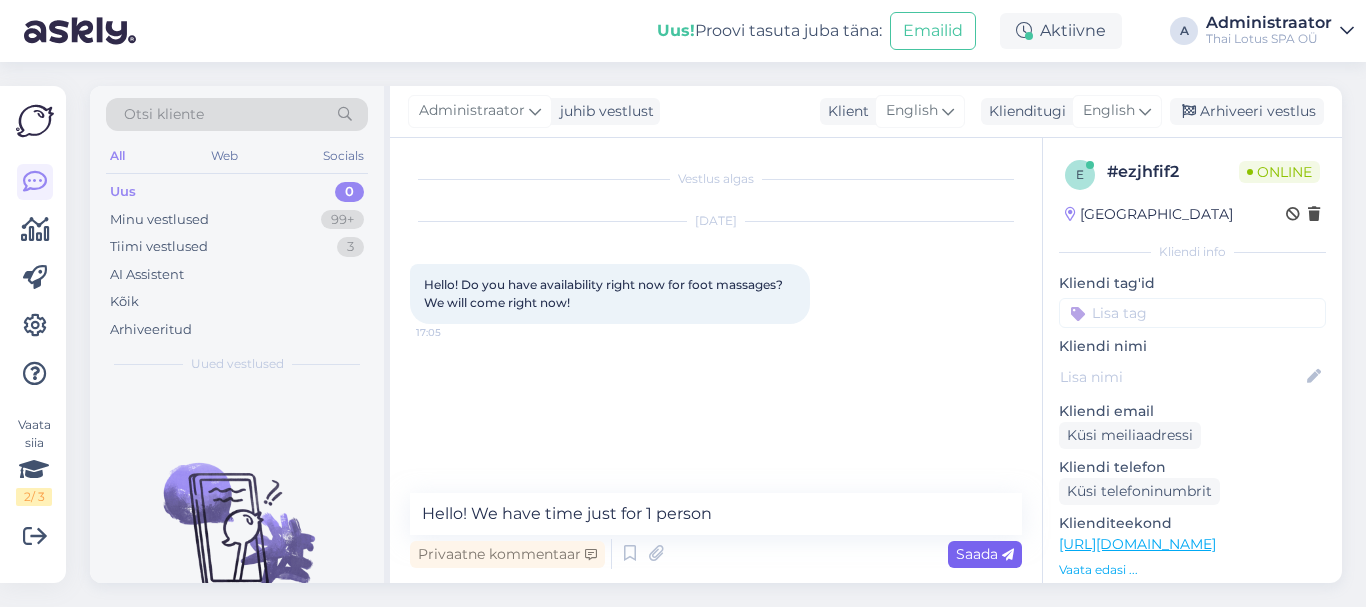 click on "Saada" at bounding box center (985, 554) 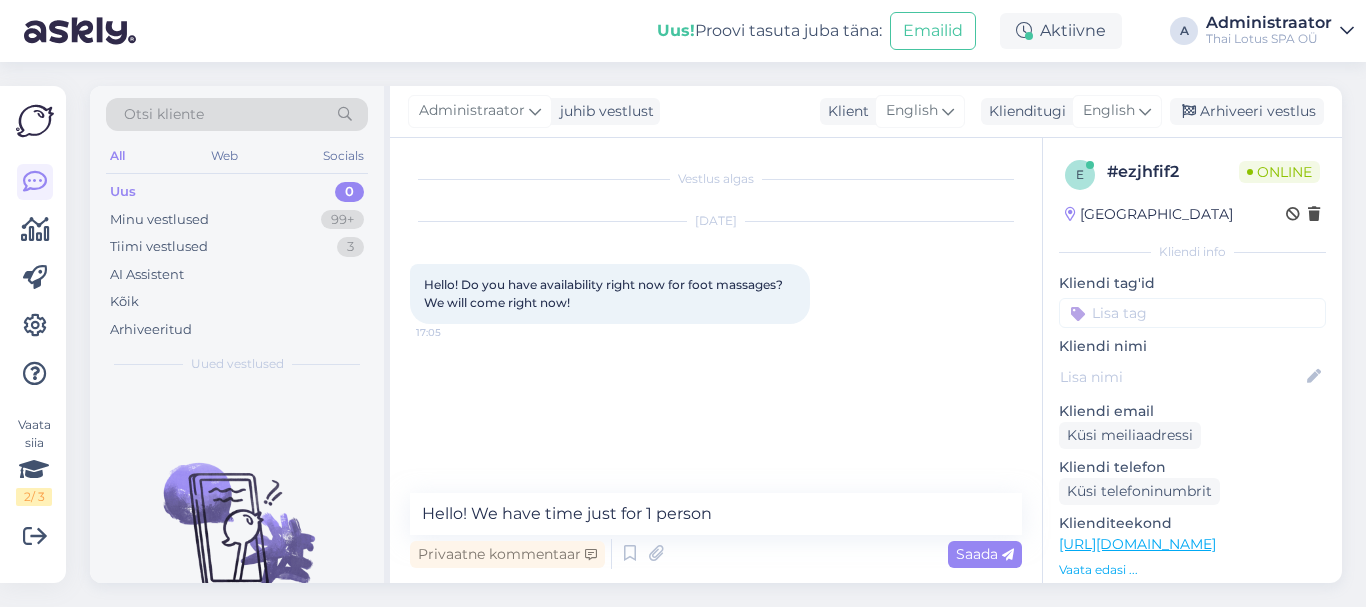 type 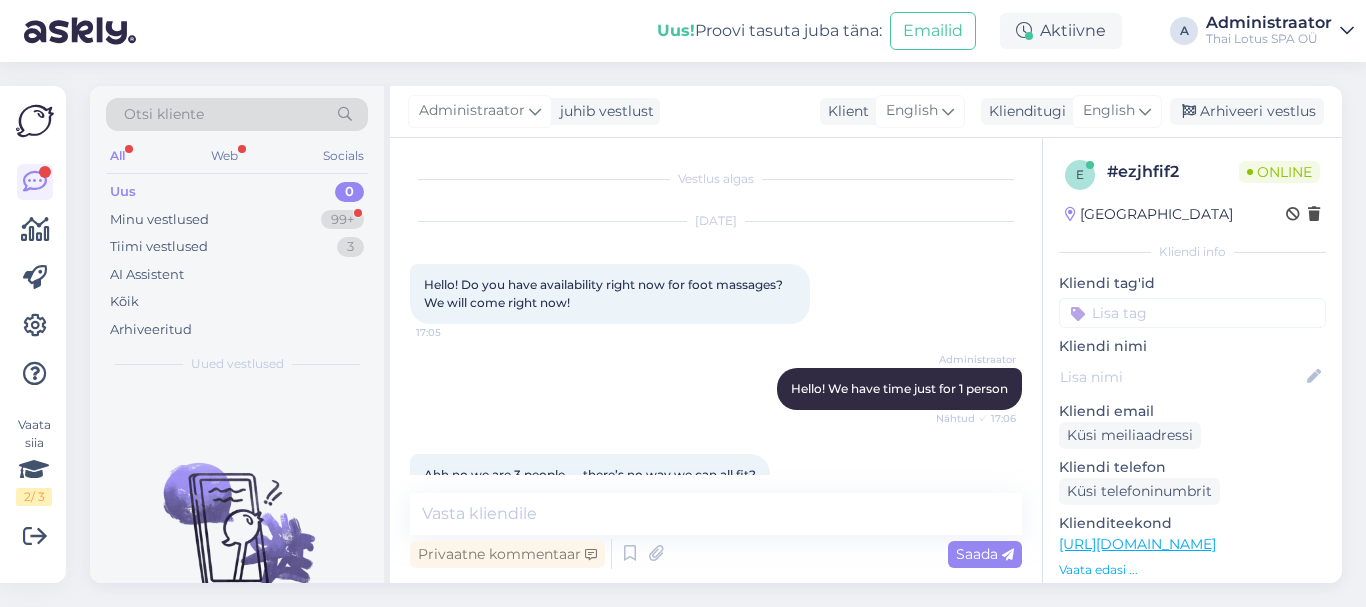 scroll, scrollTop: 43, scrollLeft: 0, axis: vertical 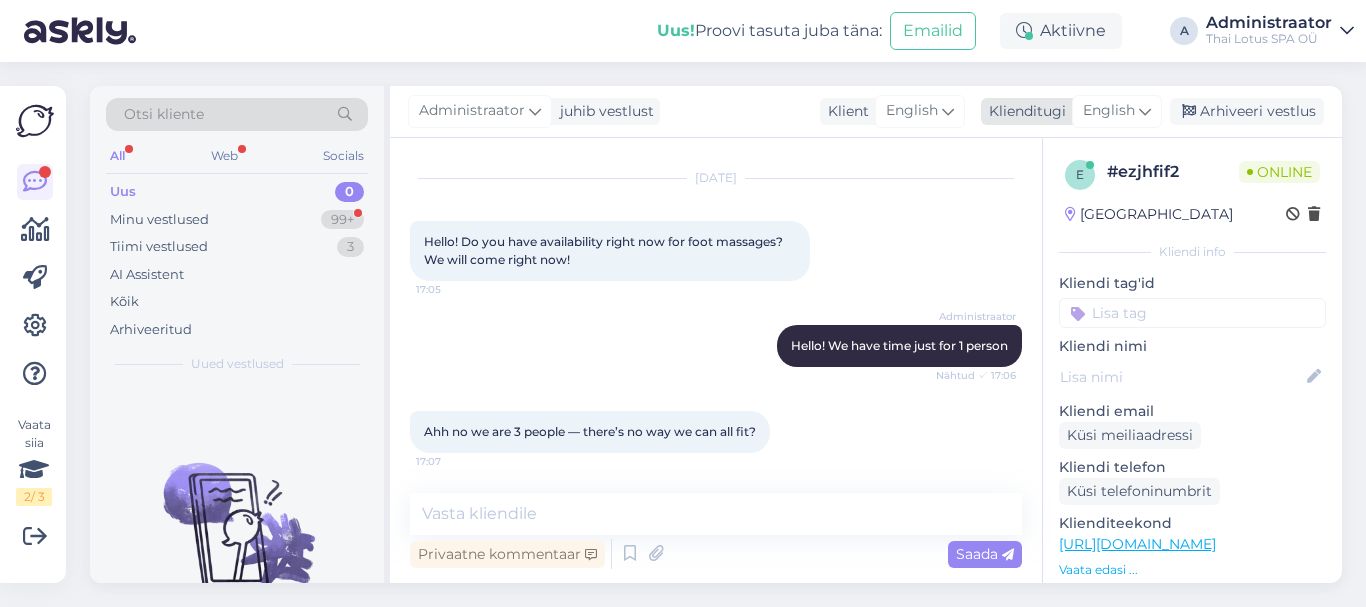 click at bounding box center (1145, 111) 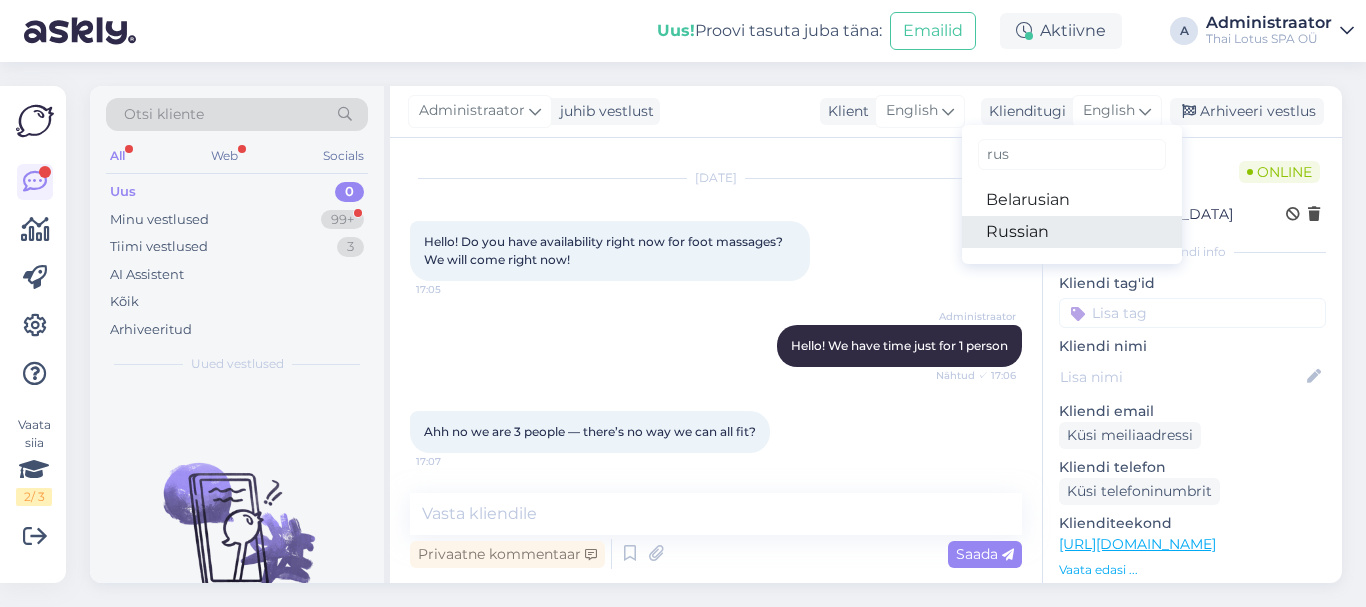 click on "Russian" at bounding box center (1072, 232) 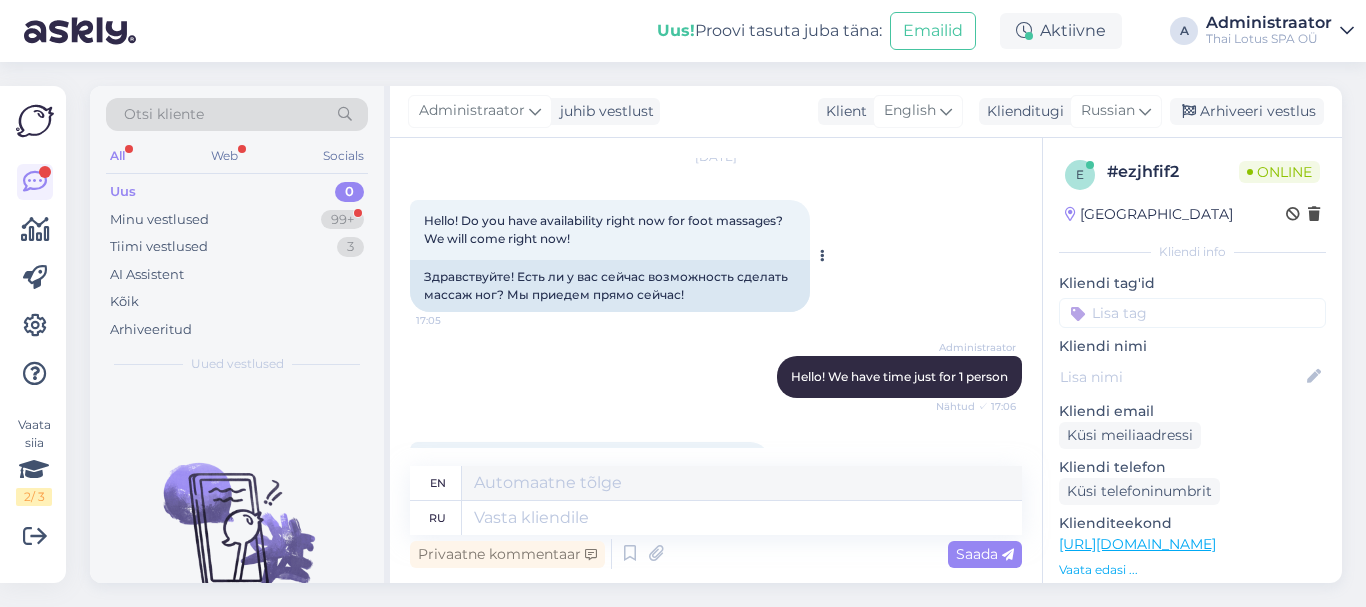 scroll, scrollTop: 156, scrollLeft: 0, axis: vertical 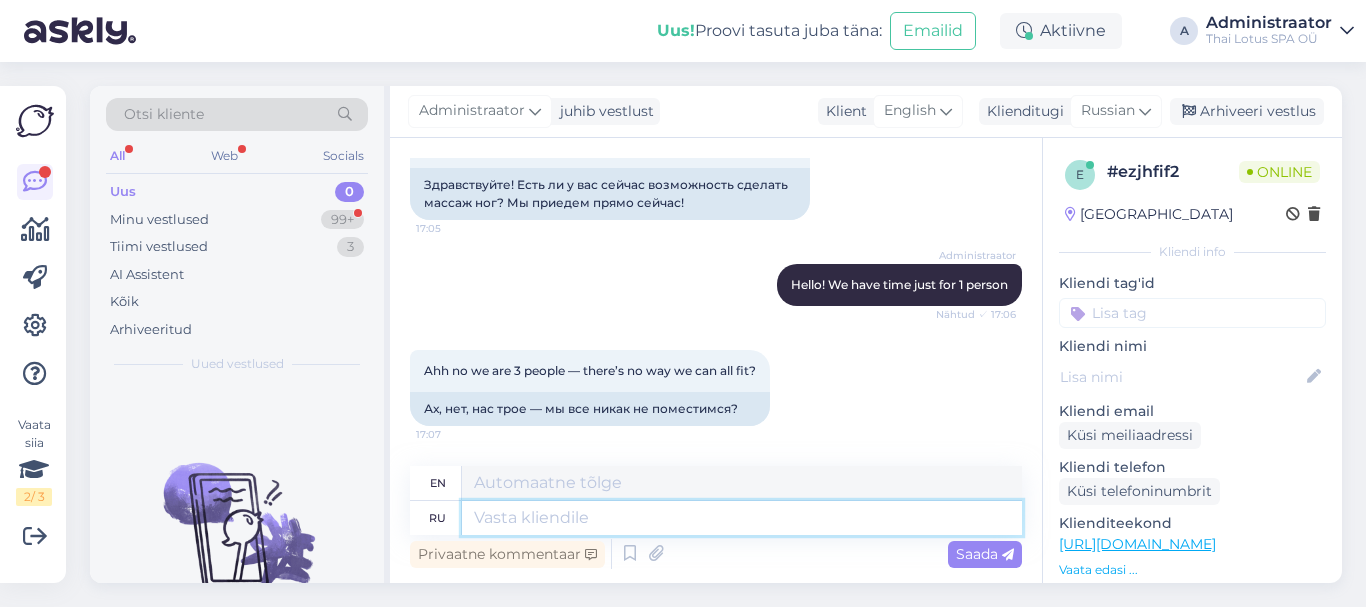 click at bounding box center (742, 518) 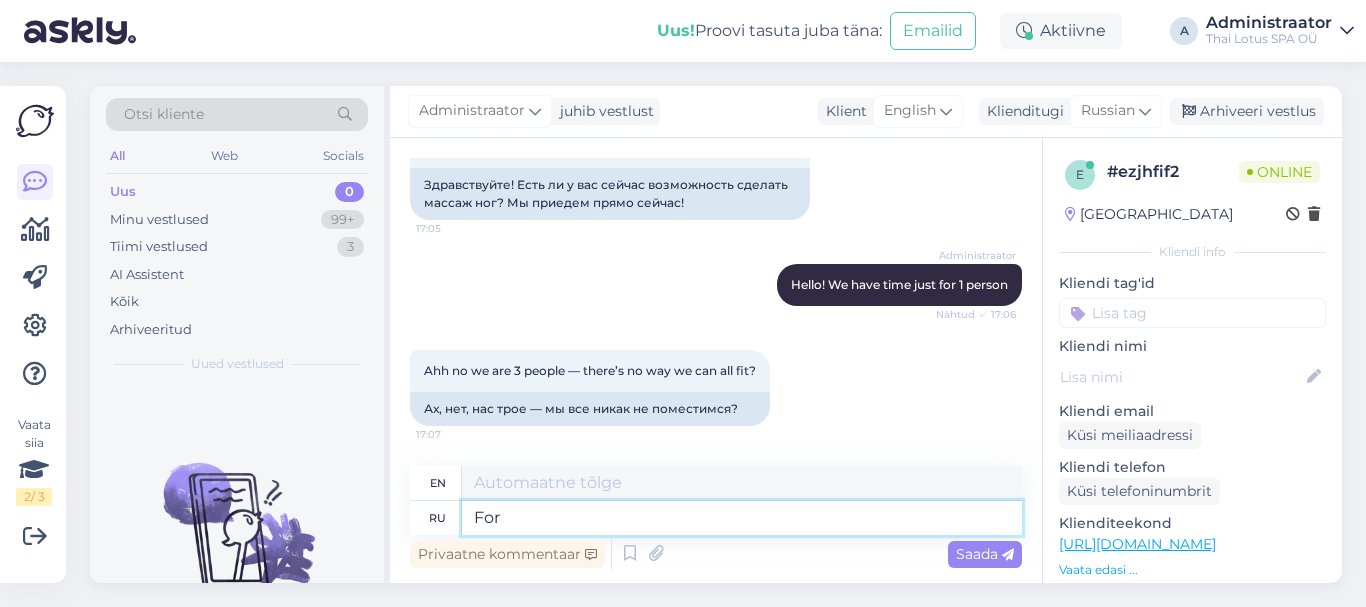 type on "For" 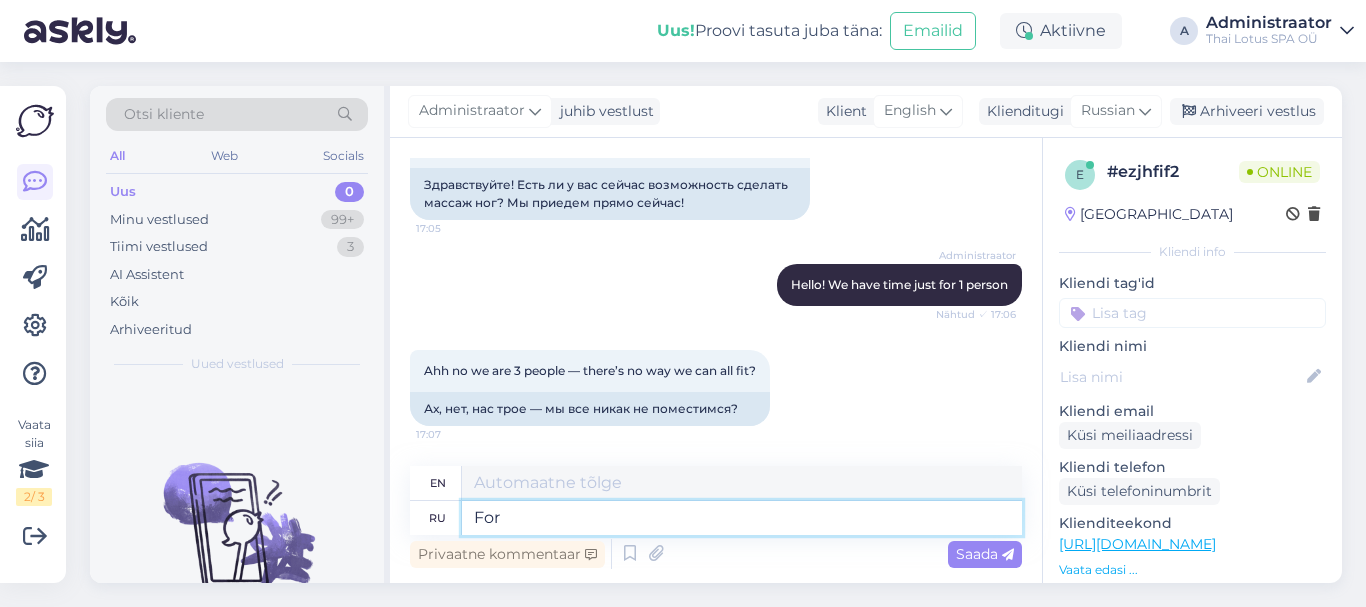 type on "For" 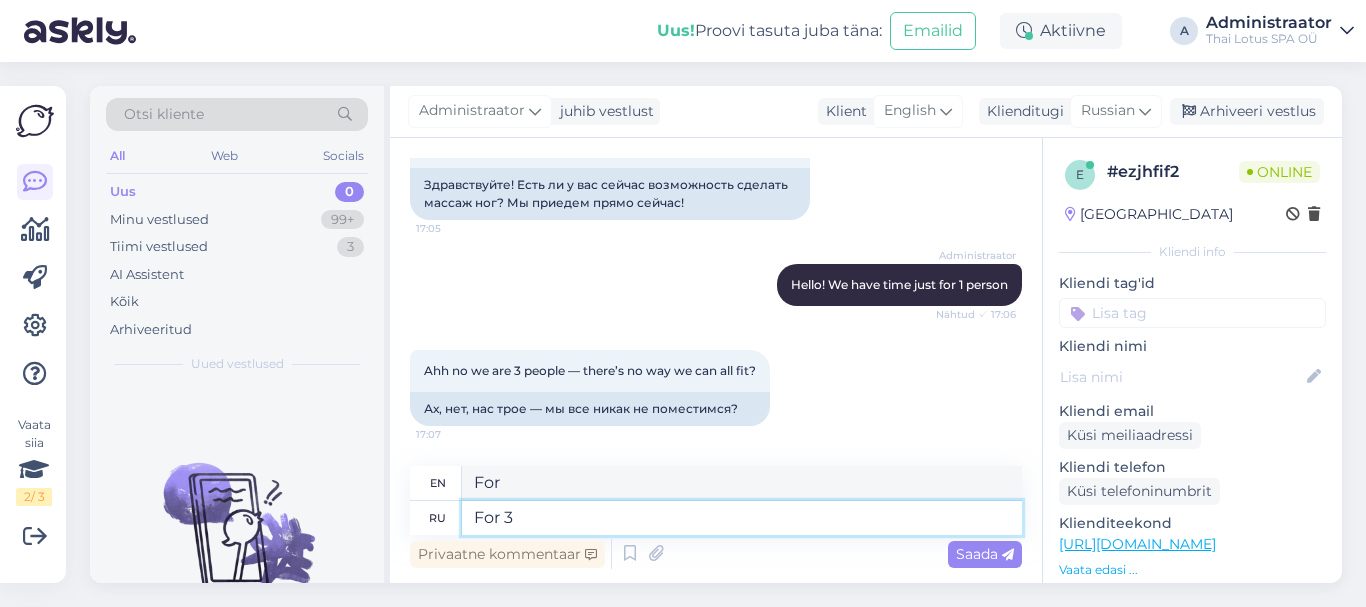 type on "For 3" 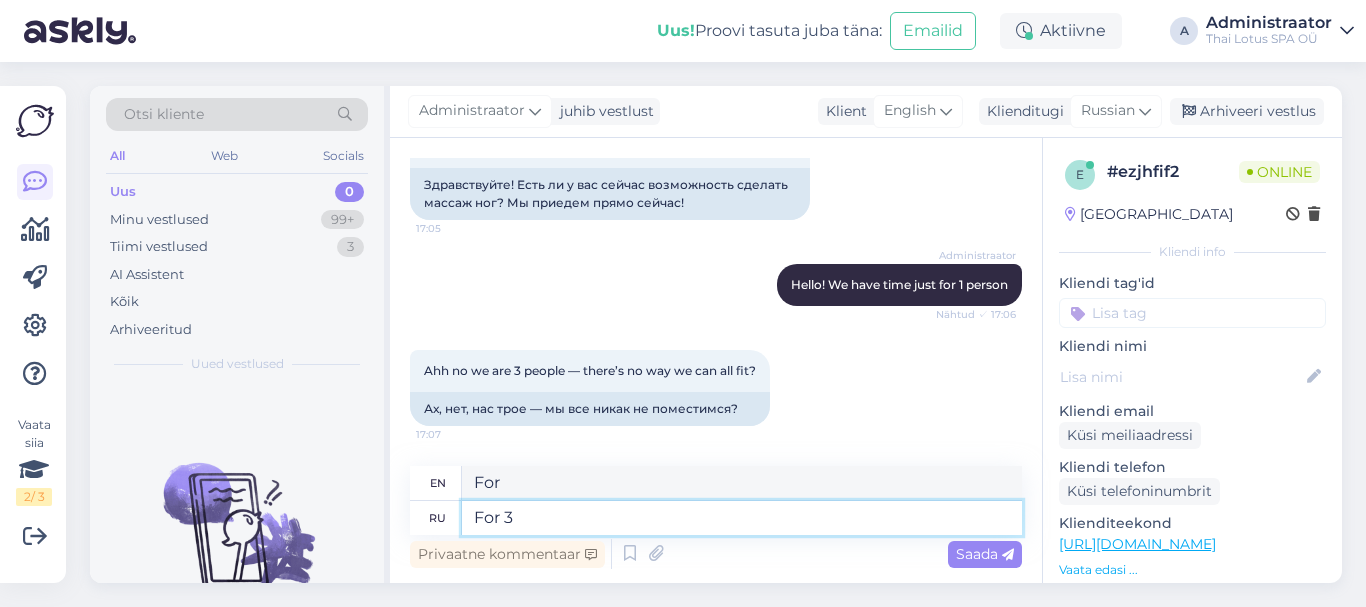 type on "For 3" 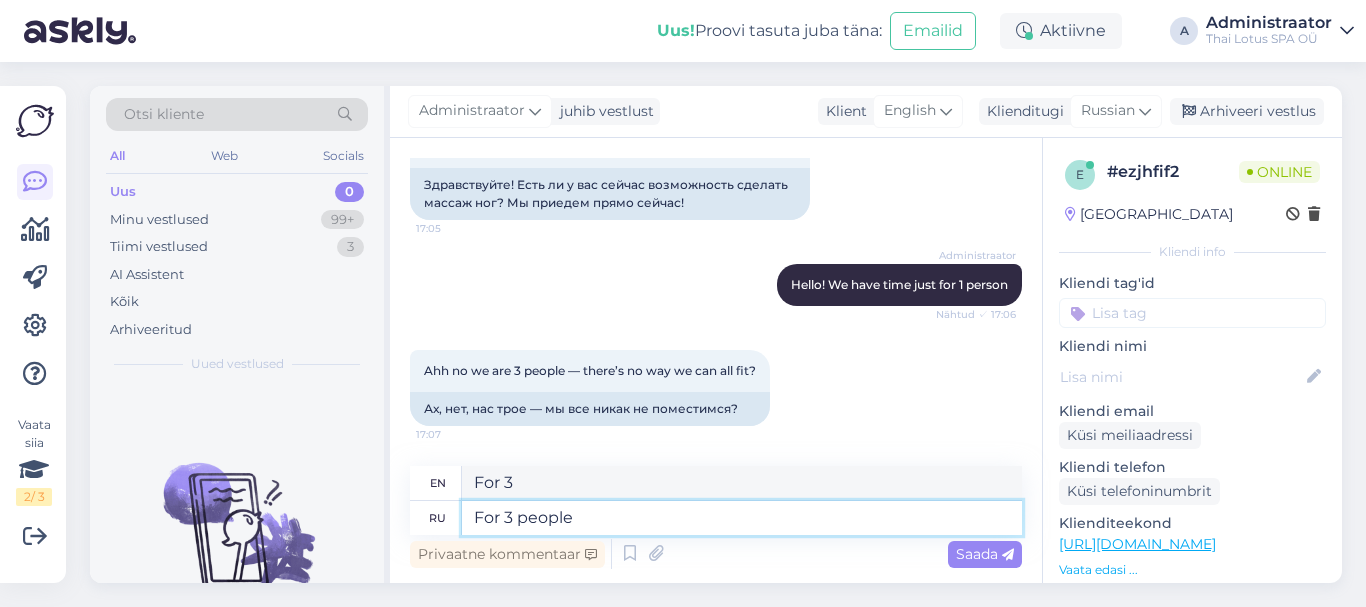 type on "For 3 people" 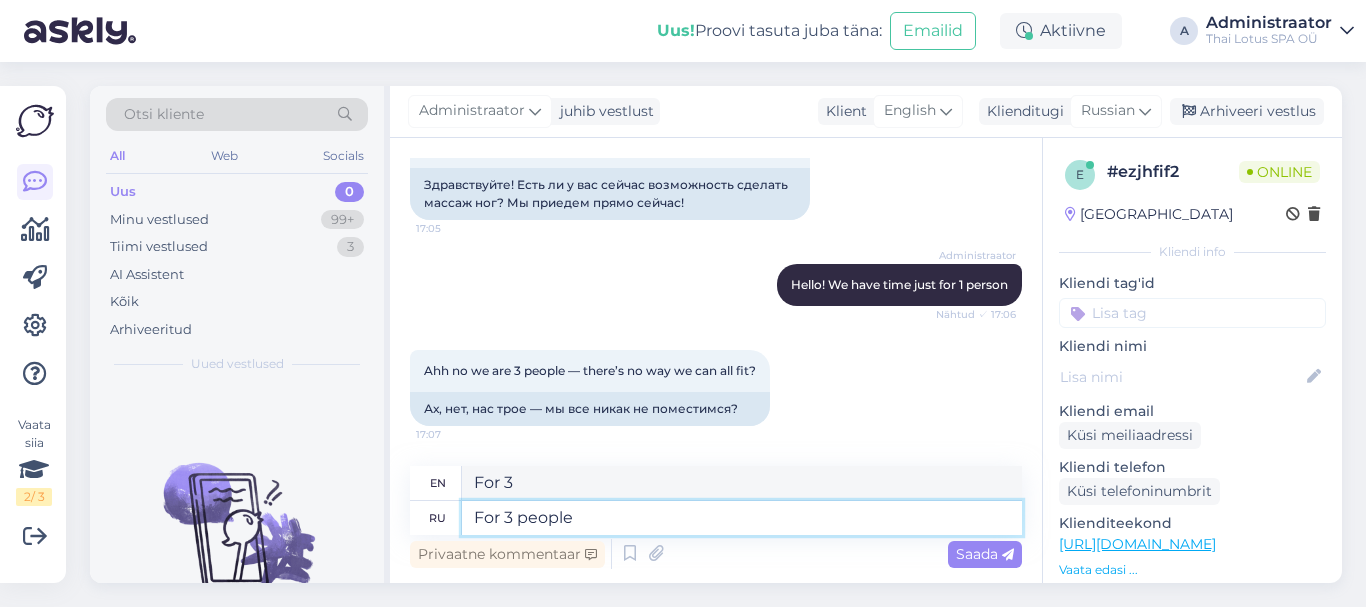 type on "For 3 people" 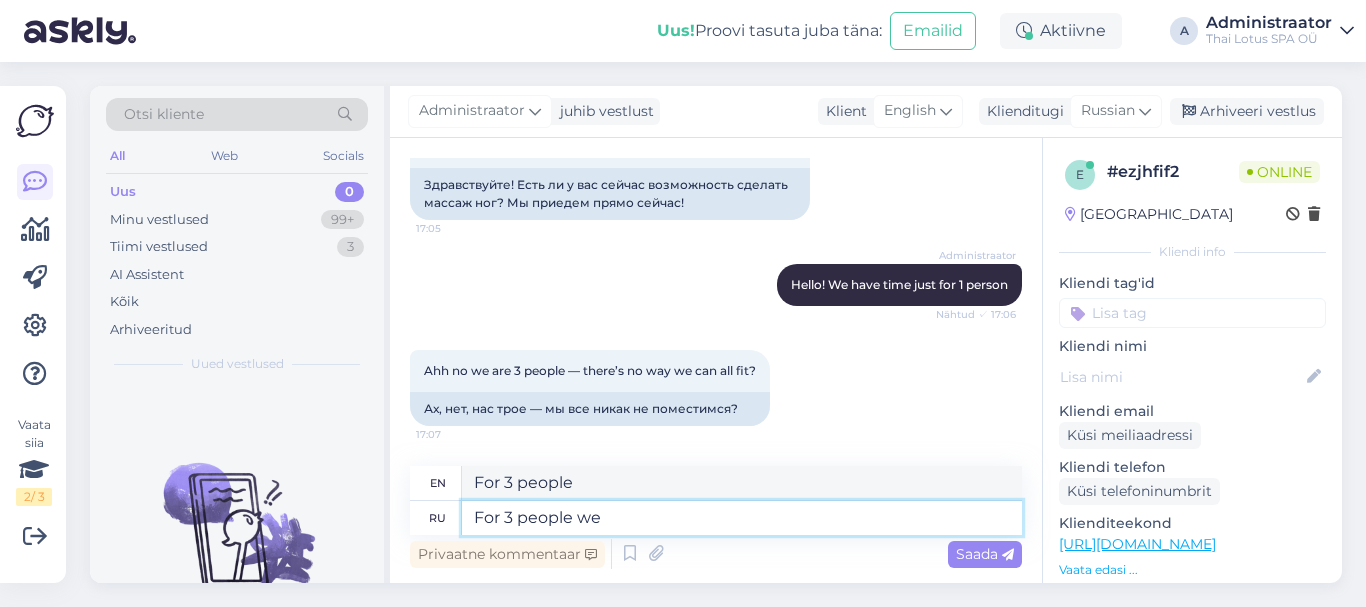 type on "For 3 people we" 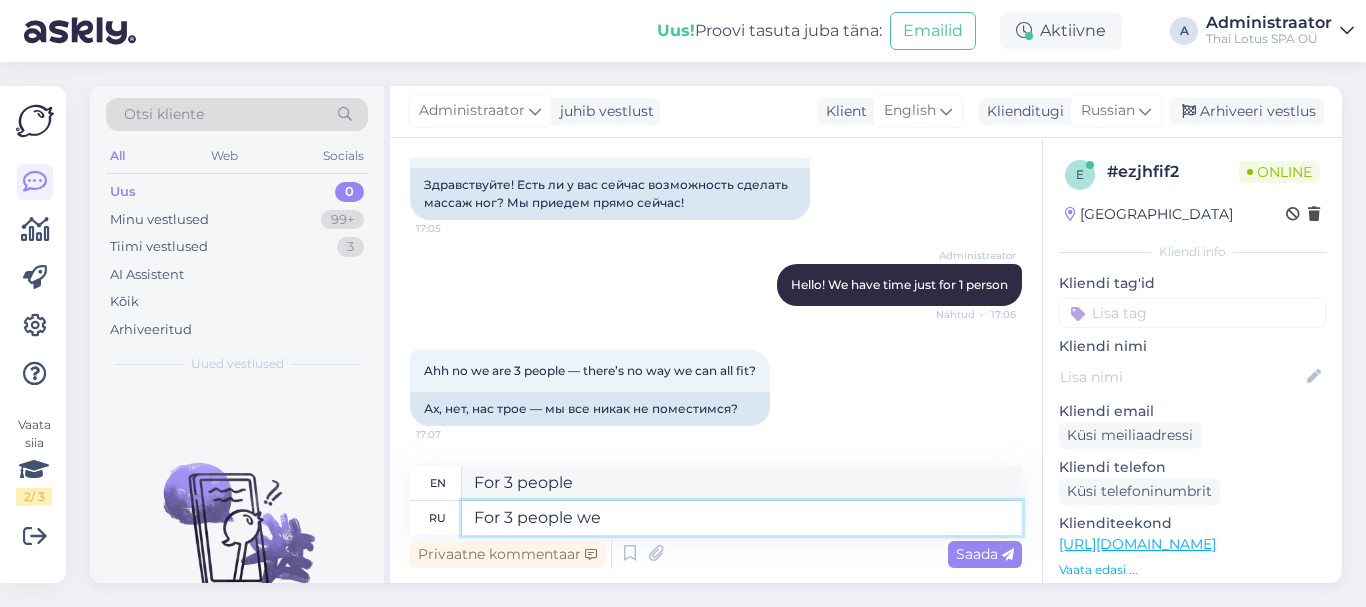 type on "For 3 people we" 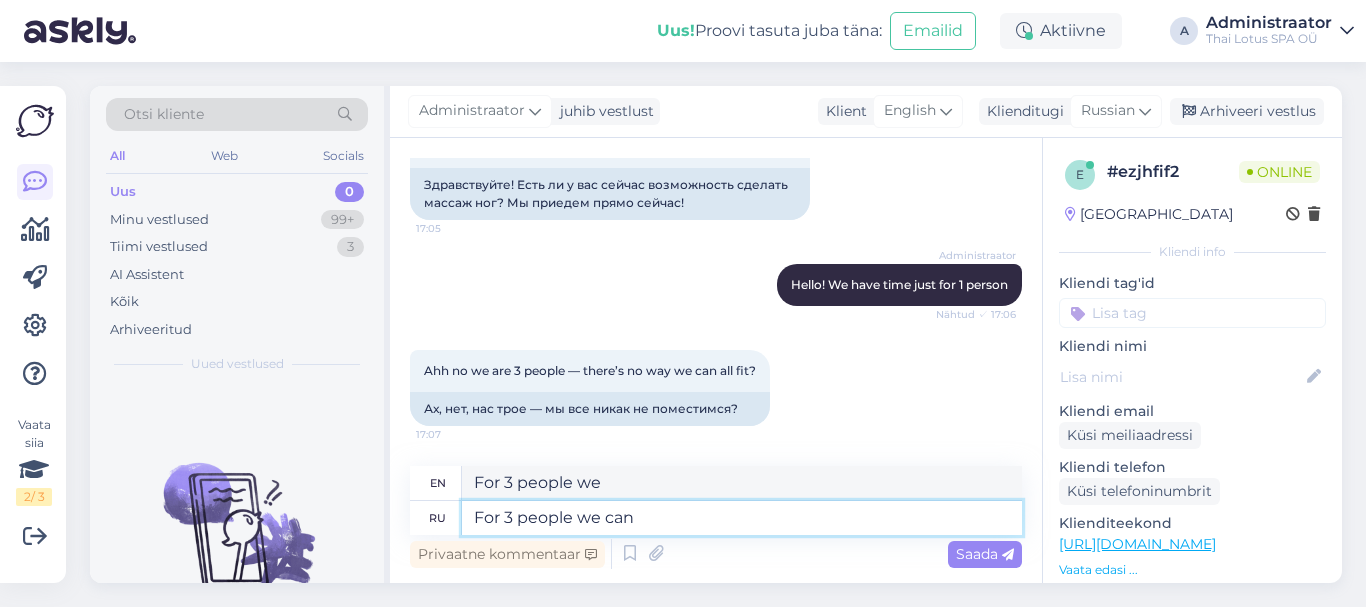 type on "For 3 people we can" 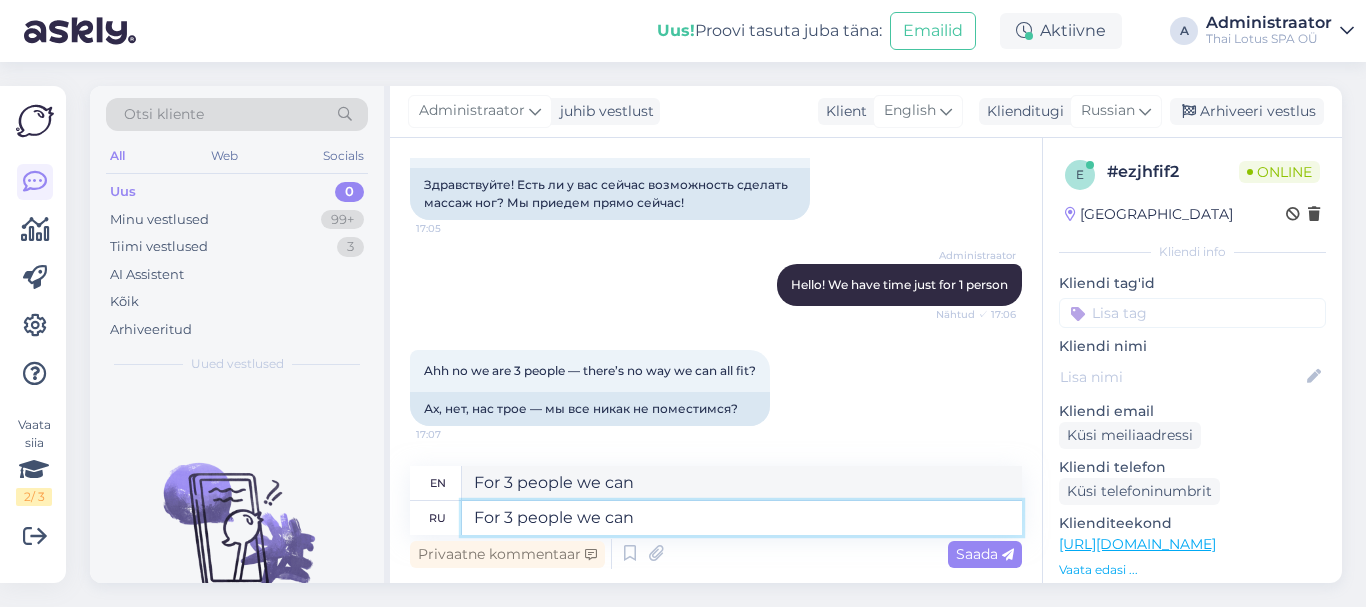 type on "For 3 people we can o" 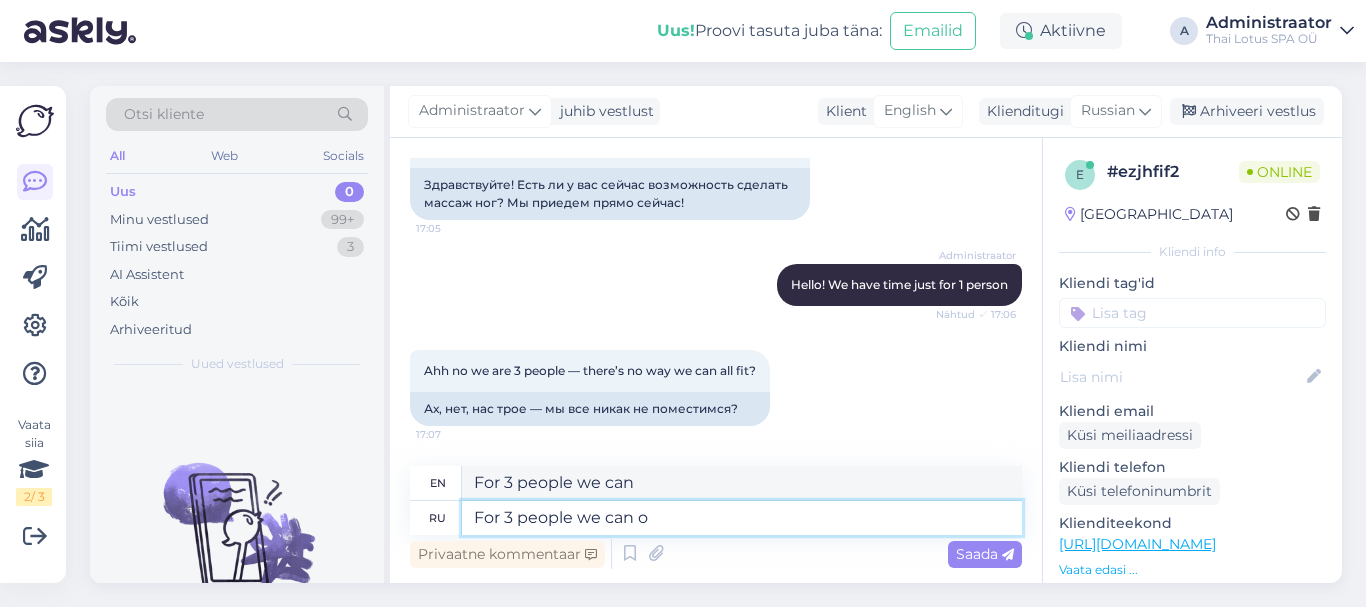 type on "For 3 people we can o" 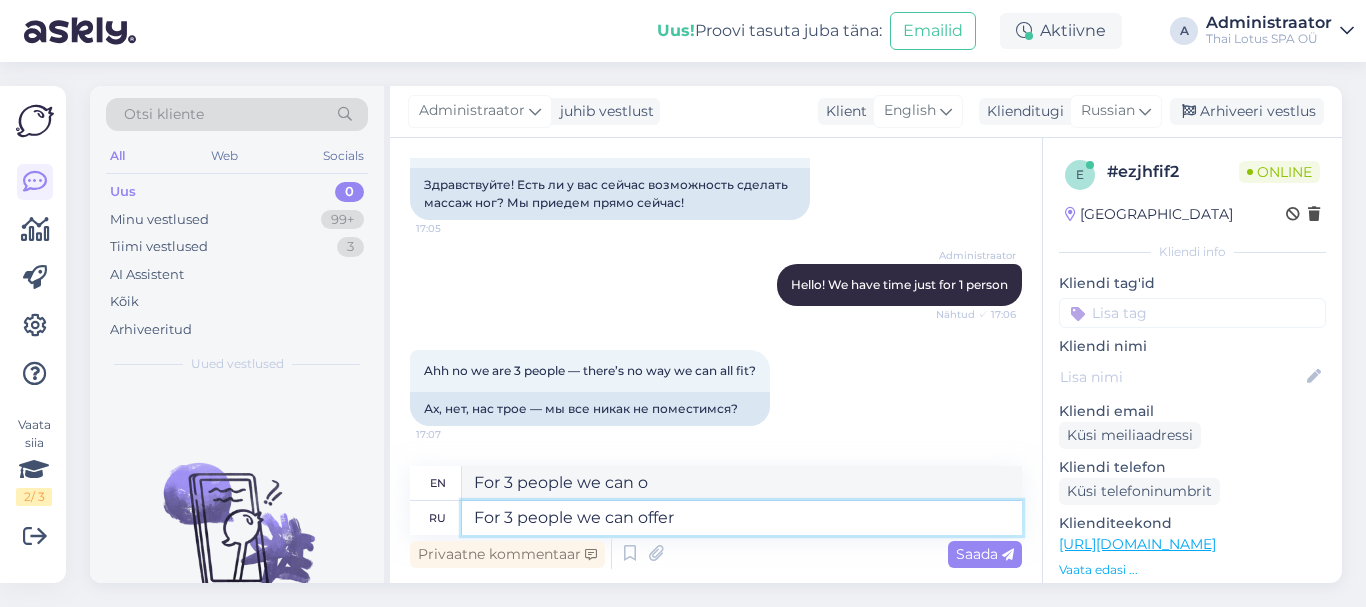 type on "For 3 people we can offer" 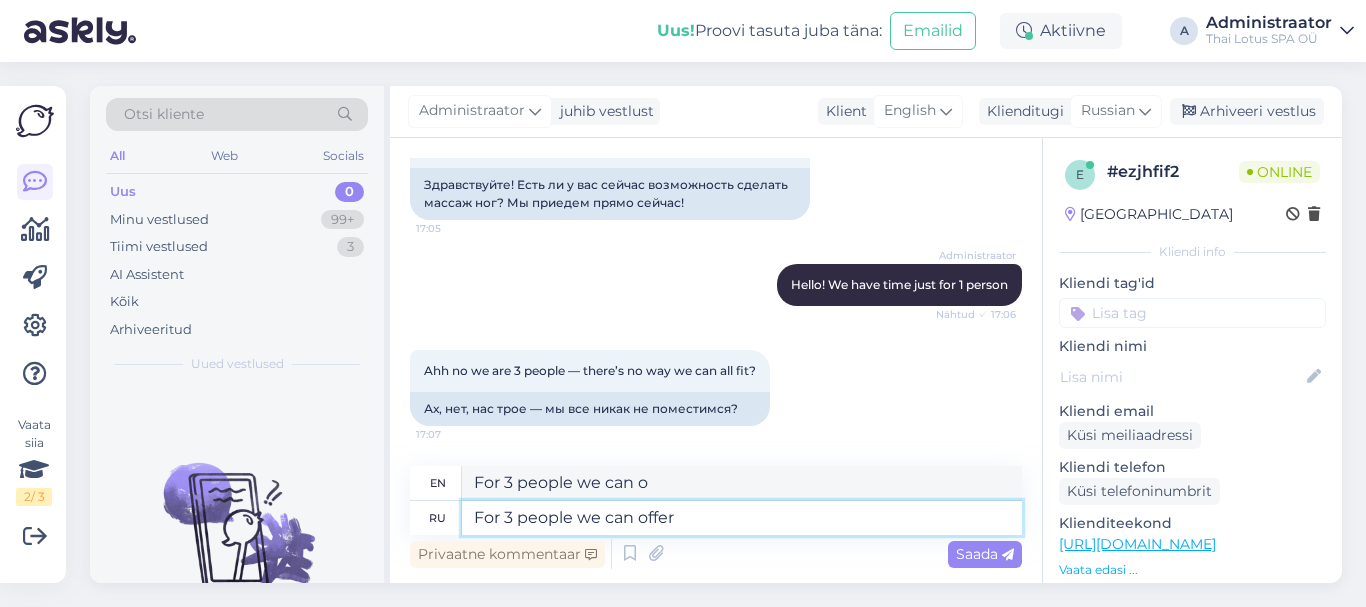type on "For 3 people we can offer" 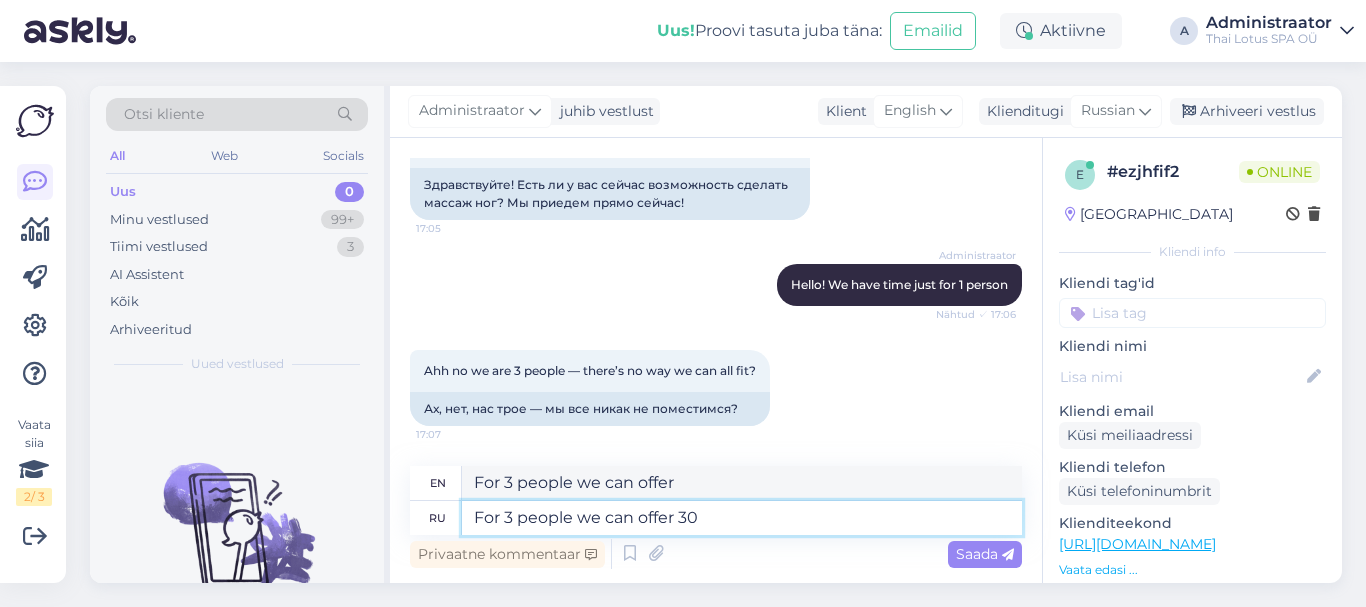 type on "For 3 people we can offer 30 m" 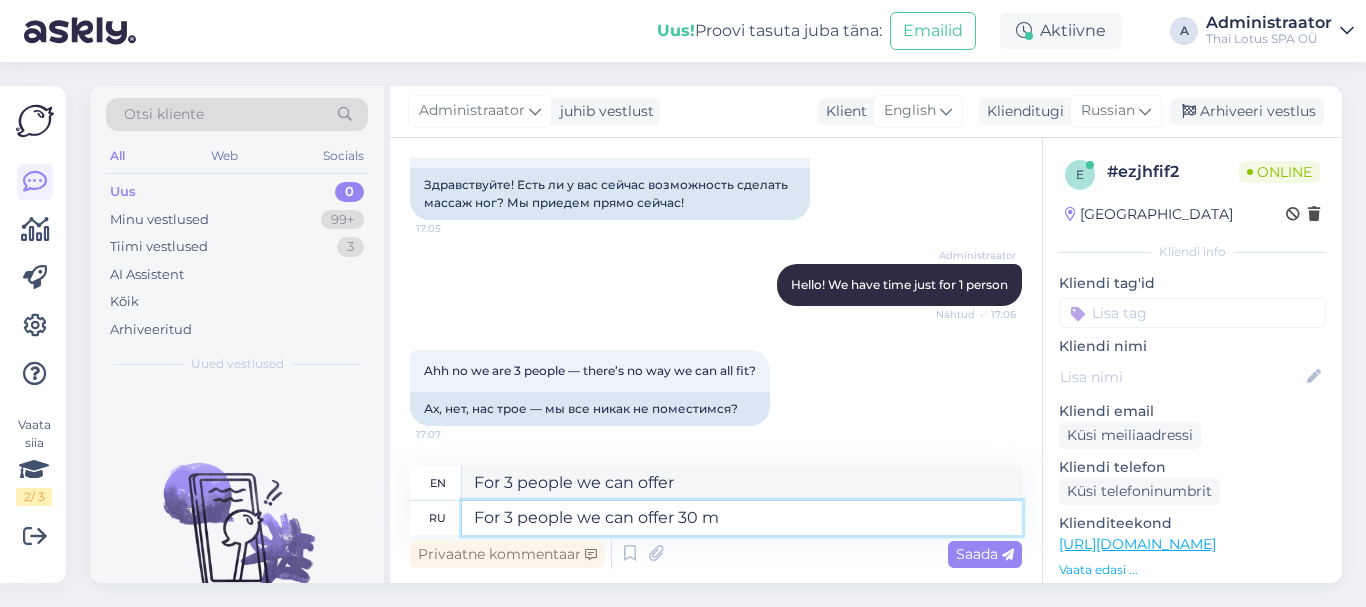 type on "For 3 people we can offer 30" 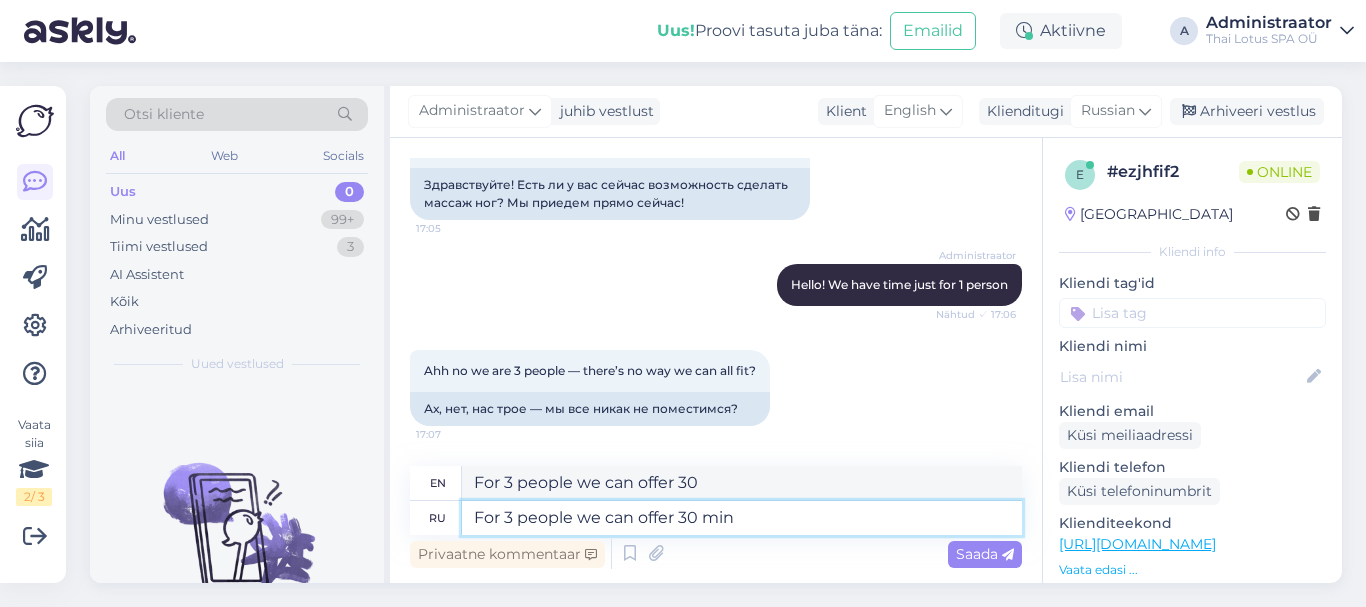 type on "For 3 people we can offer 30 min" 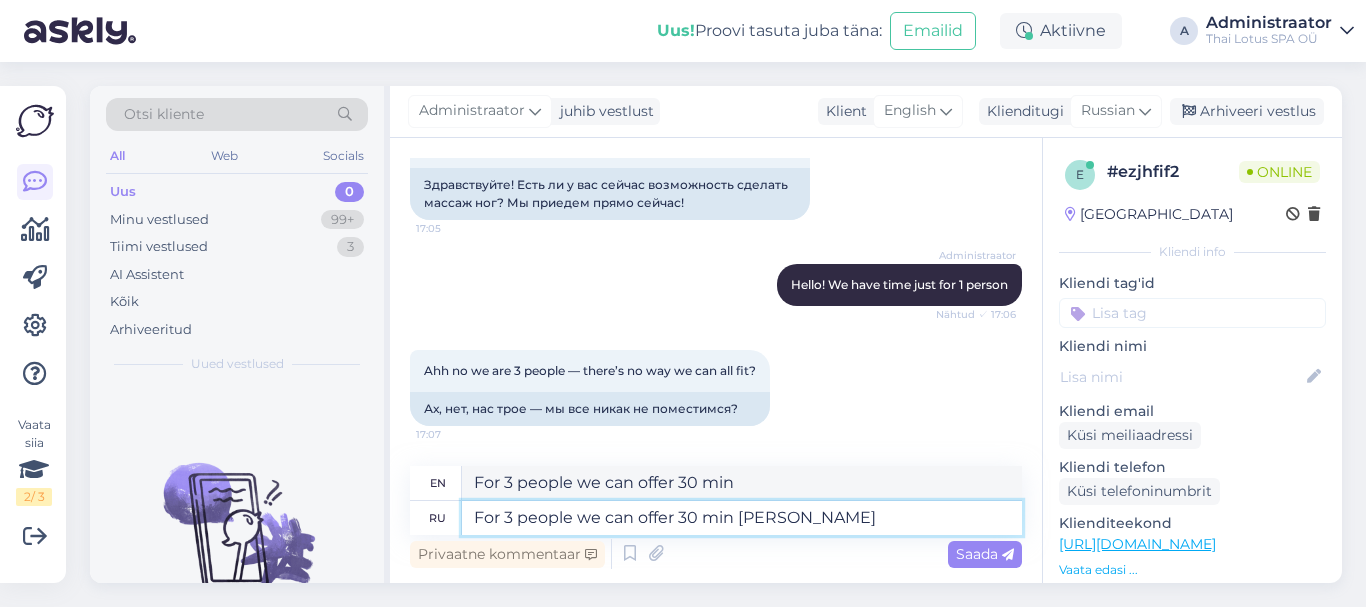 type on "For 3 people we can offer 30 min foor m" 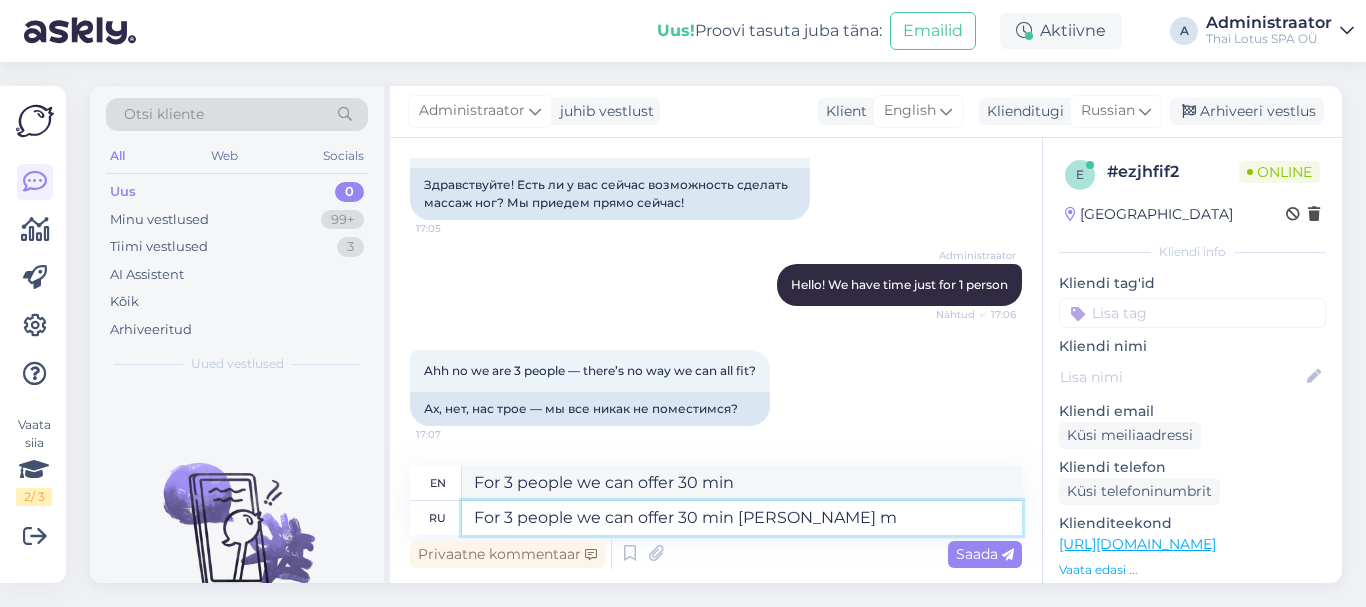 type on "For 3 people we can offer 30 min foor" 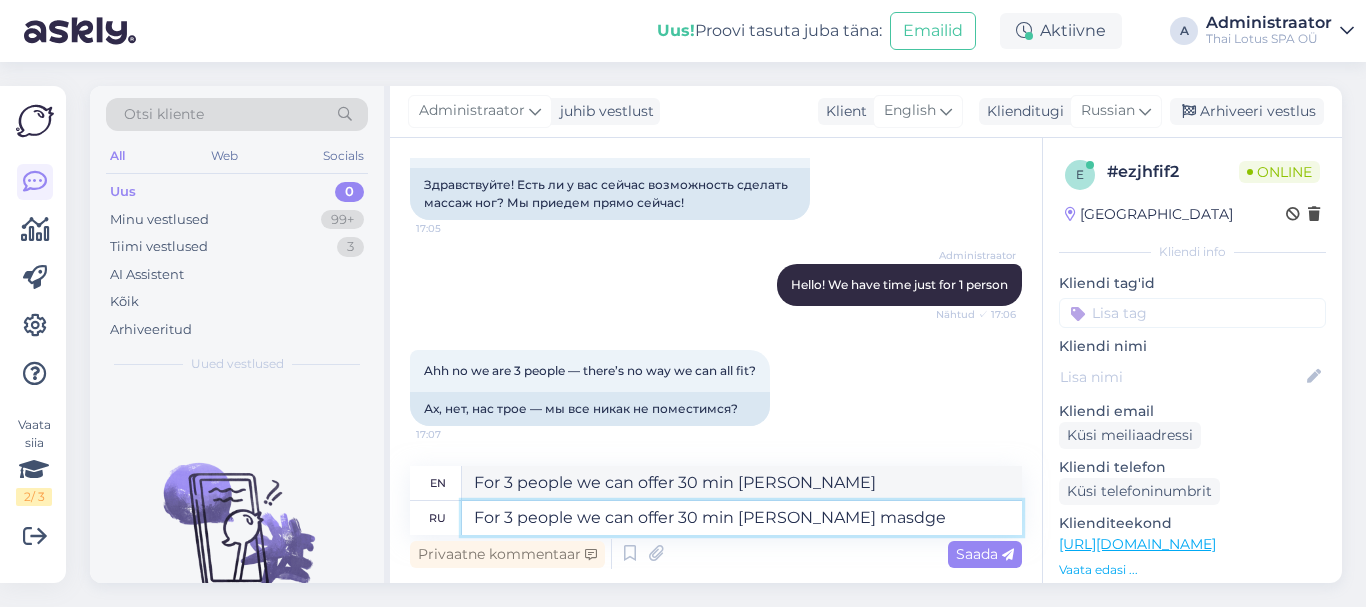 type on "For 3 people we can offer 30 min foor masdg" 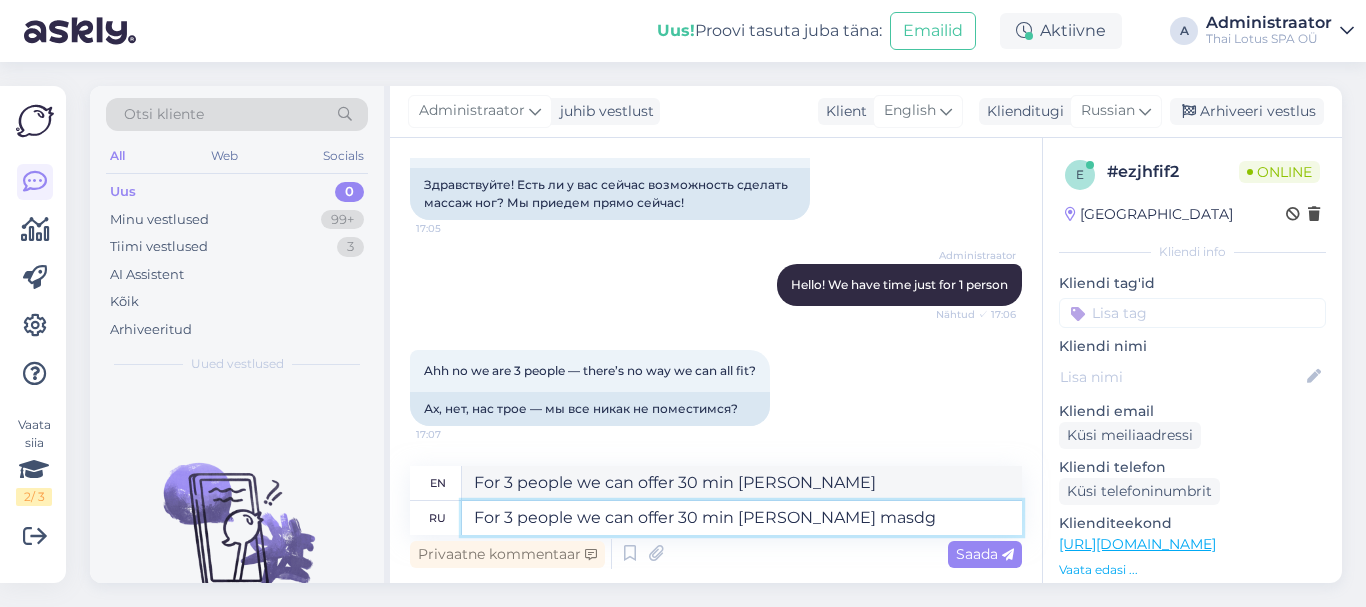 type on "For 3 people we can offer 30 min foor masdge" 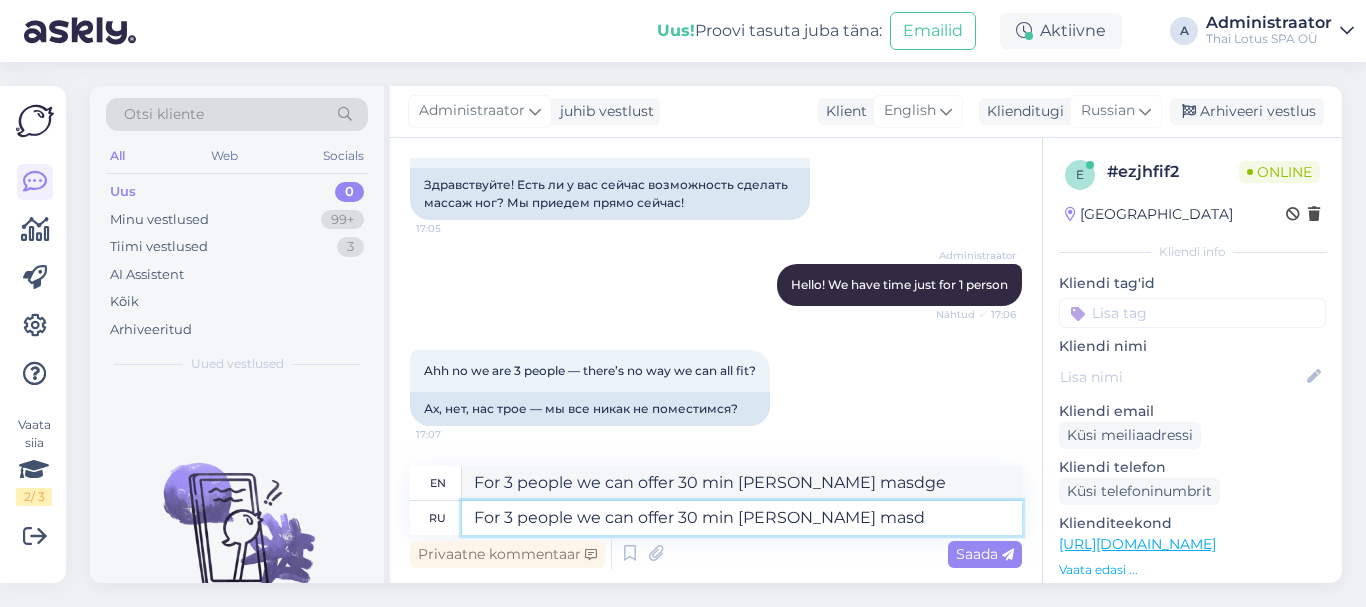 type on "For 3 people we can offer 30 min foor mas" 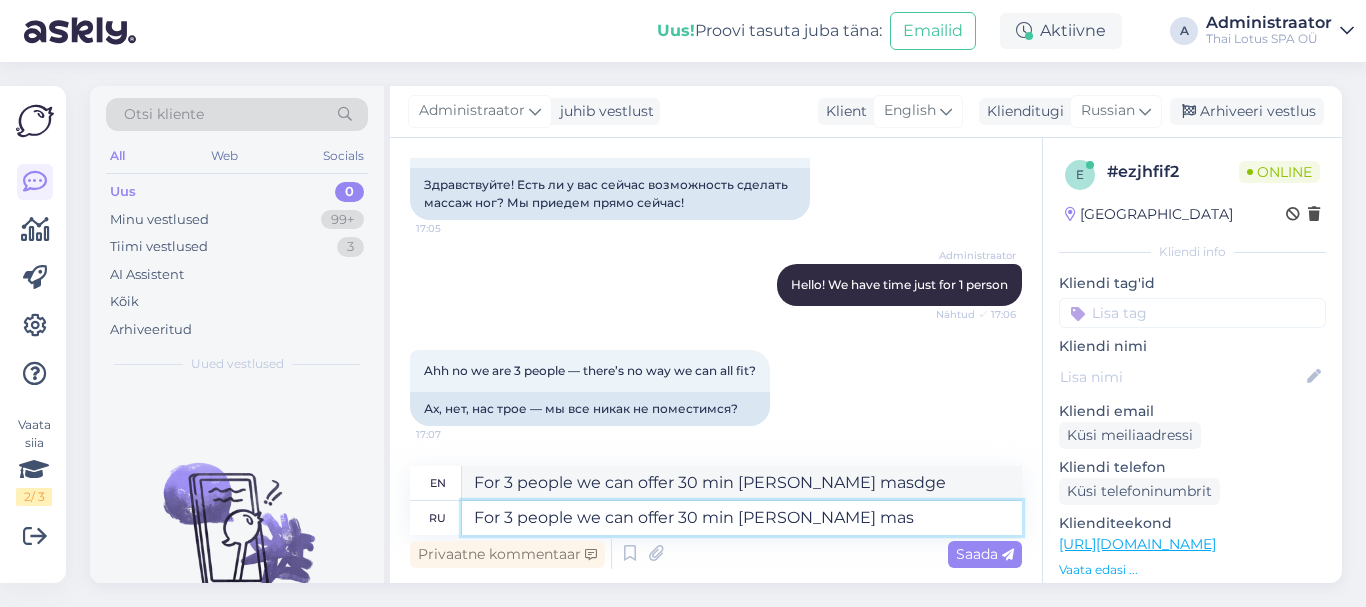 type on "For 3 people we can offer 30 min foor mas" 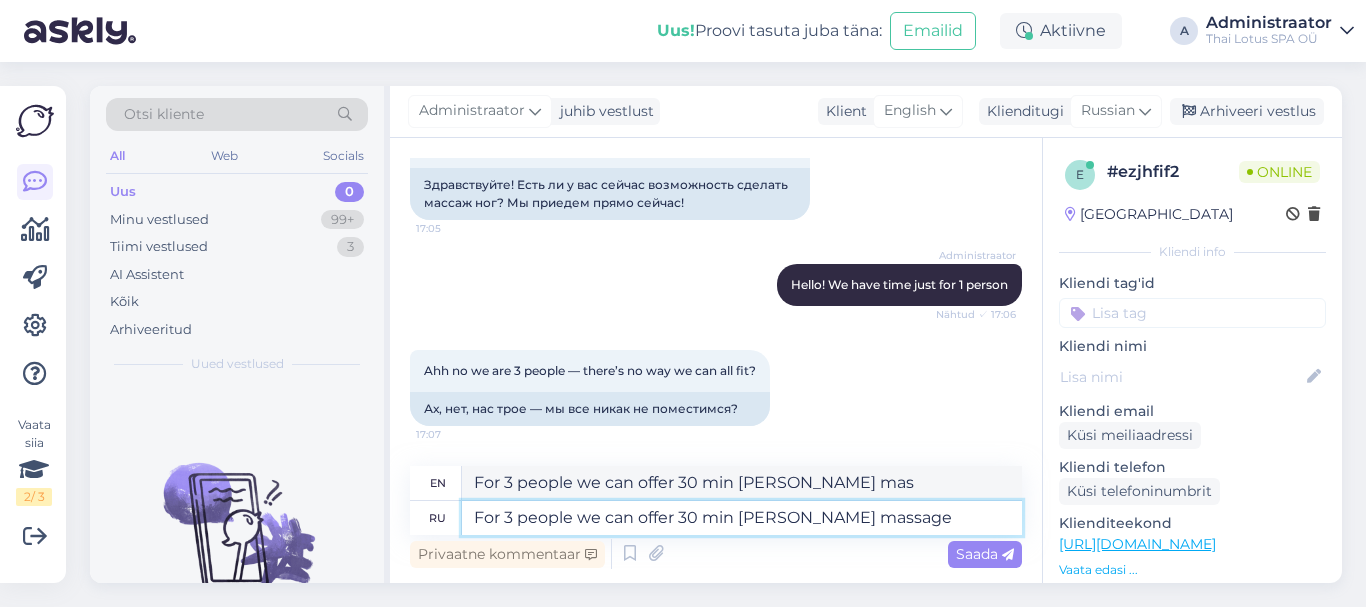 type on "For 3 people we can offer 30 min foor massage" 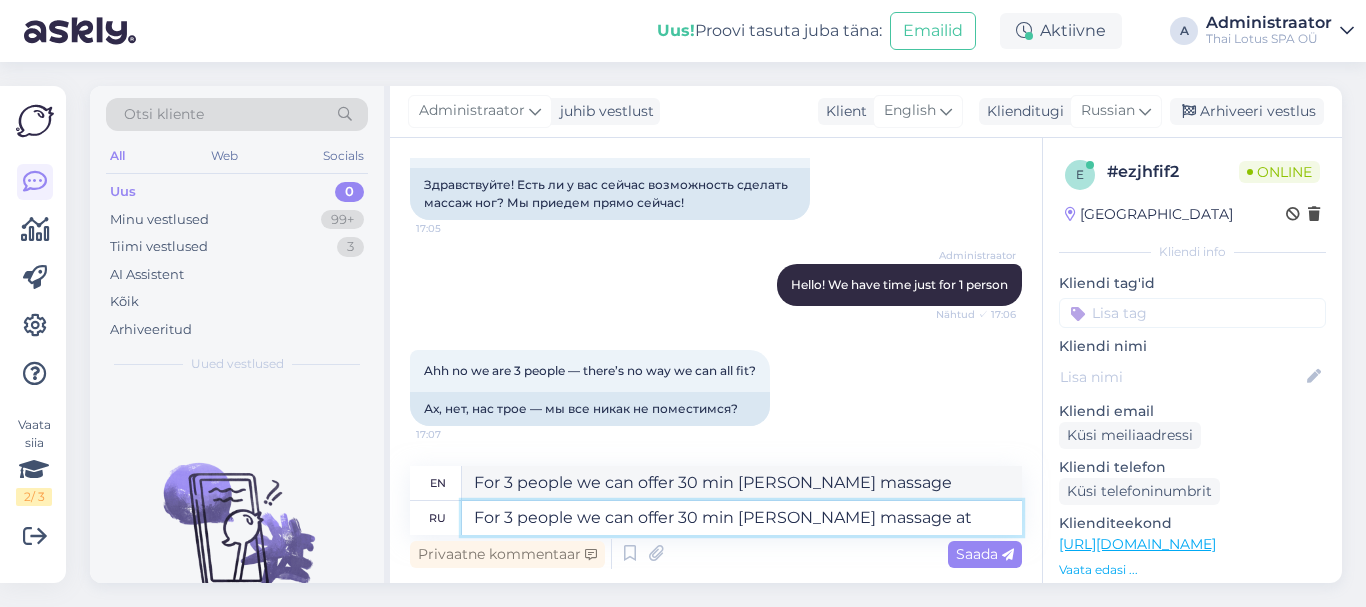 type on "For 3 people we can offer 30 min foor massage at" 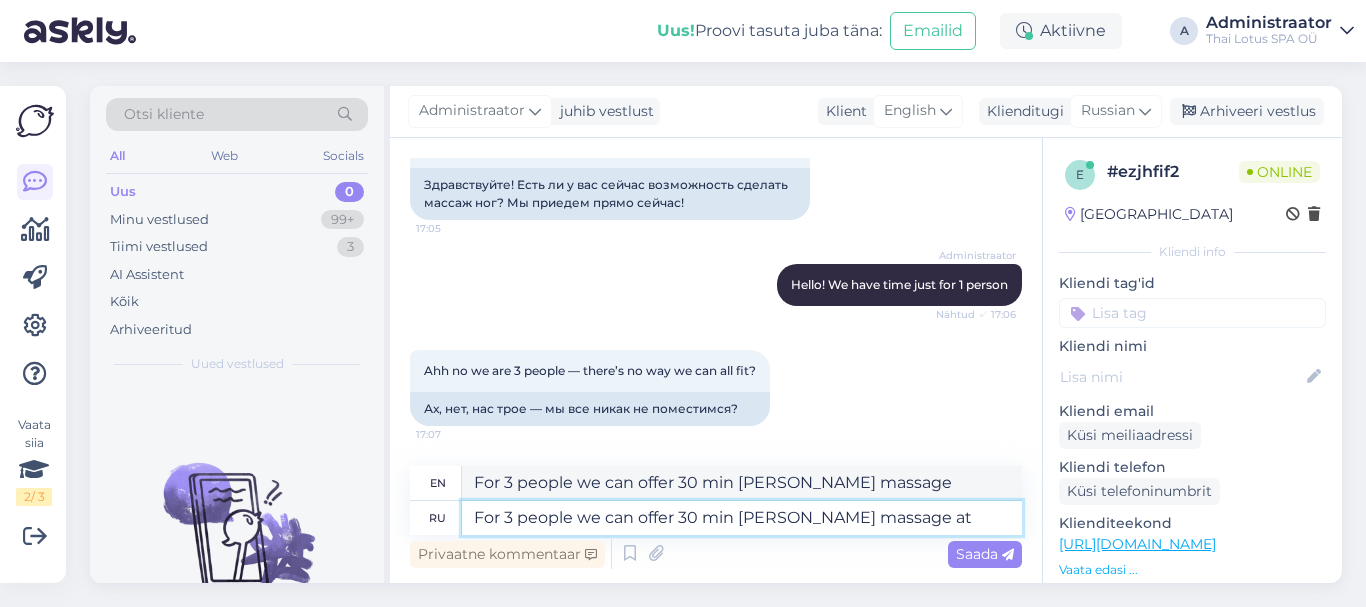 type on "For 3 people we can offer 30 min foor massage at" 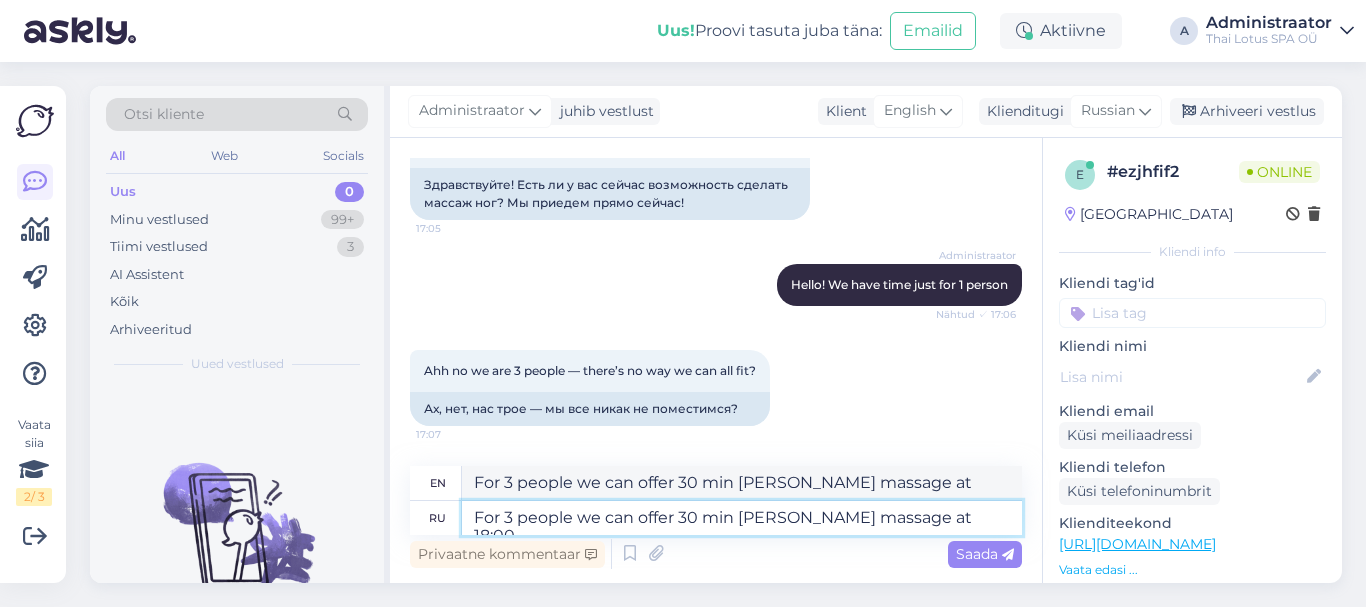 type on "For 3 people we can offer 30 min foor massage at 18:00." 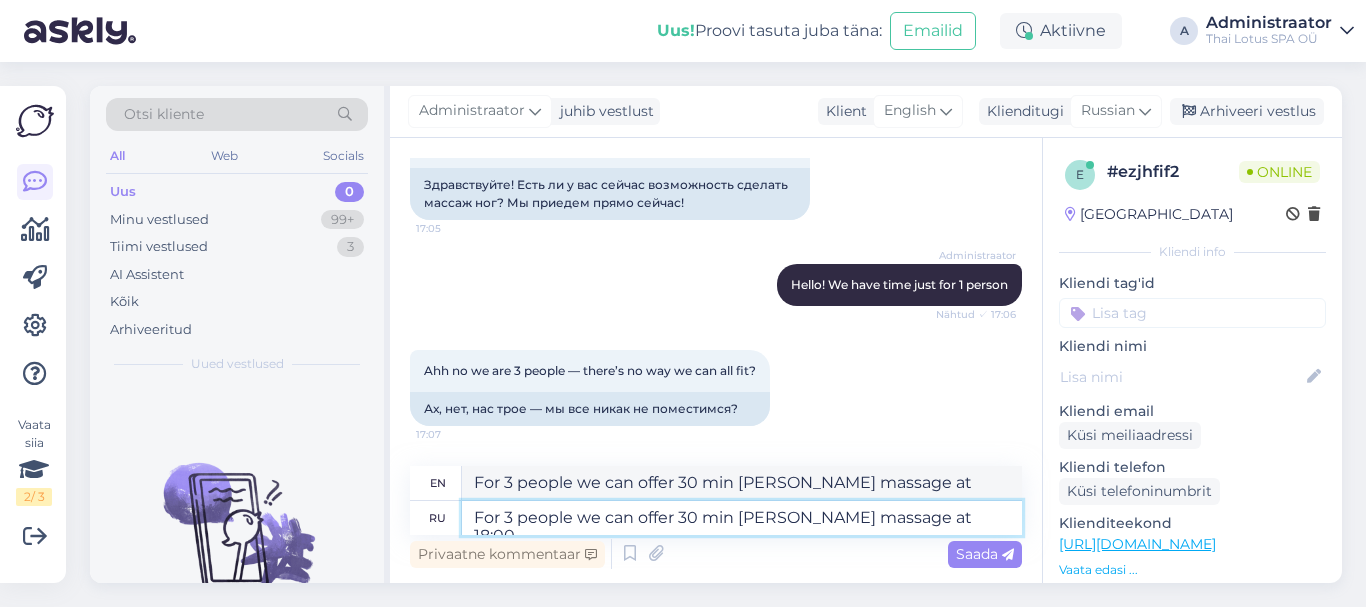 type on "For 3 people we can offer 30 min foor massage at 18:00." 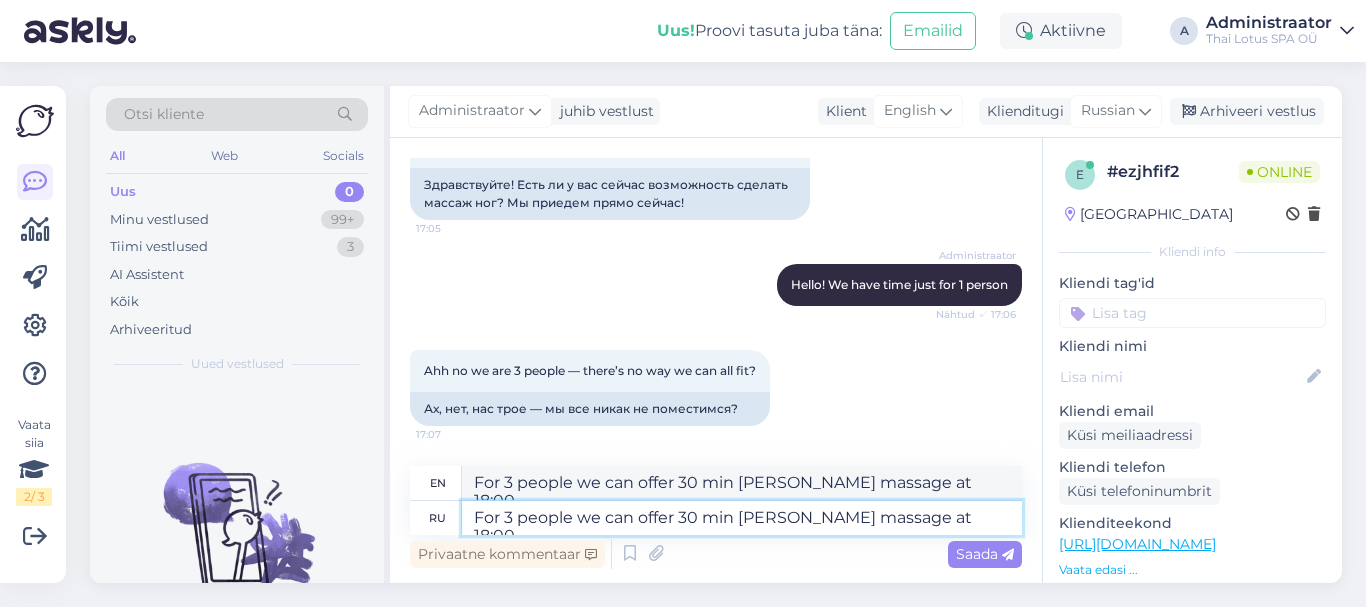 click on "For 3 people we can offer 30 min foor massage at 18:00." at bounding box center [742, 518] 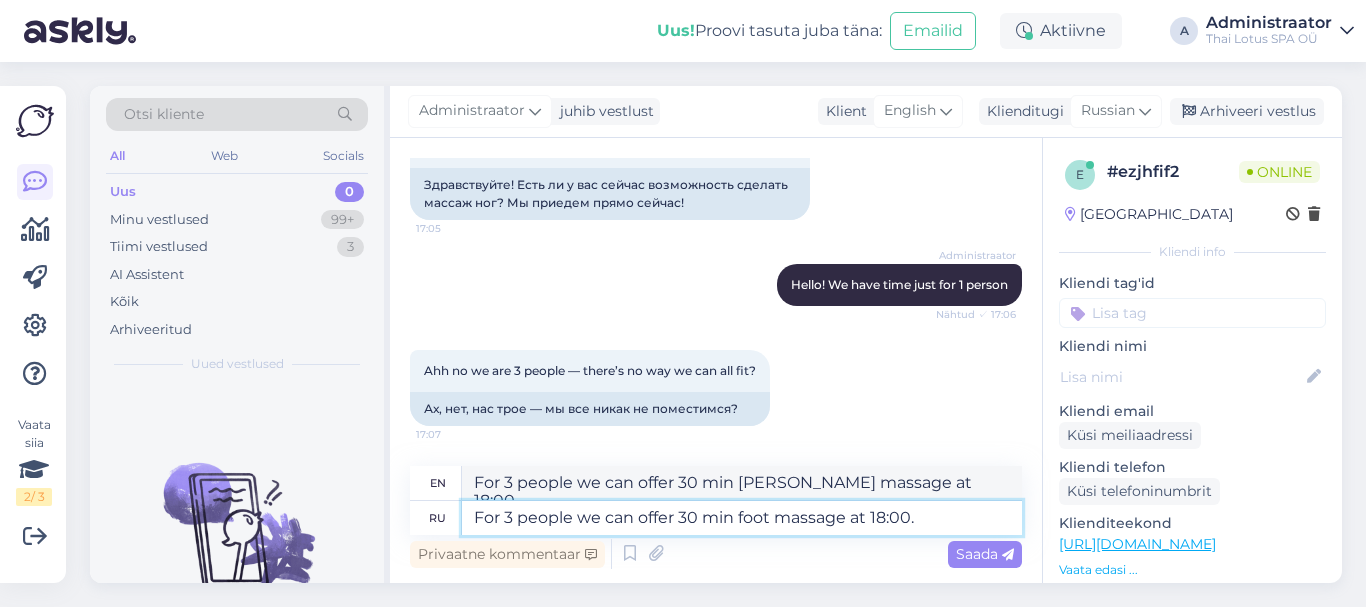 type on "For 3 people we can offer 30 min foot  massage at 18:00." 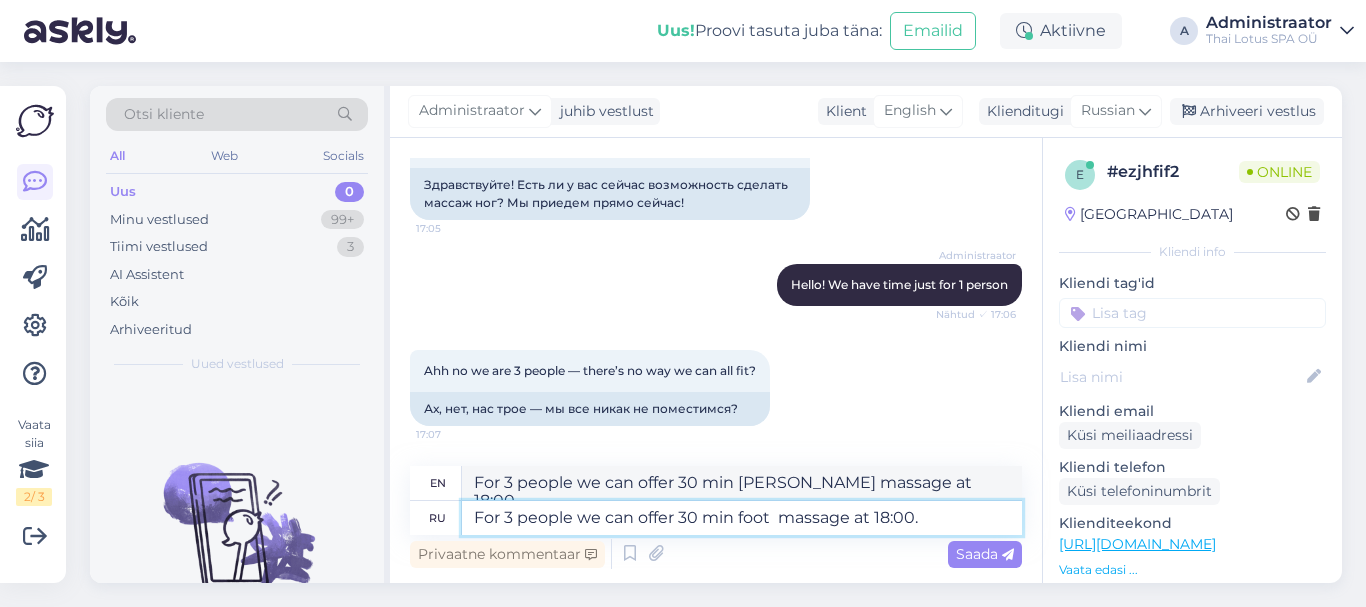 type on "For 3 people we can offer 30 min foo massage at 18:00." 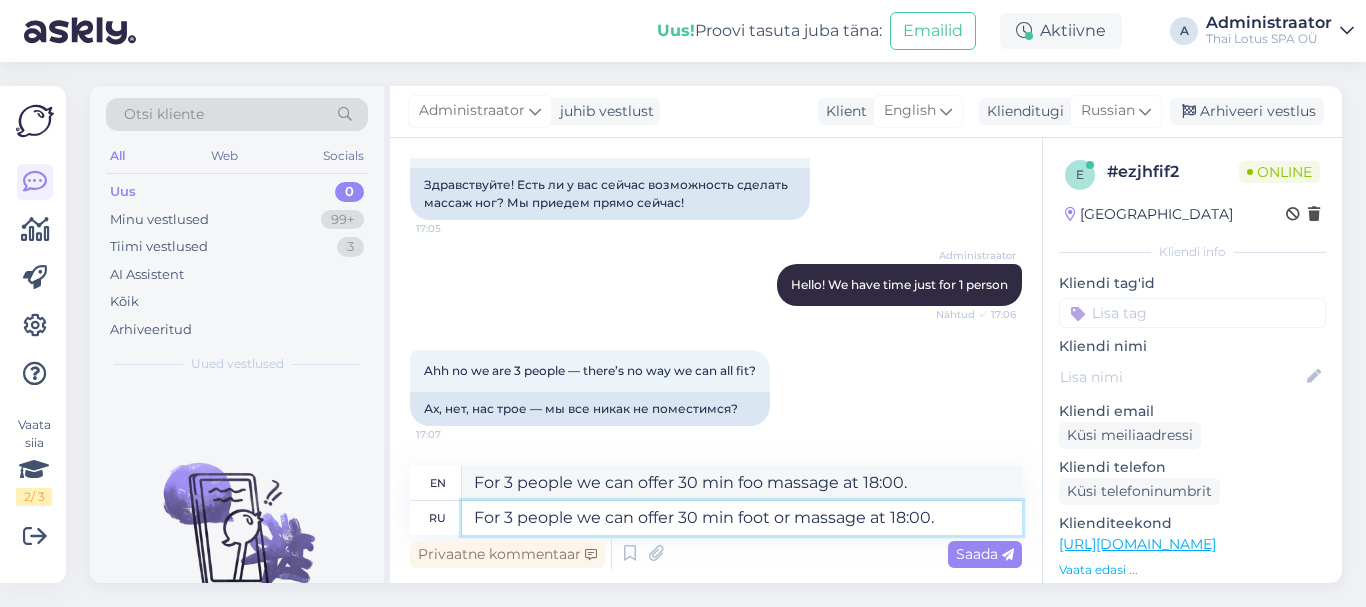 type on "For 3 people we can offer 30 min foot or  massage at 18:00." 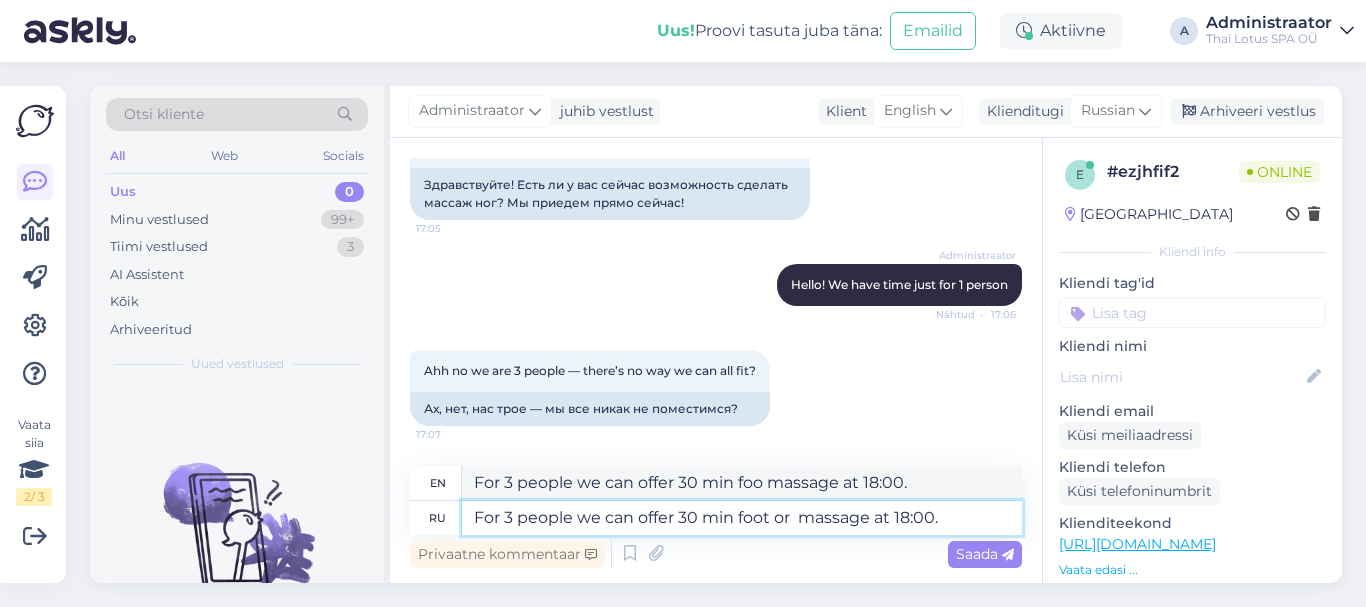 type on "For 3 people we can offer 30 min foot or massage at 18:00." 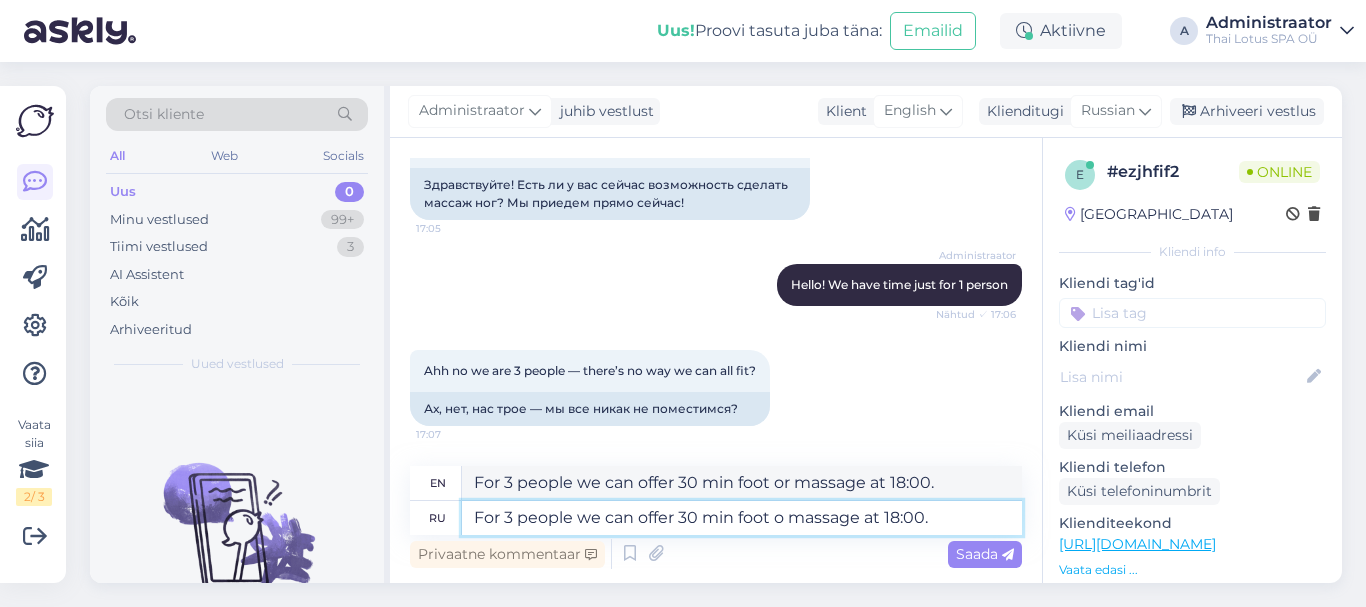 type on "For 3 people we can offer 30 min foot  massage at 18:00." 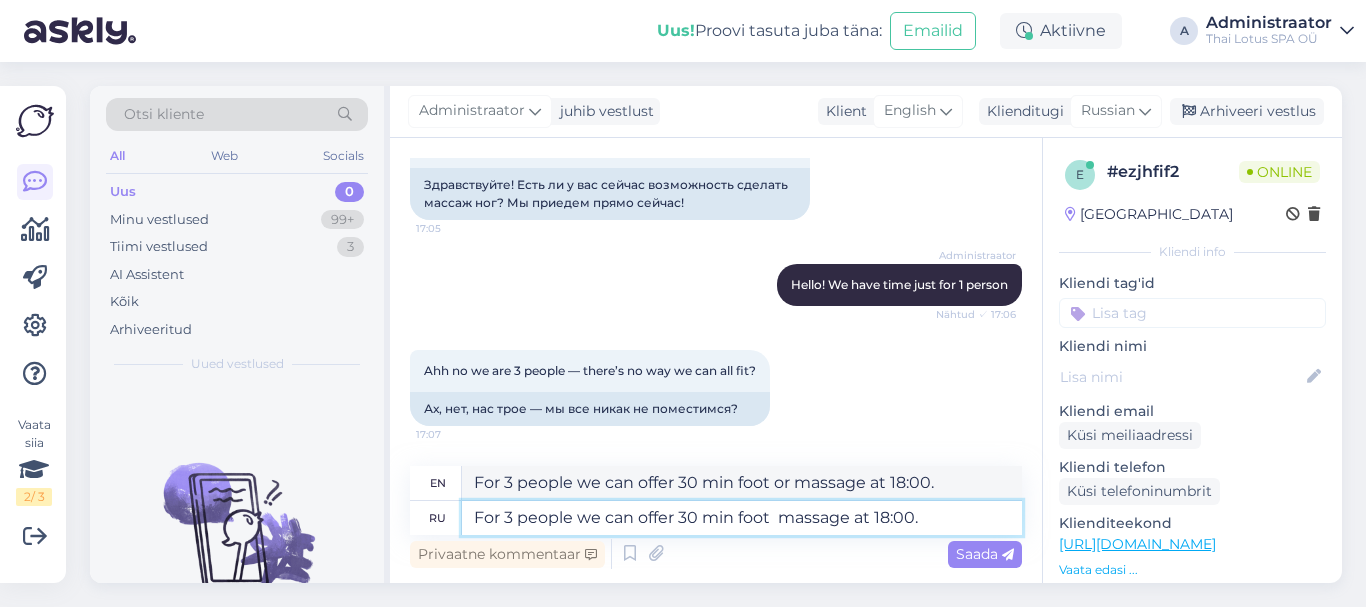 type on "For 3 people we can offer 30 min foot massage at 18:00." 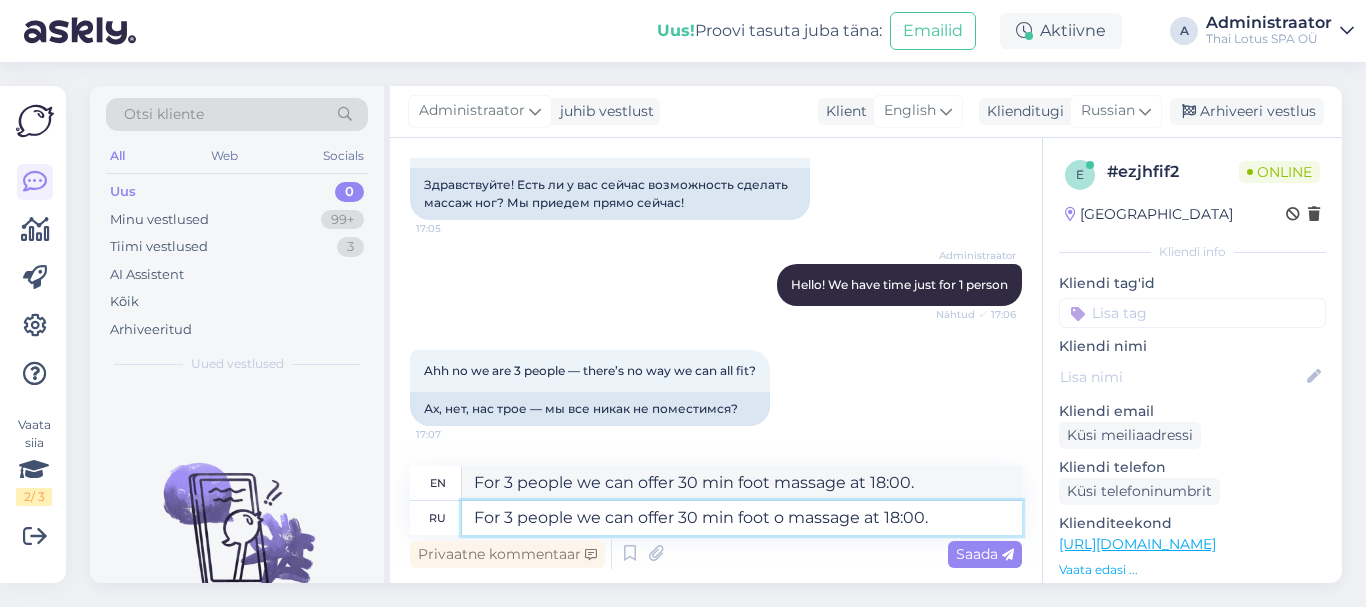 type on "For 3 people we can offer 30 min foot or massage at 18:00." 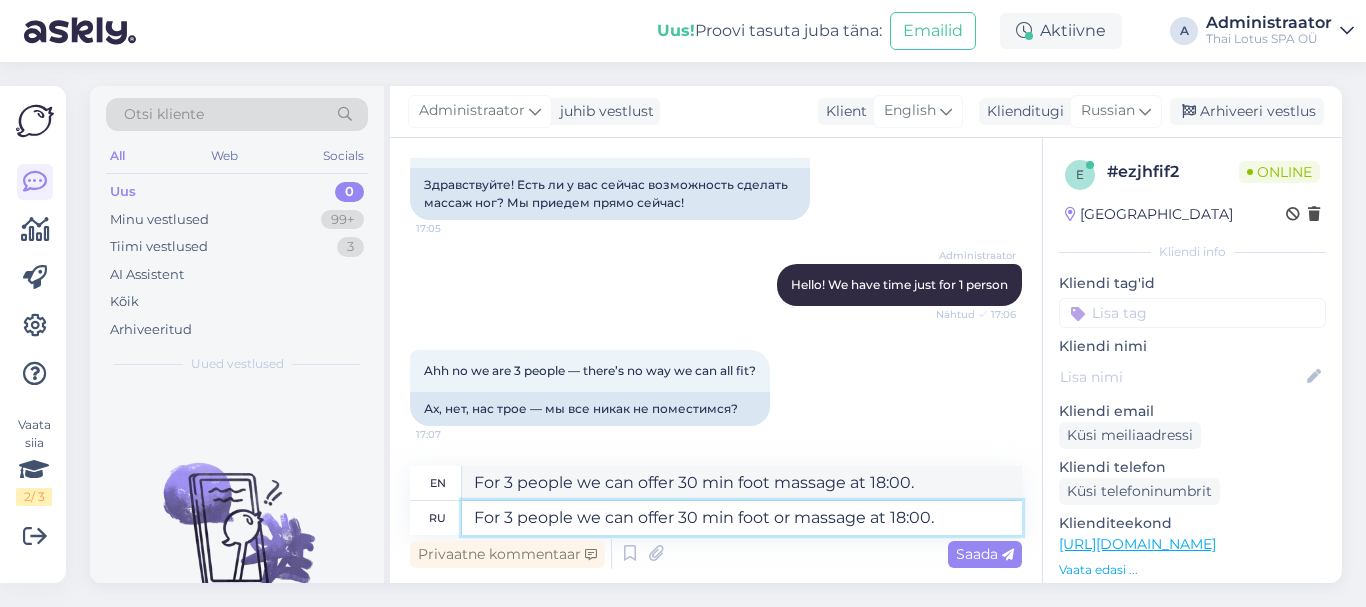 type on "For 3 people we can offer 30 min foot or massage at 18:00." 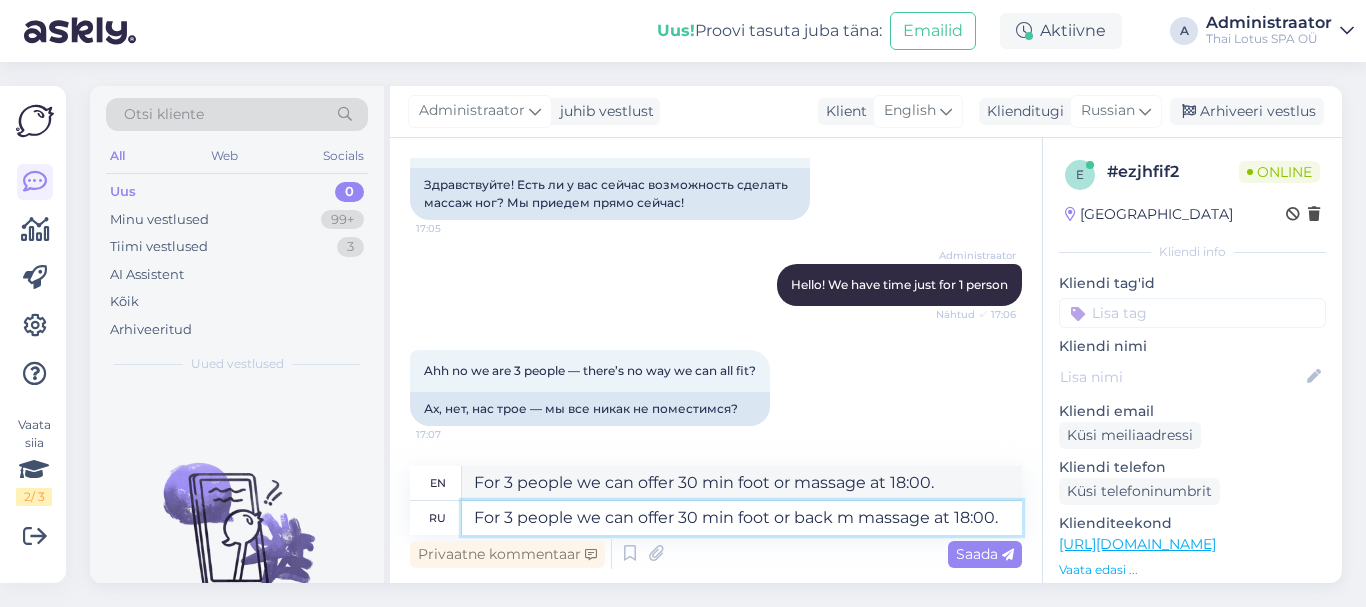 type on "For 3 people we can offer 30 min foot or back ma massage at 18:00." 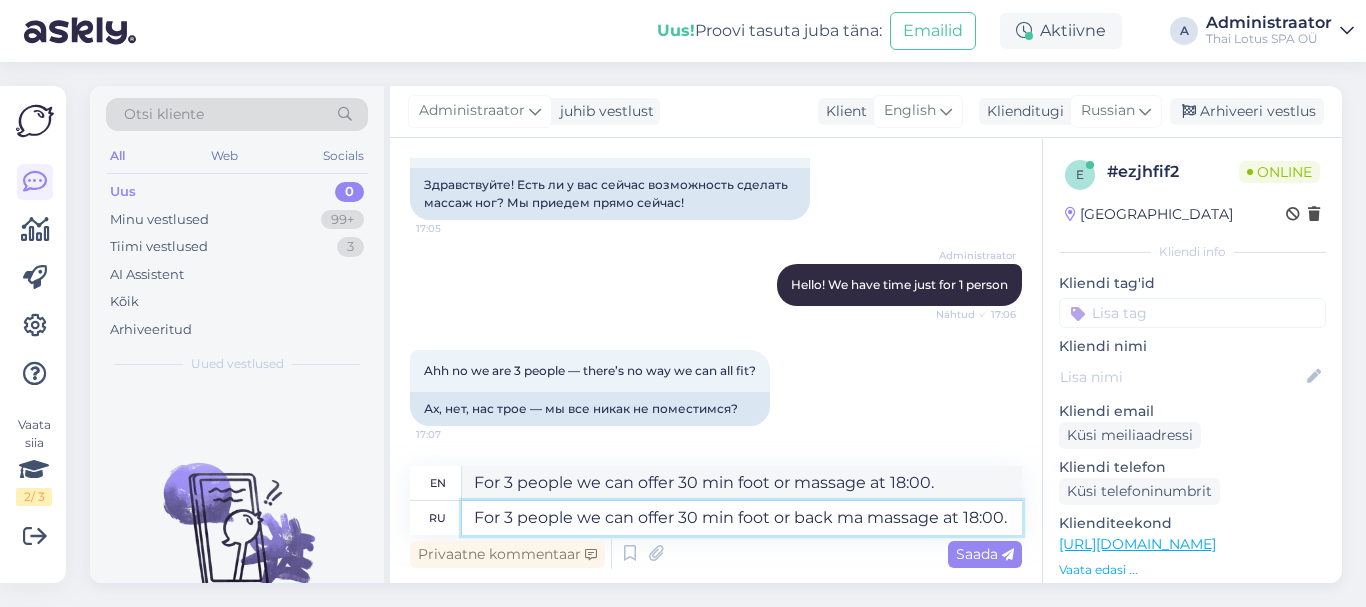 type on "For 3 people we can offer 30 min foot or back massage at 18:00." 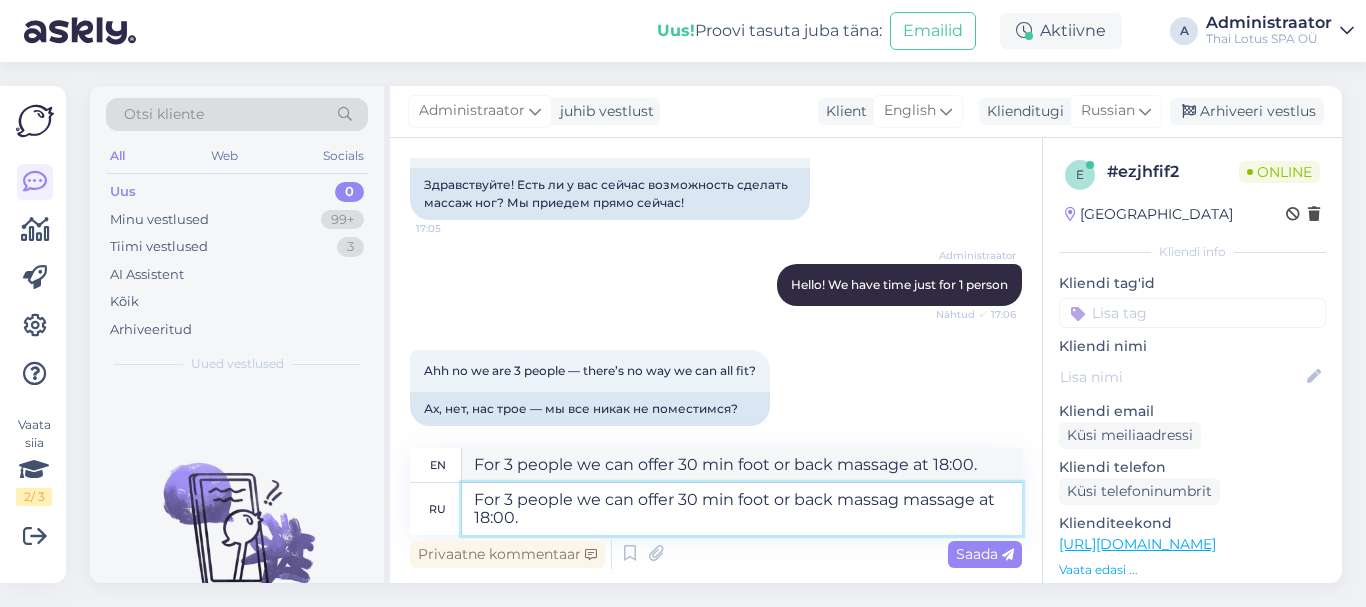 type on "For 3 people we can offer 30 min foot or back massage massage at 18:00." 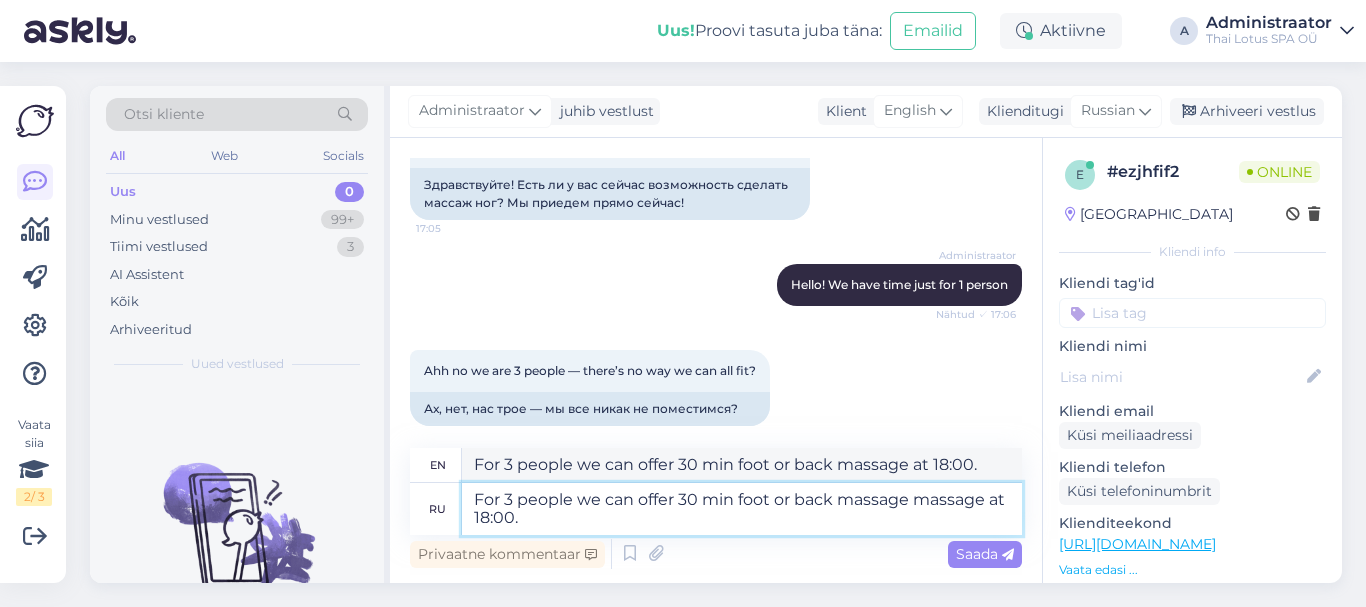 type on "For 3 people we can offer 30 min foot or back massage massage at 18:00." 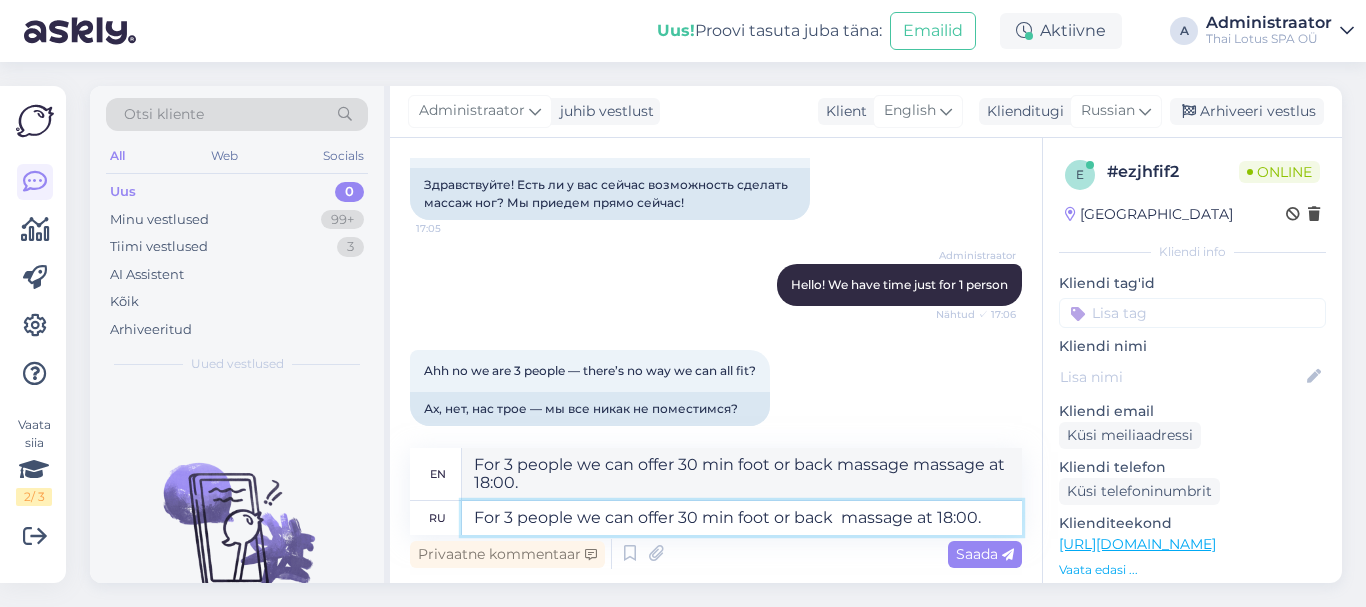 type on "For 3 people we can offer 30 min foot or back massage at 18:00." 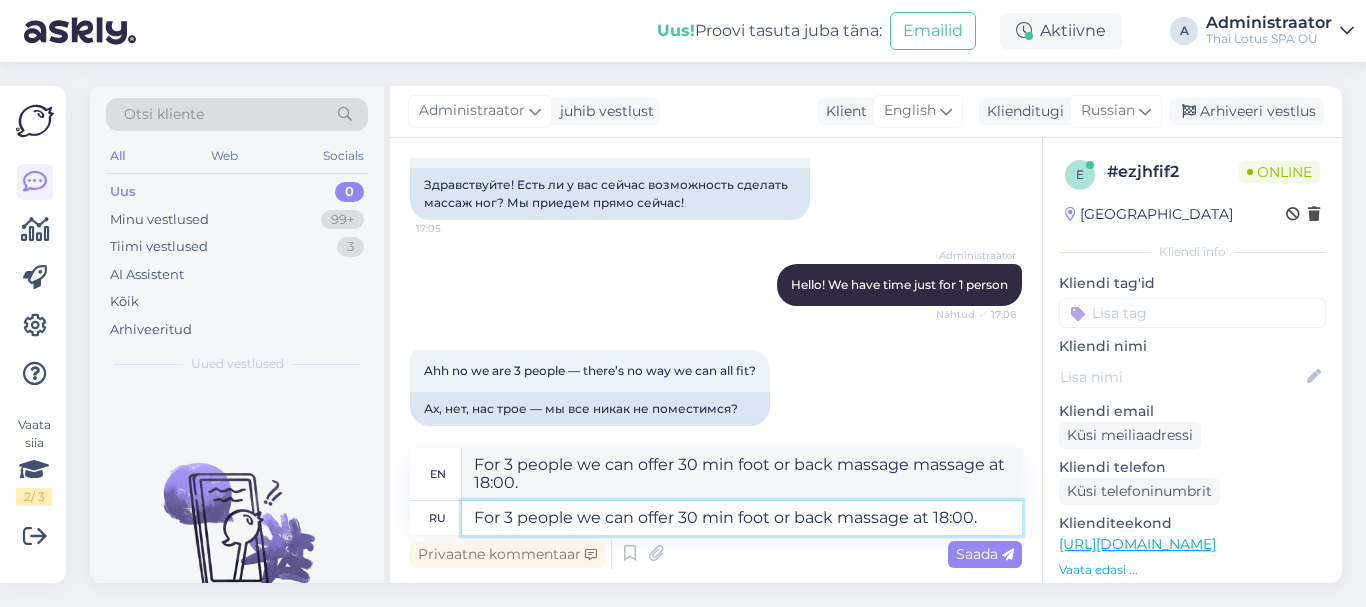 type on "For 3 people we can offer 30 min foot or back massage at 18:00." 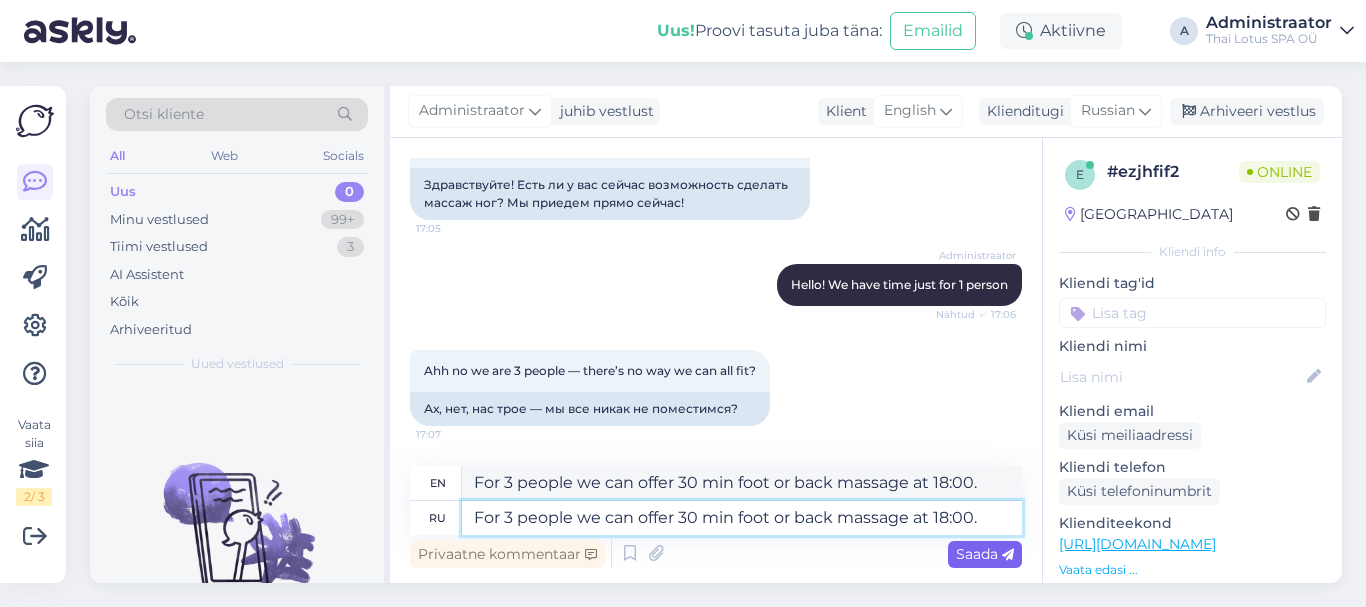 type on "For 3 people we can offer 30 min foot or back massage at 18:00." 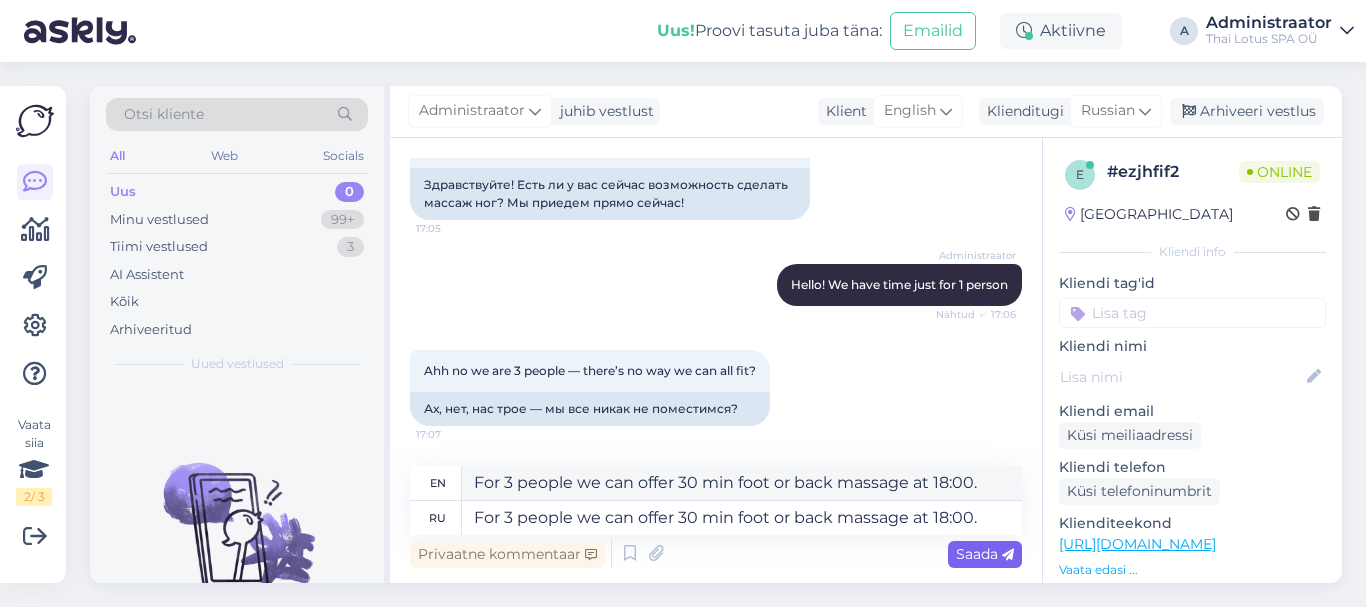 click on "Saada" at bounding box center [985, 554] 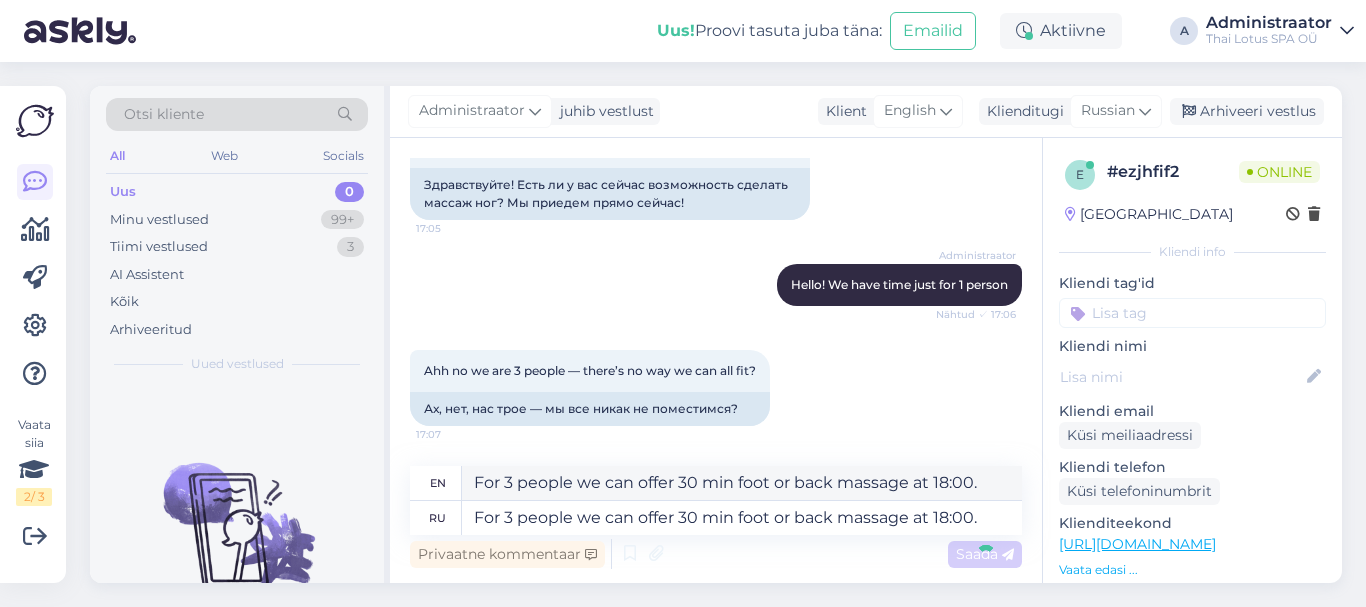 type 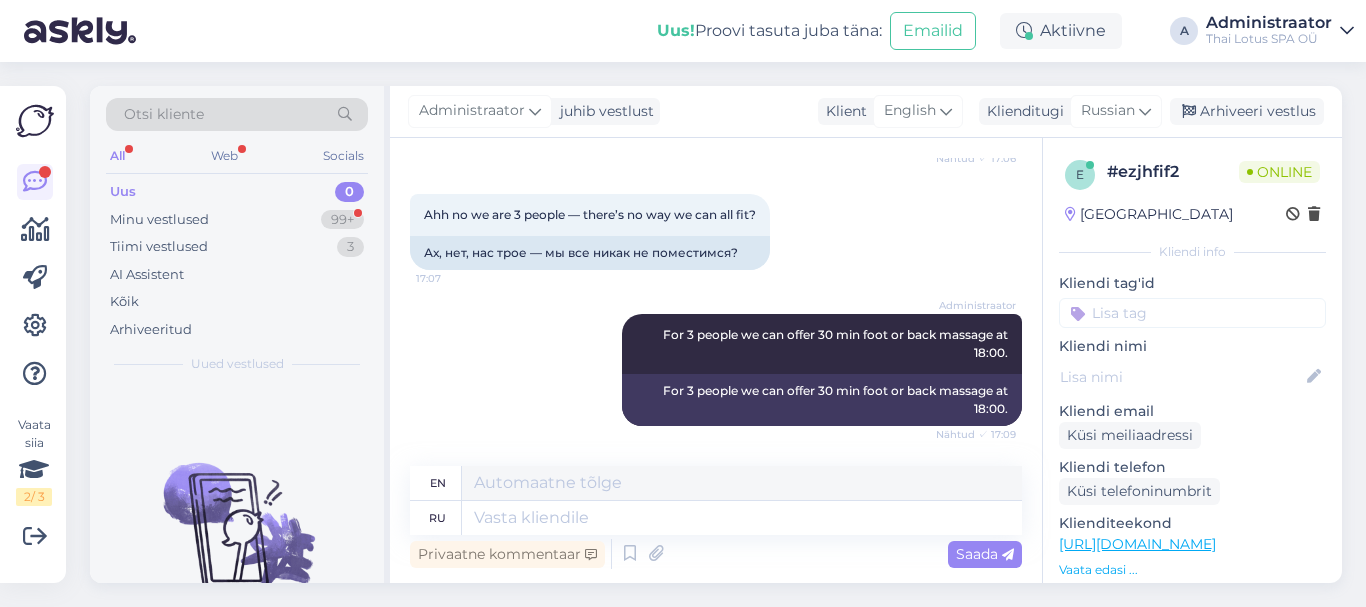 scroll, scrollTop: 468, scrollLeft: 0, axis: vertical 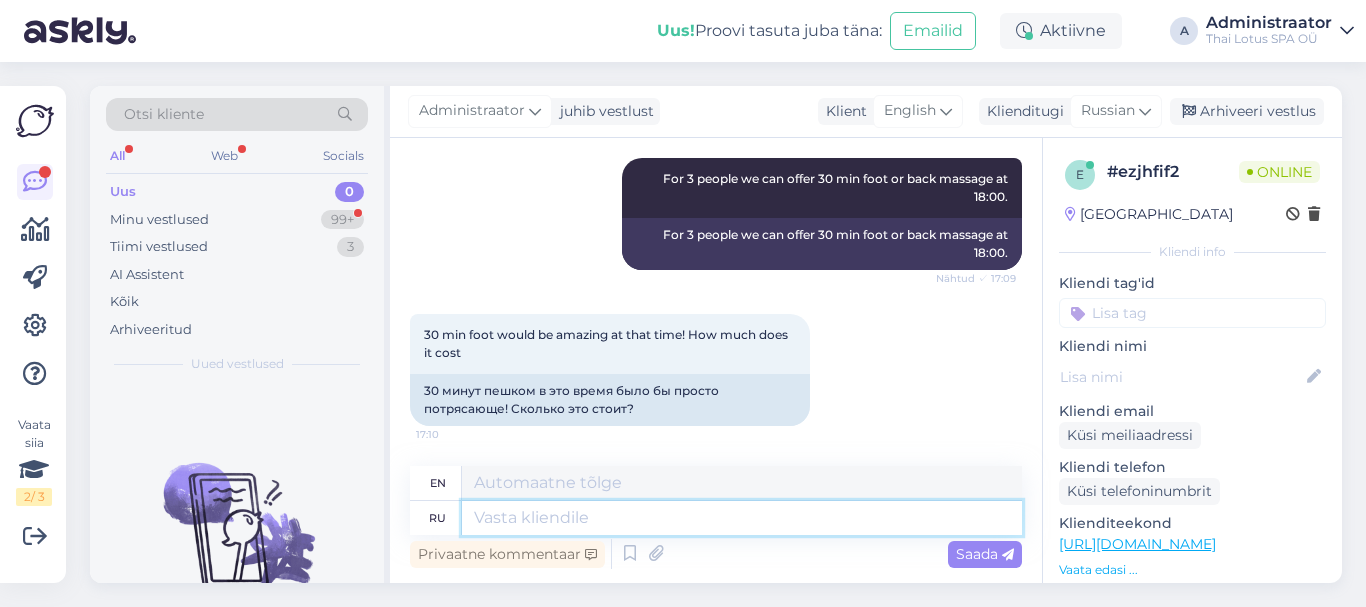 paste on "https://thailotus.ee/en/light-lotus" 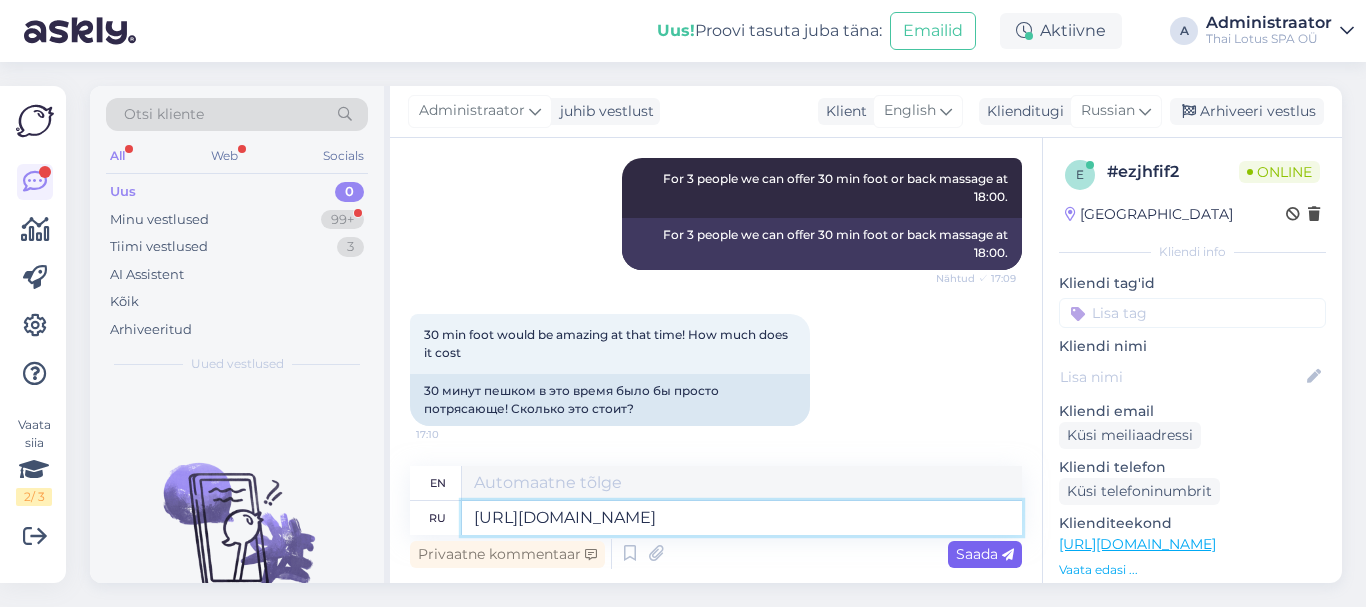 type on "https://thailotus.ee/en/light-lotus" 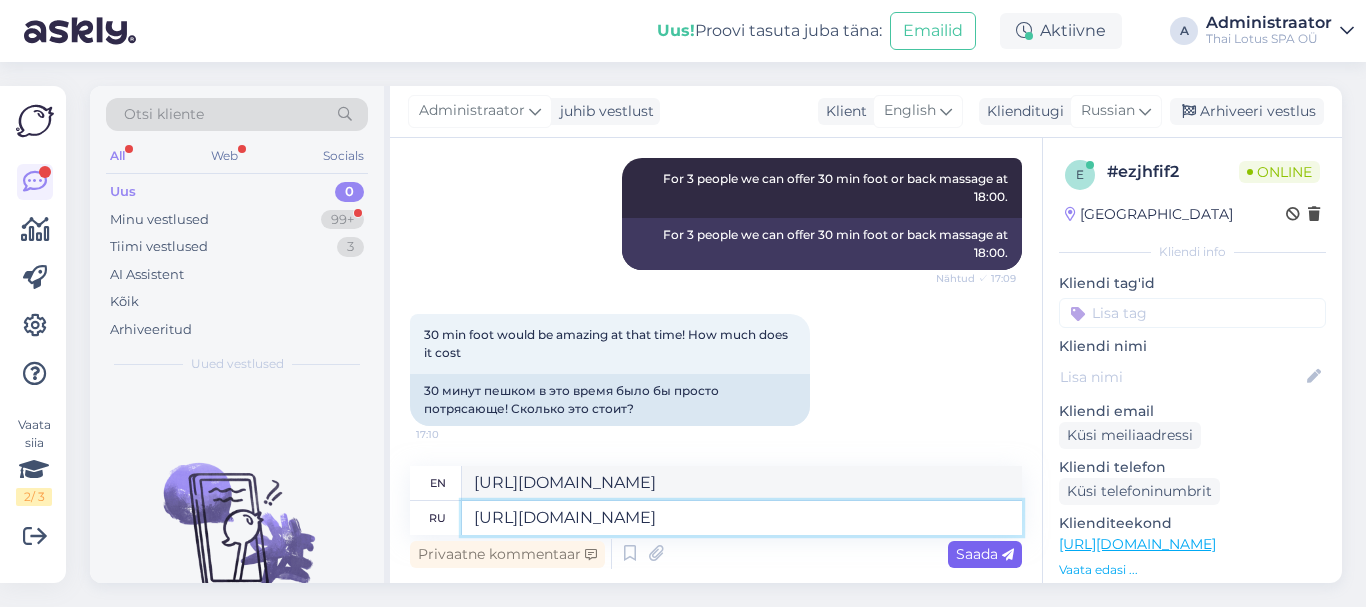 type on "https://thailotus.ee/en/light-lotus" 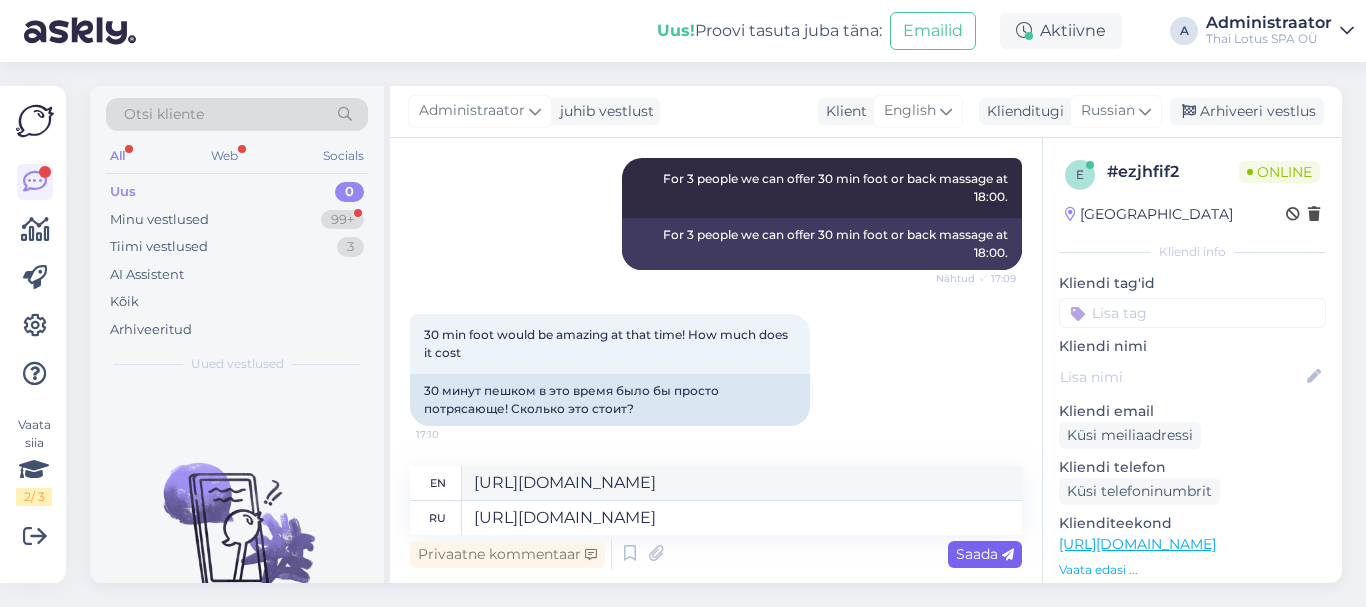 click on "Saada" at bounding box center [985, 554] 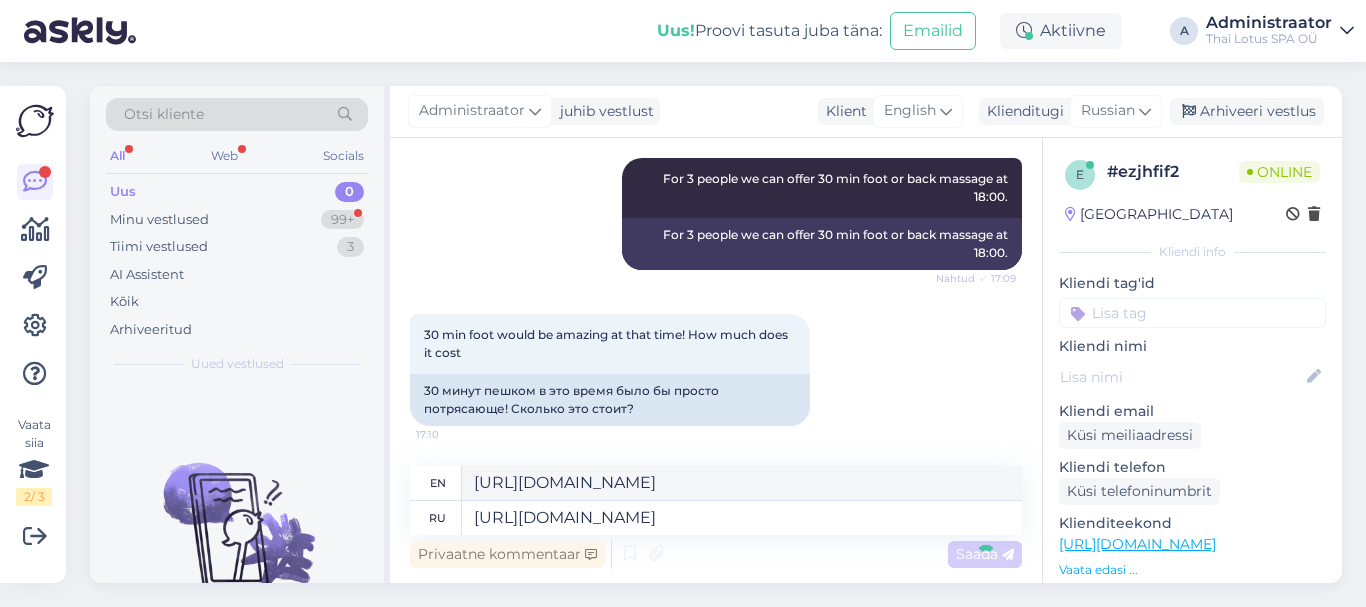type 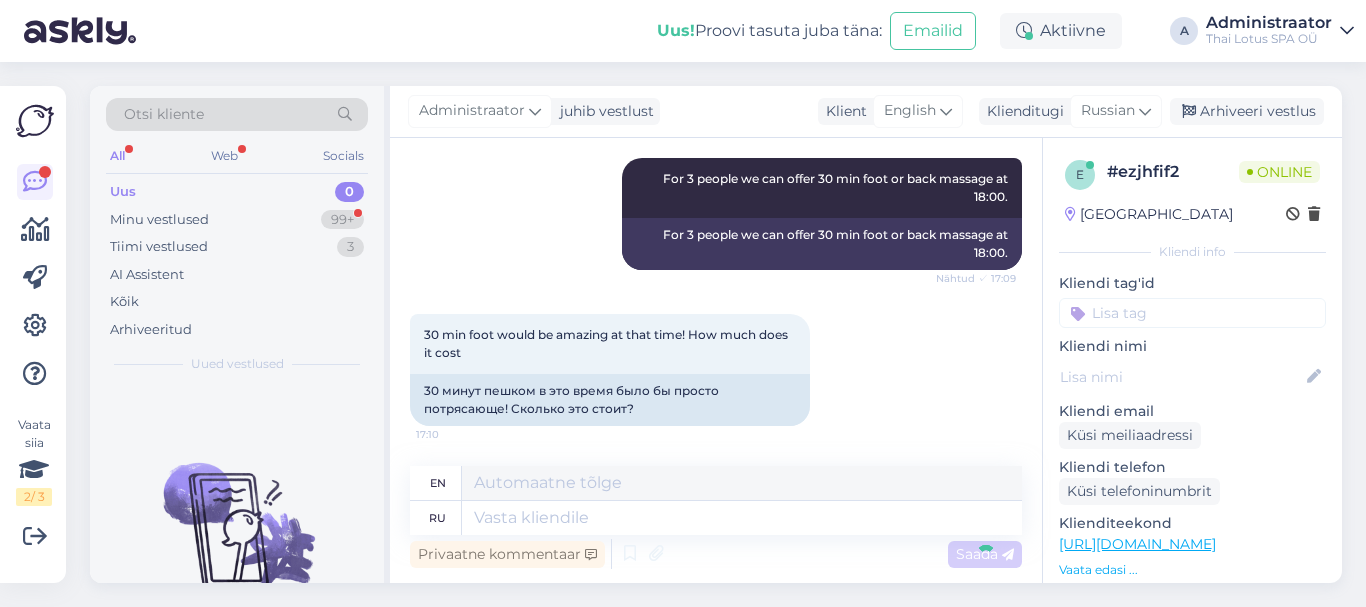 scroll, scrollTop: 588, scrollLeft: 0, axis: vertical 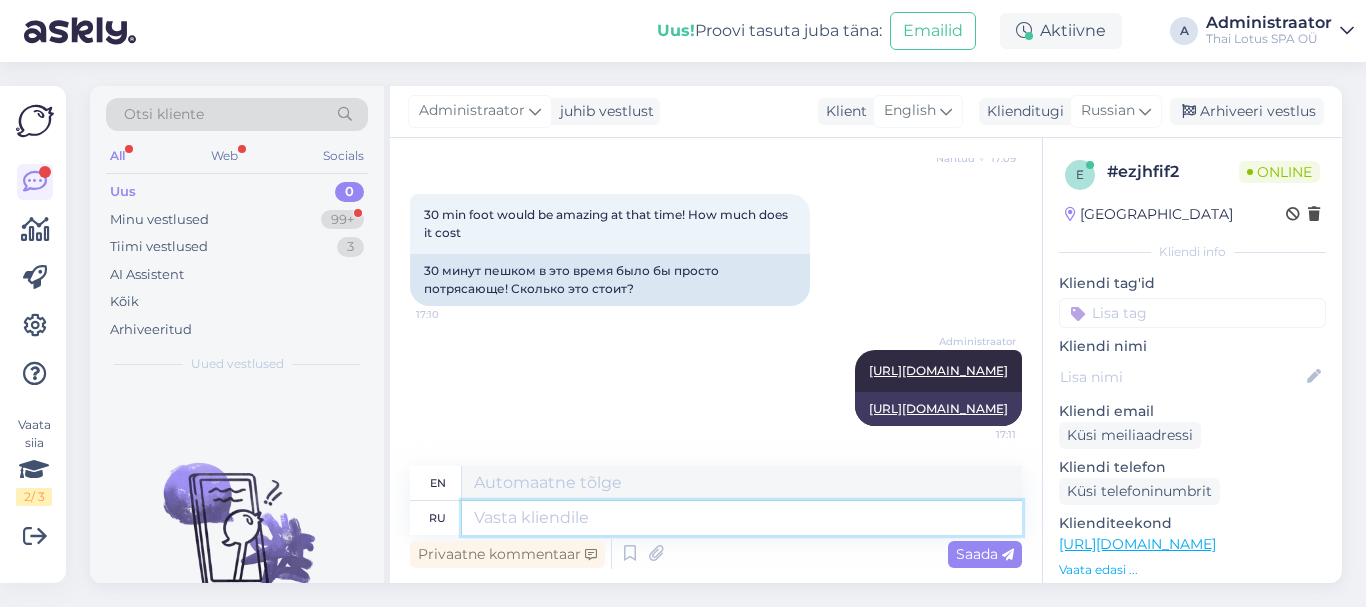 click at bounding box center [742, 518] 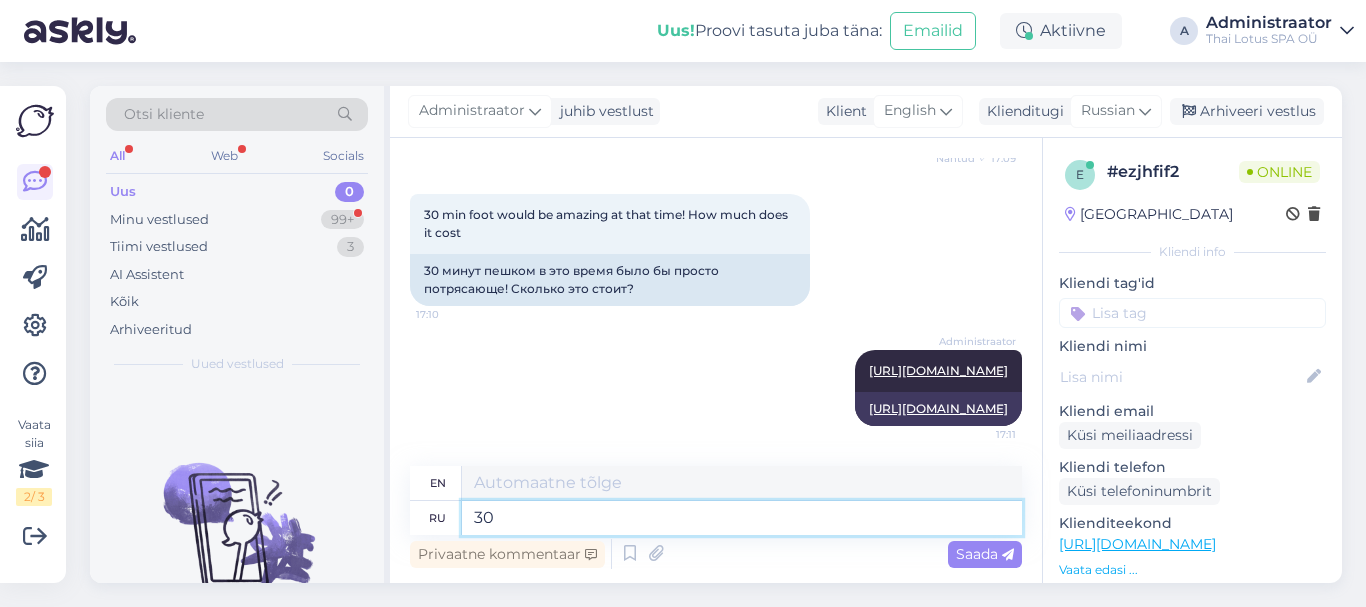 type on "30" 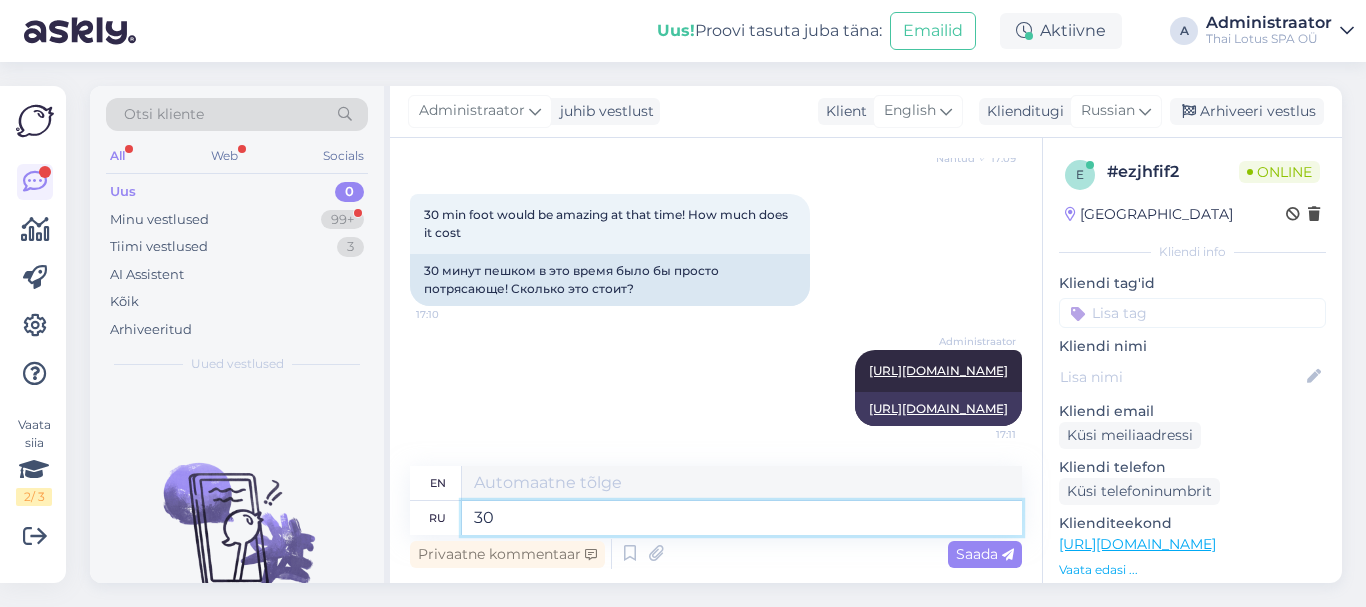 type on "30" 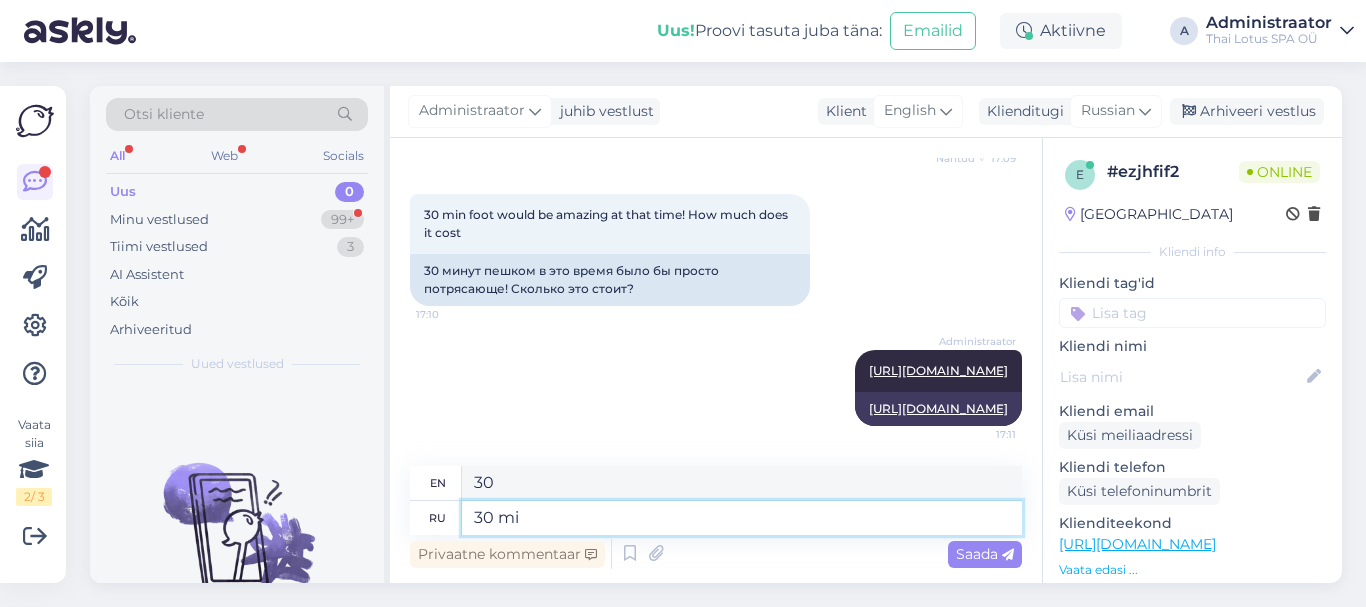 type on "30 min" 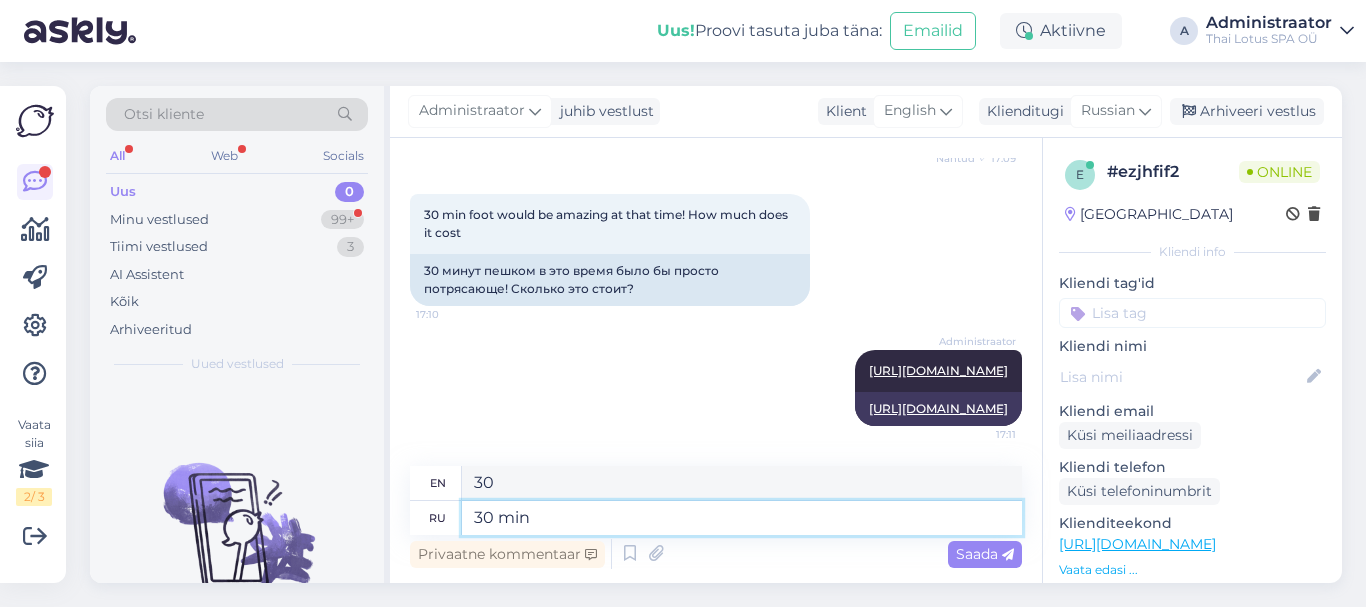 type on "30 mi" 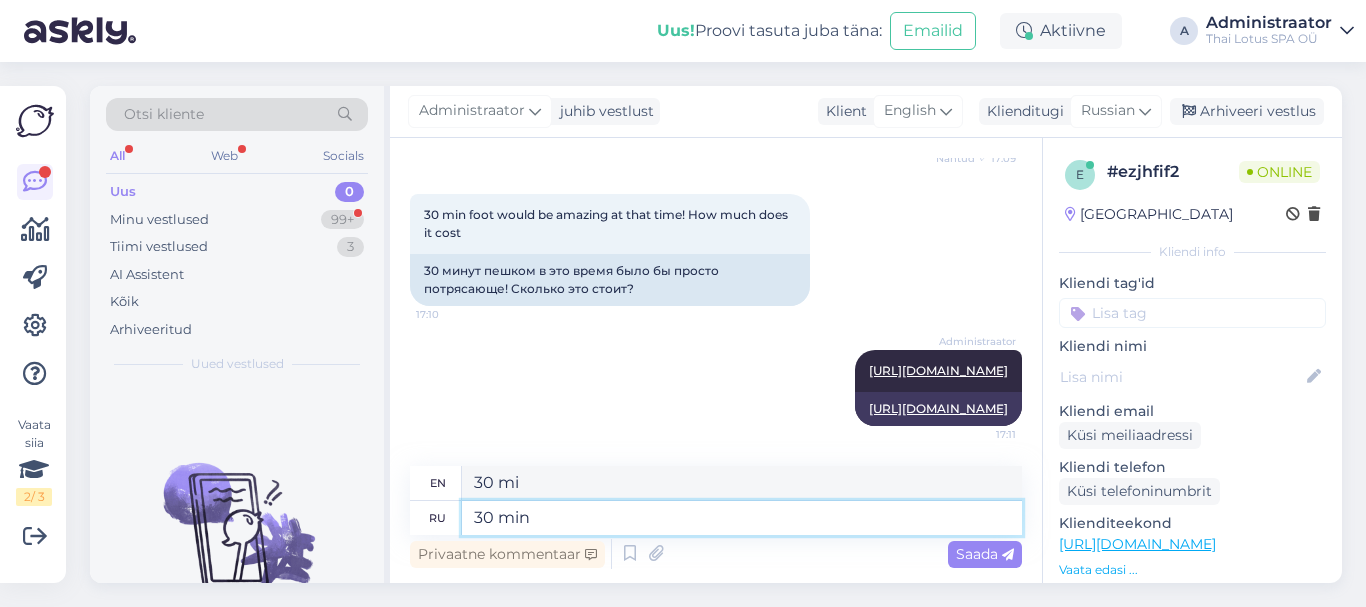 type on "30 min" 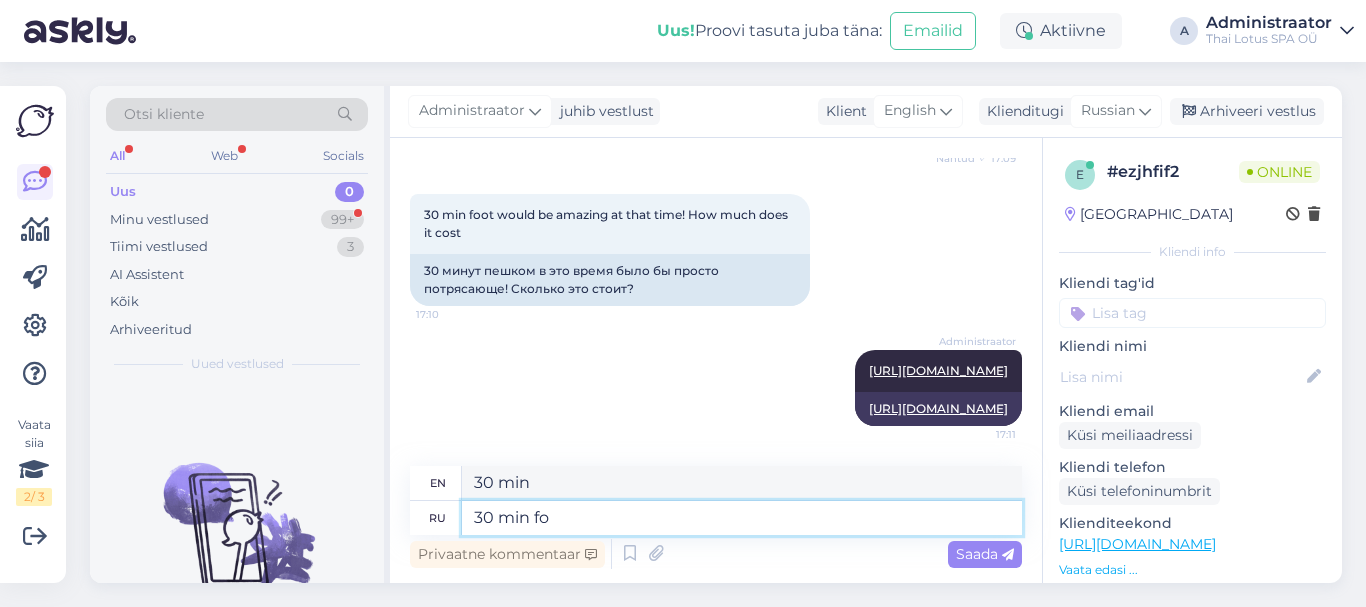 type on "30 min foo" 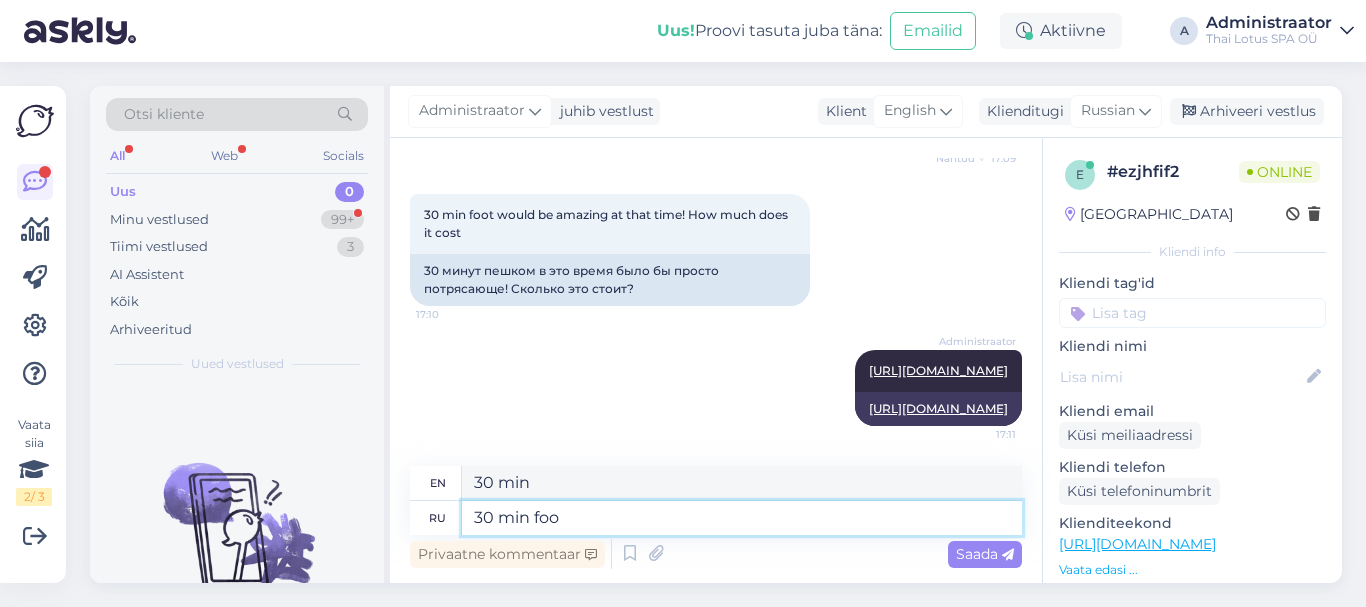 type on "30 min foo" 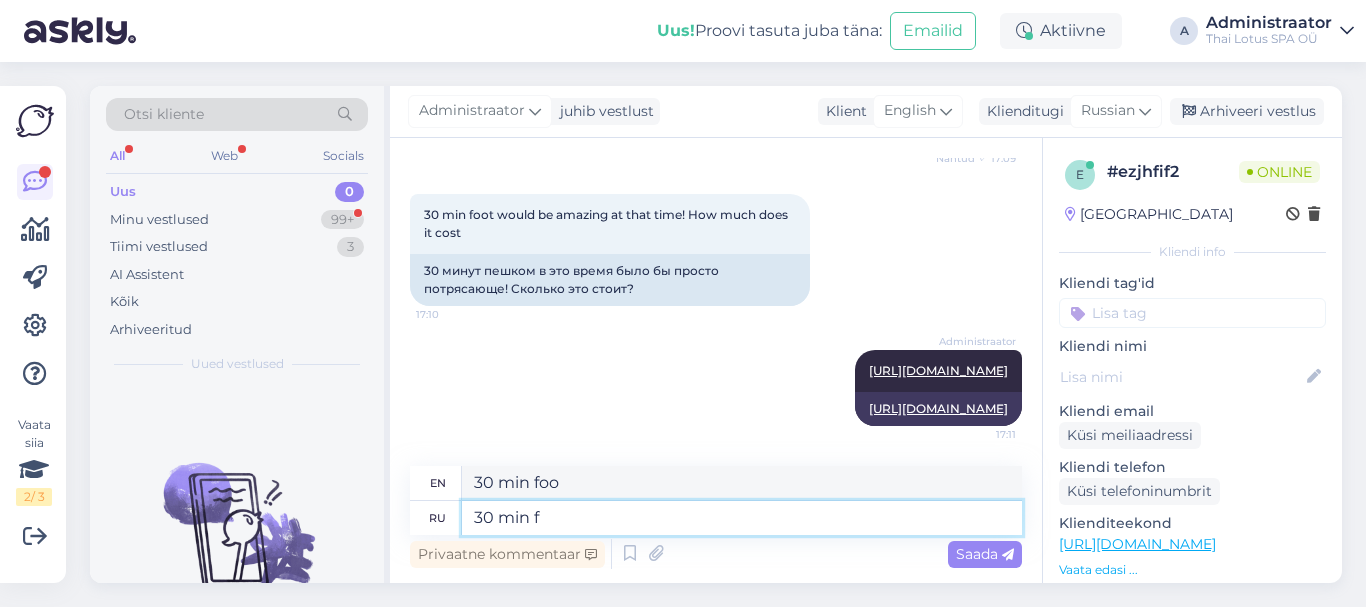 type on "30 min" 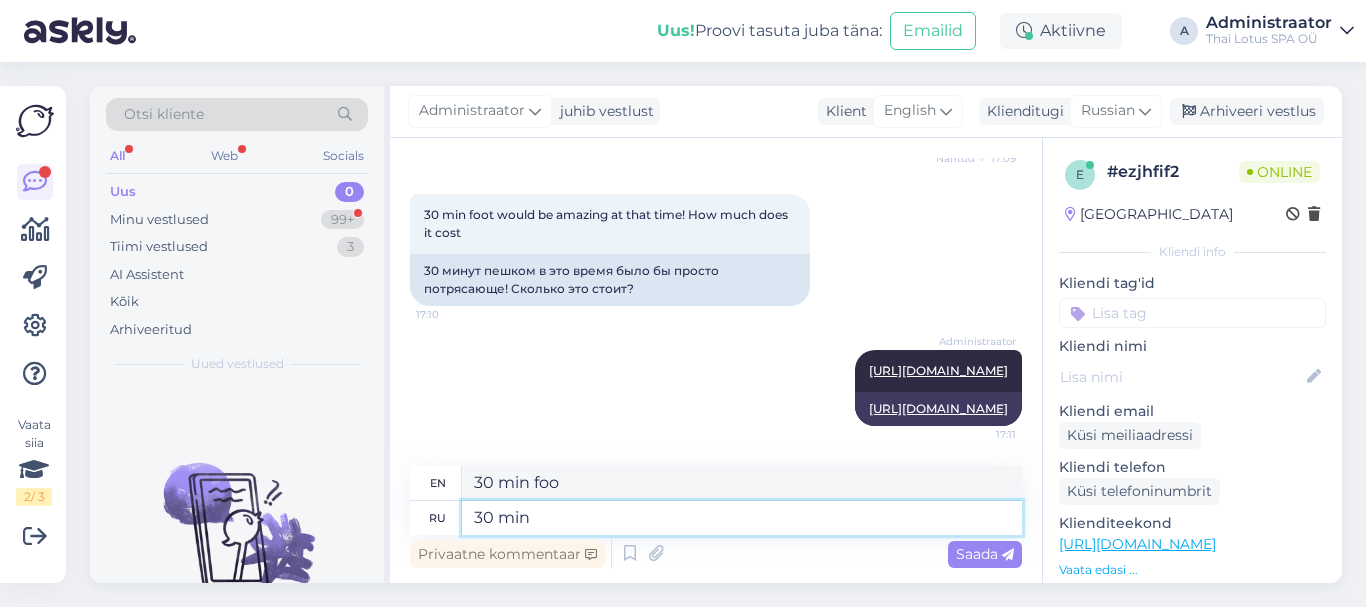 type on "30 min" 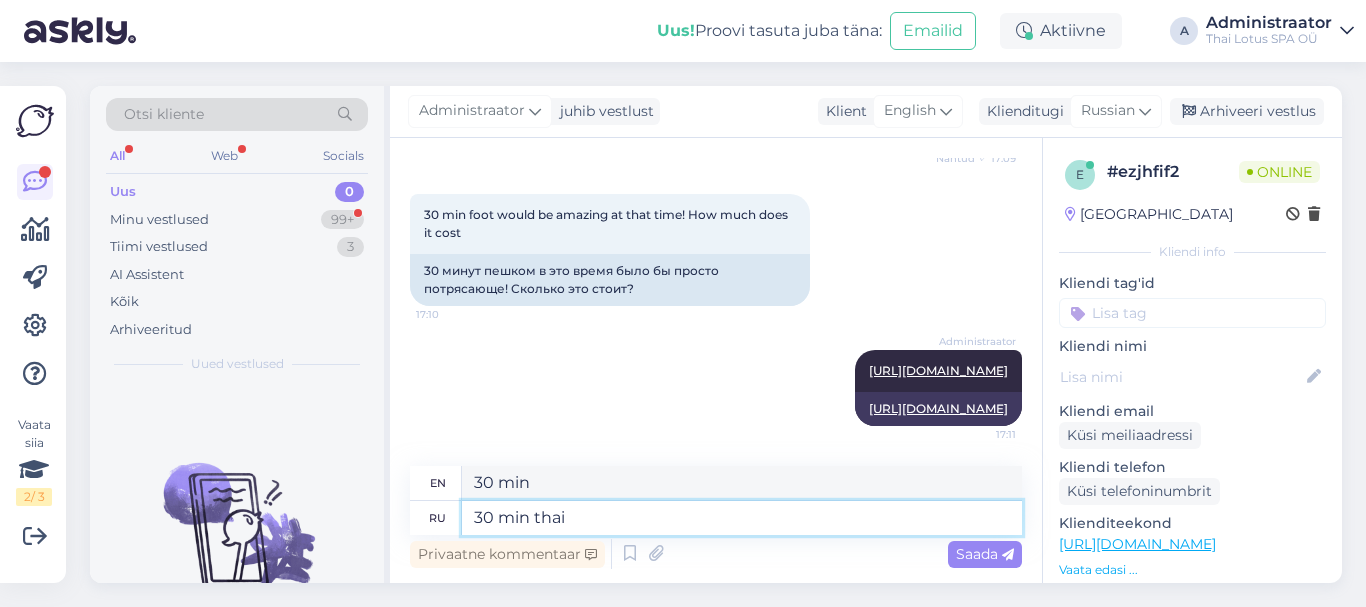 type on "30 min thai" 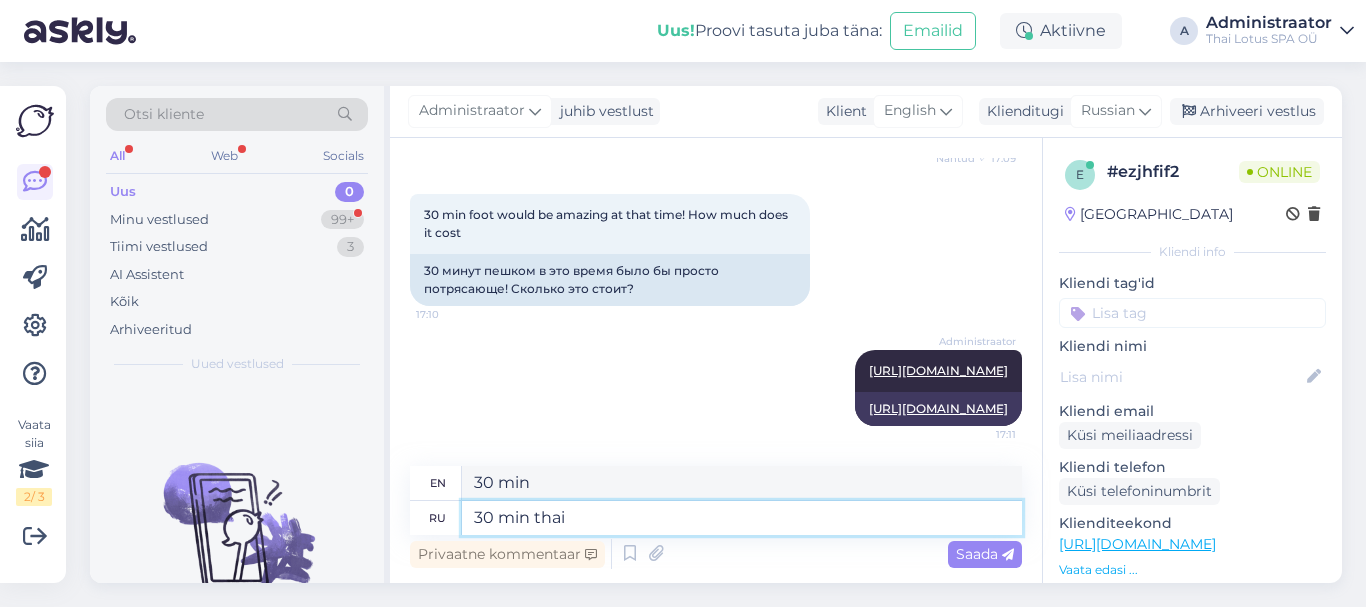 type on "30 min thai" 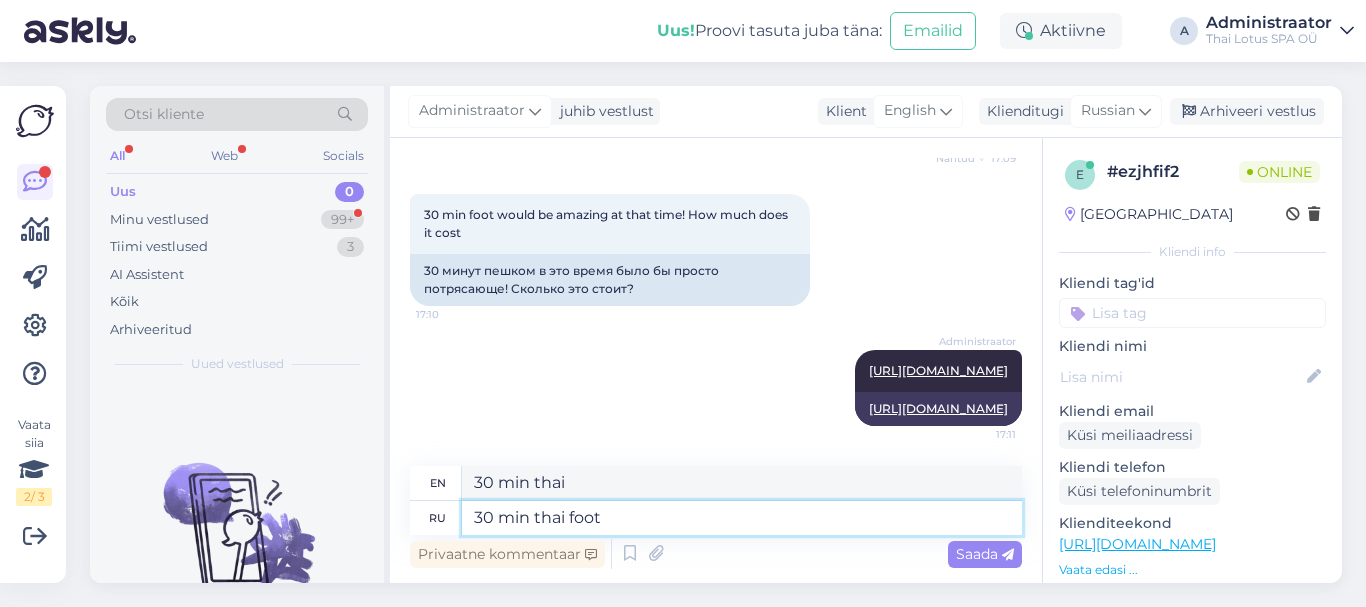 type on "30 min thai foot m" 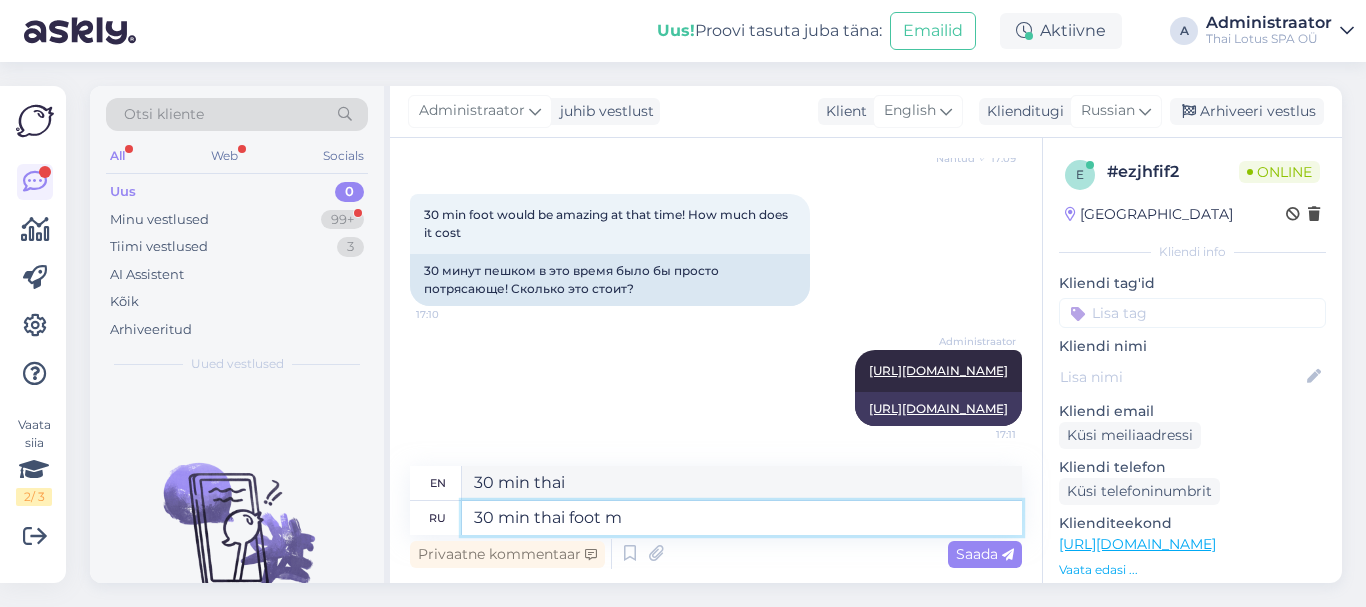 type on "30 min thai foot" 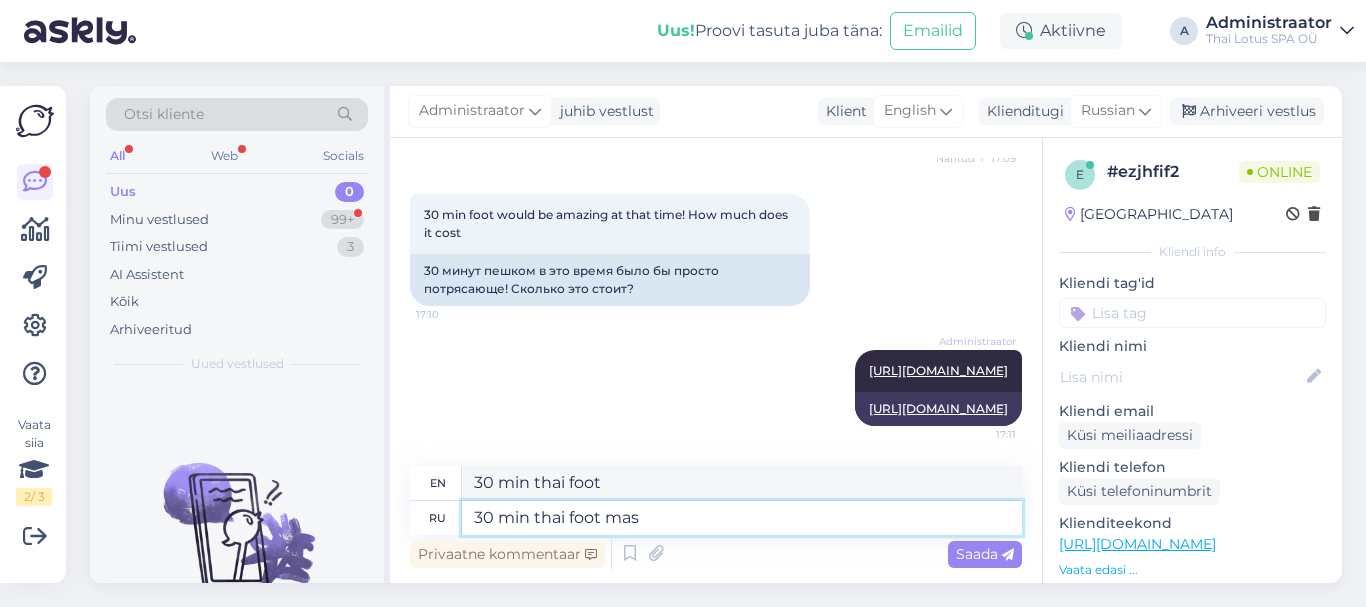 type on "30 min thai foot mass" 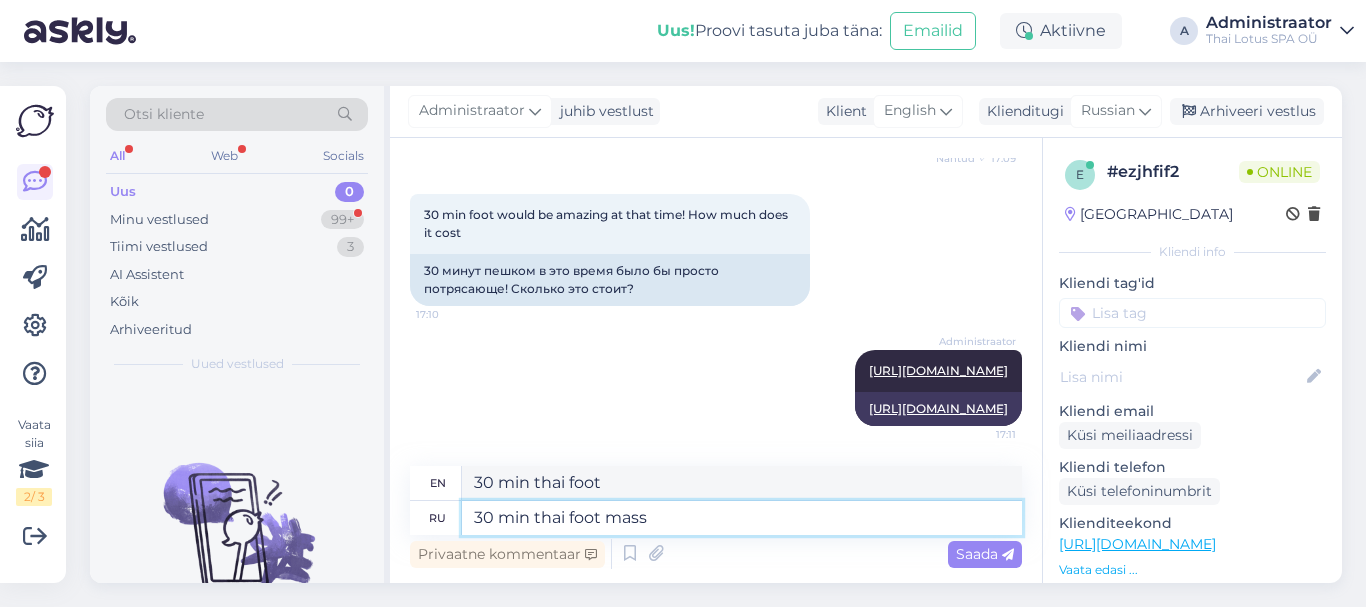 type on "30 min thai foot massage" 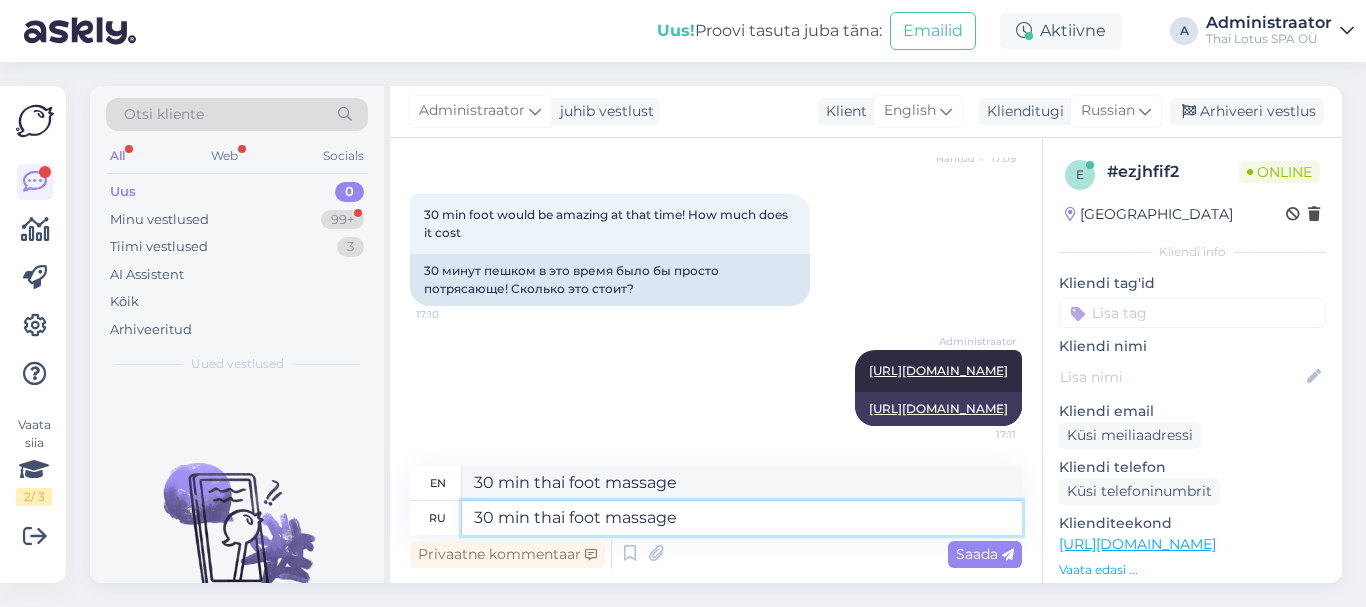 type on "30 min thai foot massage" 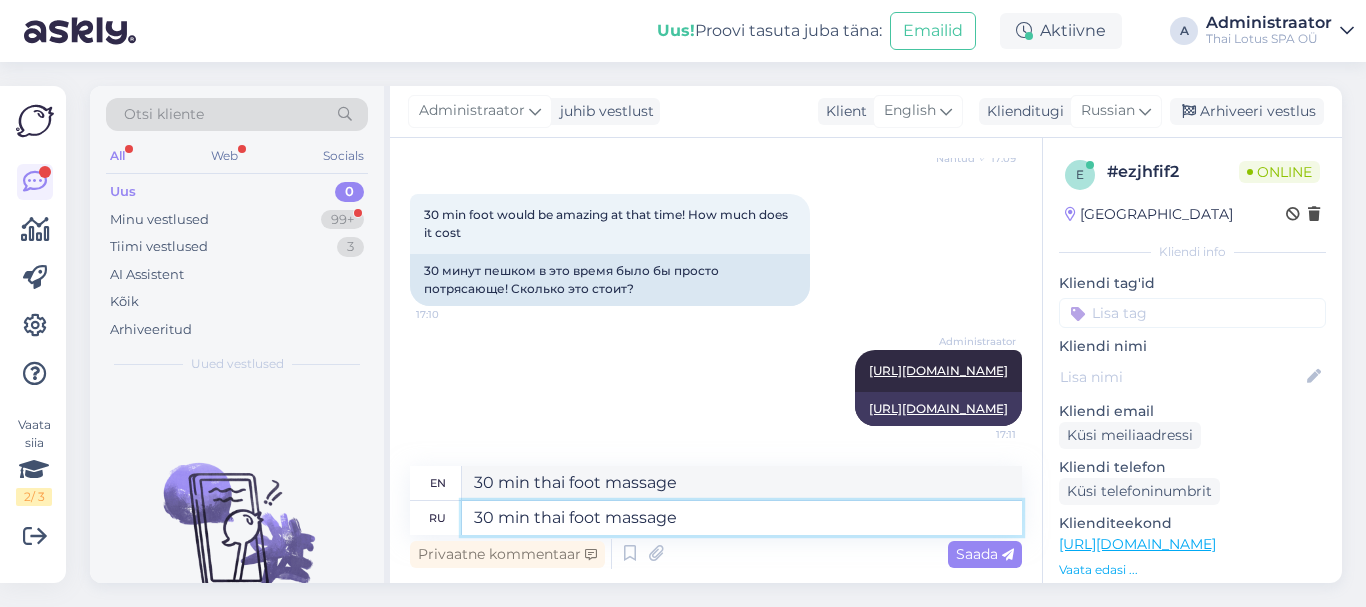 type on "30 min Thai foot massage" 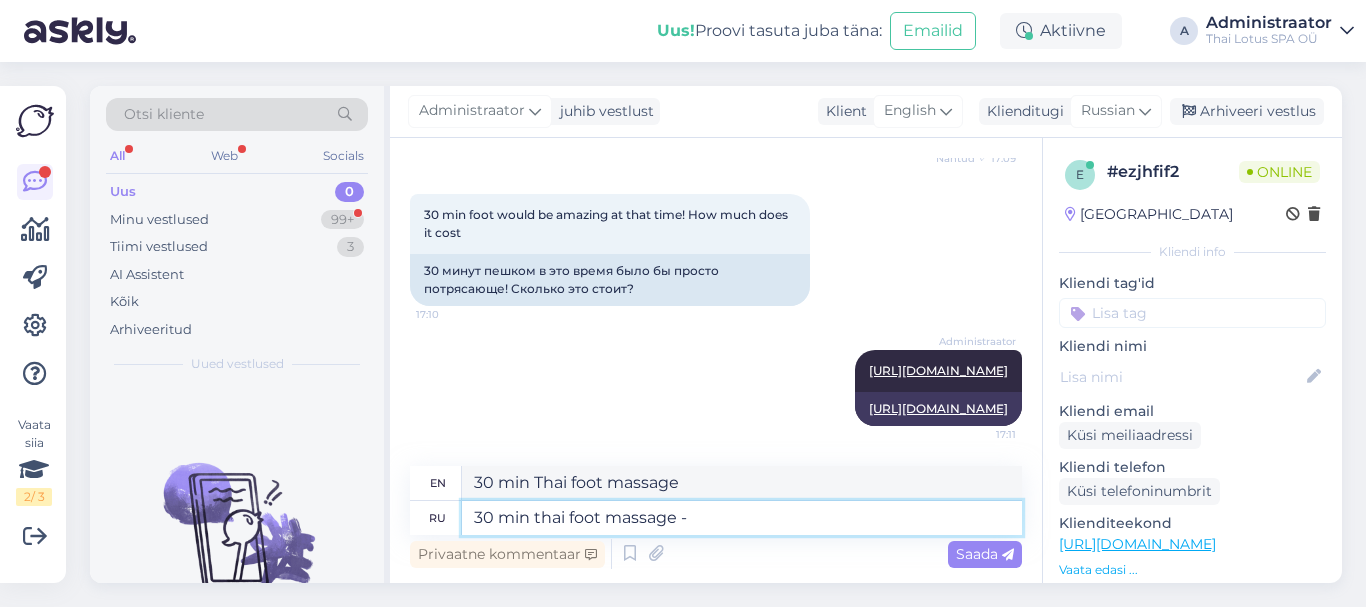 type on "30 min thai foot massage -" 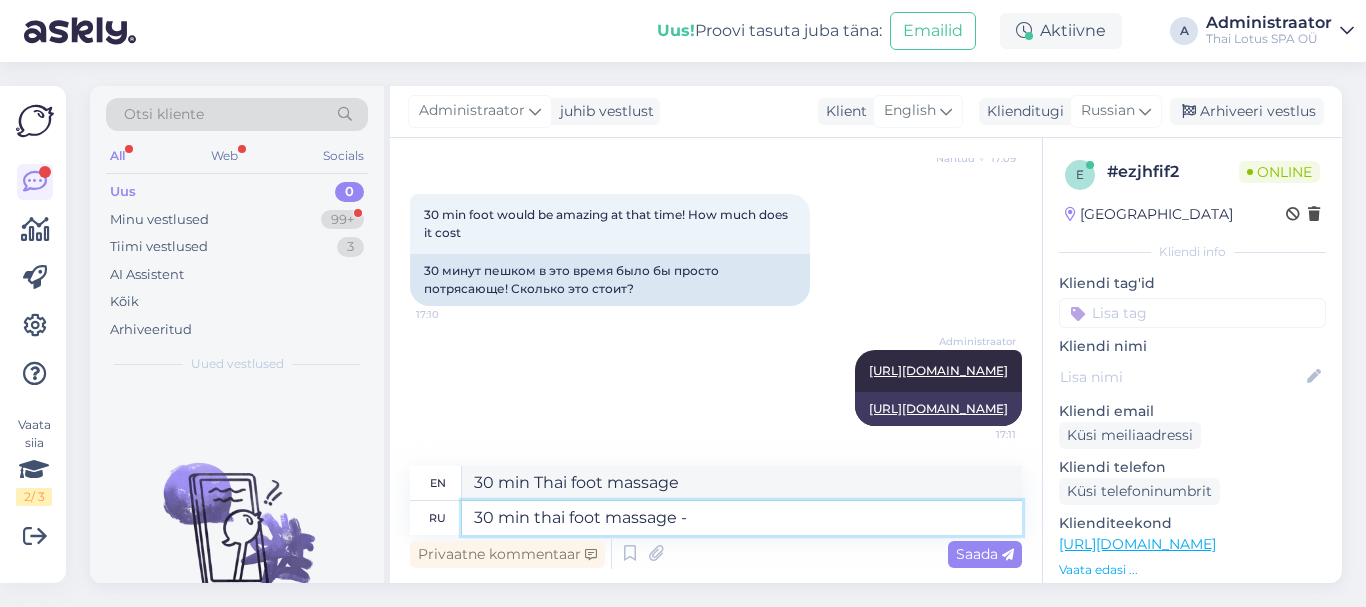 type on "30 min thai foot massage -" 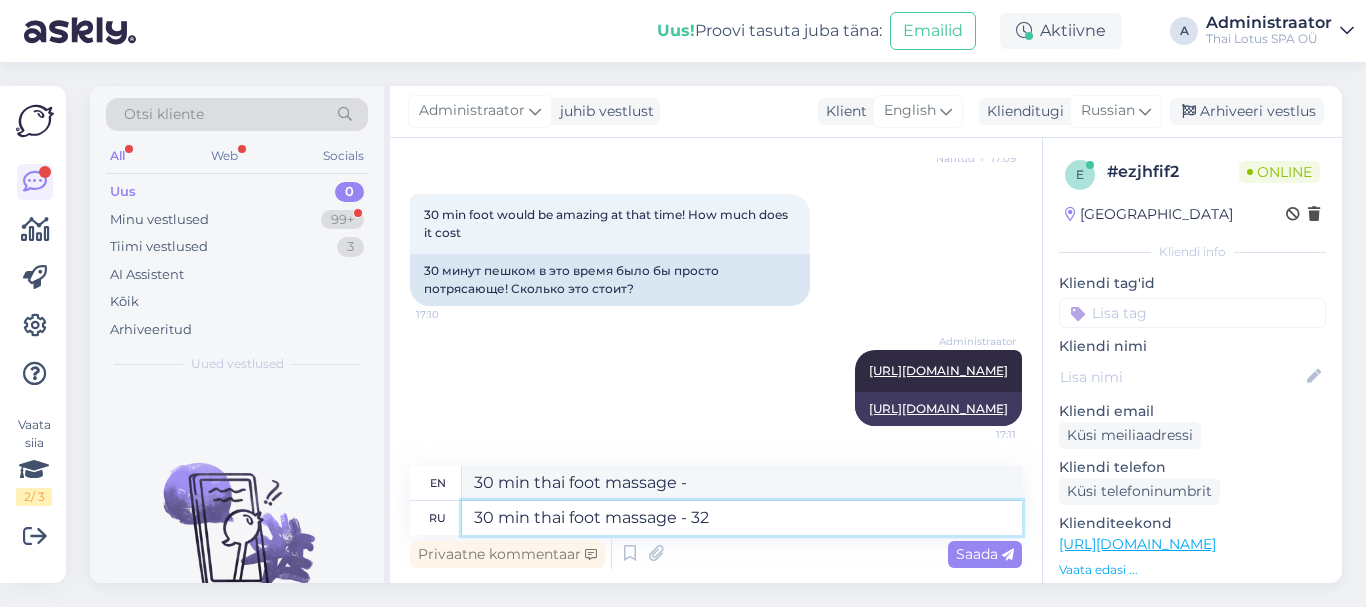 type on "30 min thai foot massage - 32" 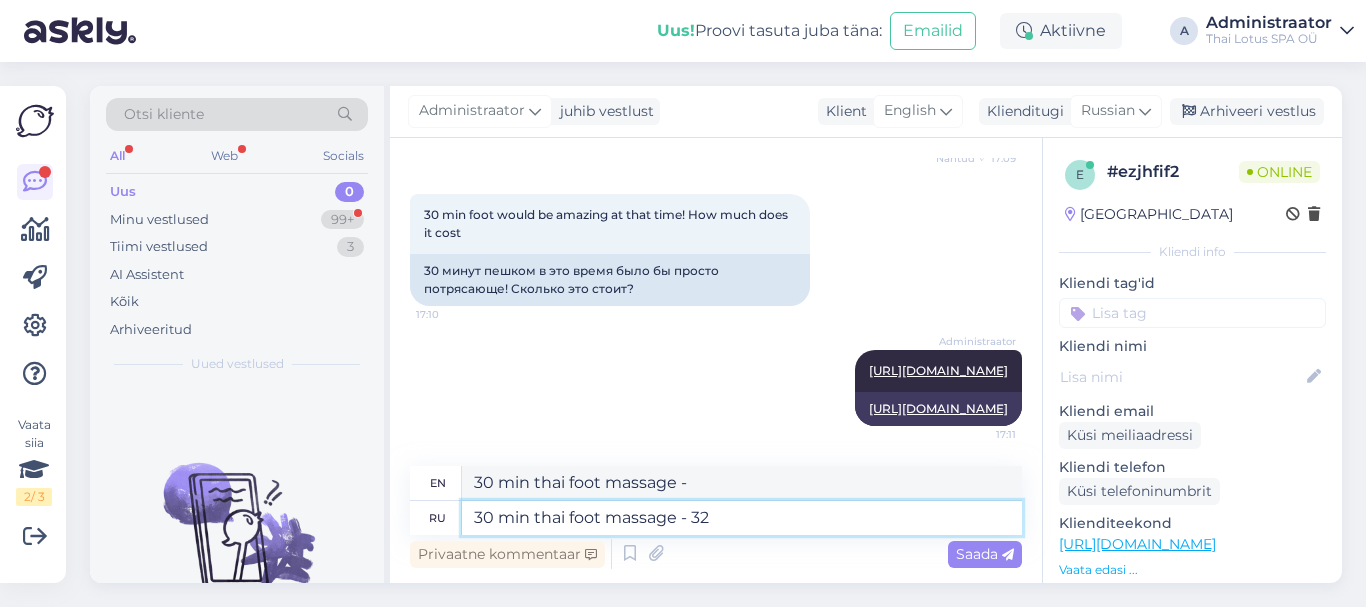 type on "30 min thai foot massage - 32" 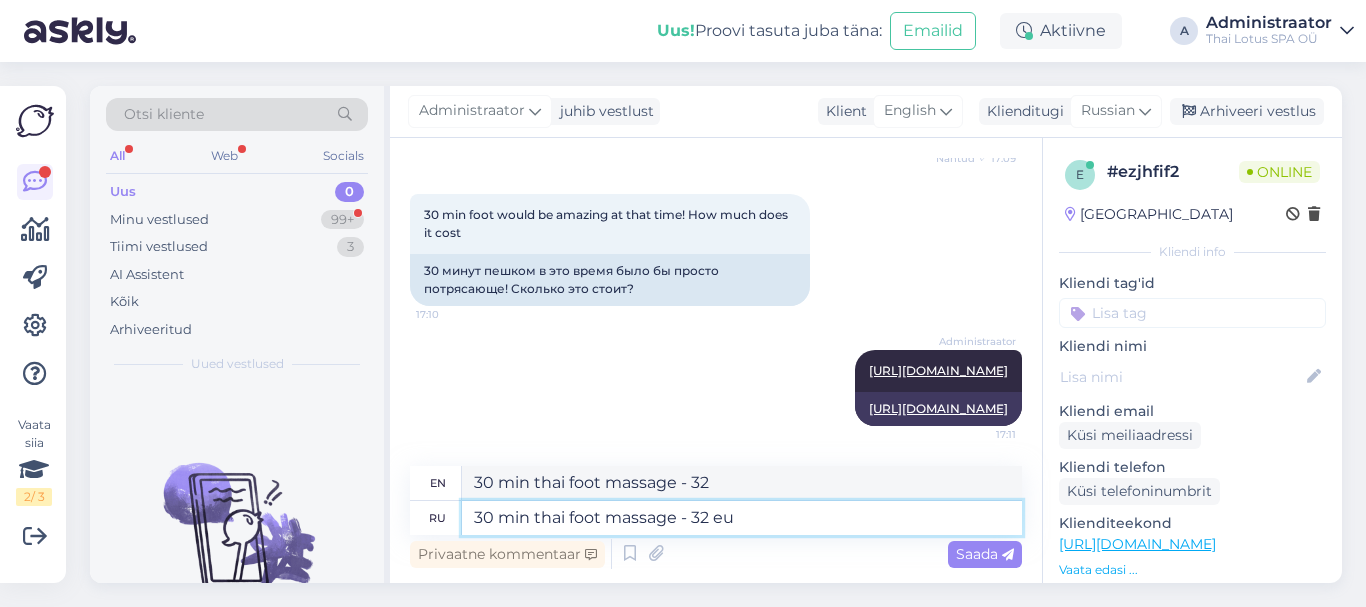 type on "30 min thai foot massage - 32 eur" 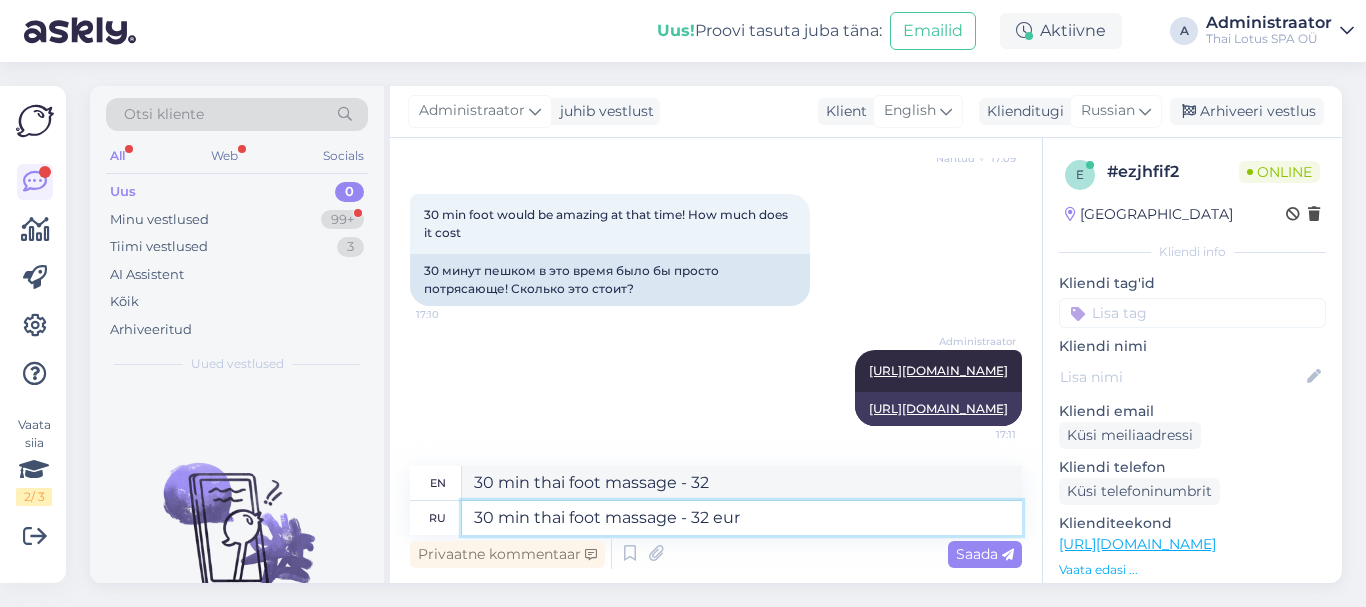 type on "30 min thai foot massage - 32 eur" 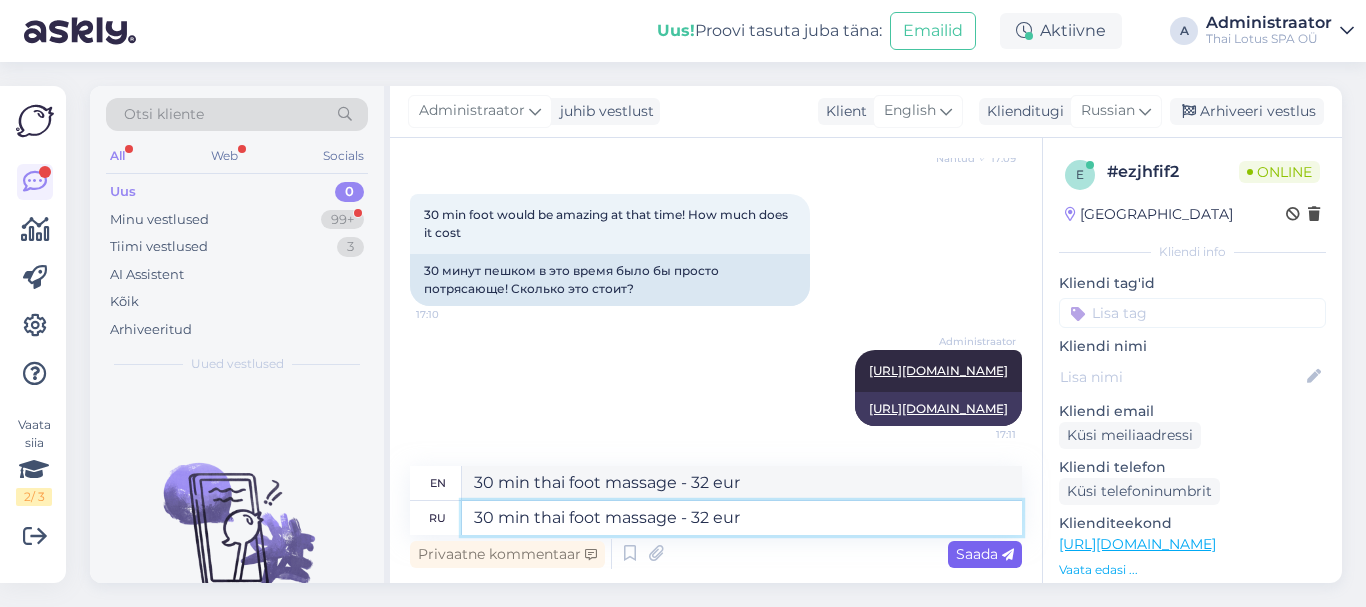 type on "30 min thai foot massage - 32 eur" 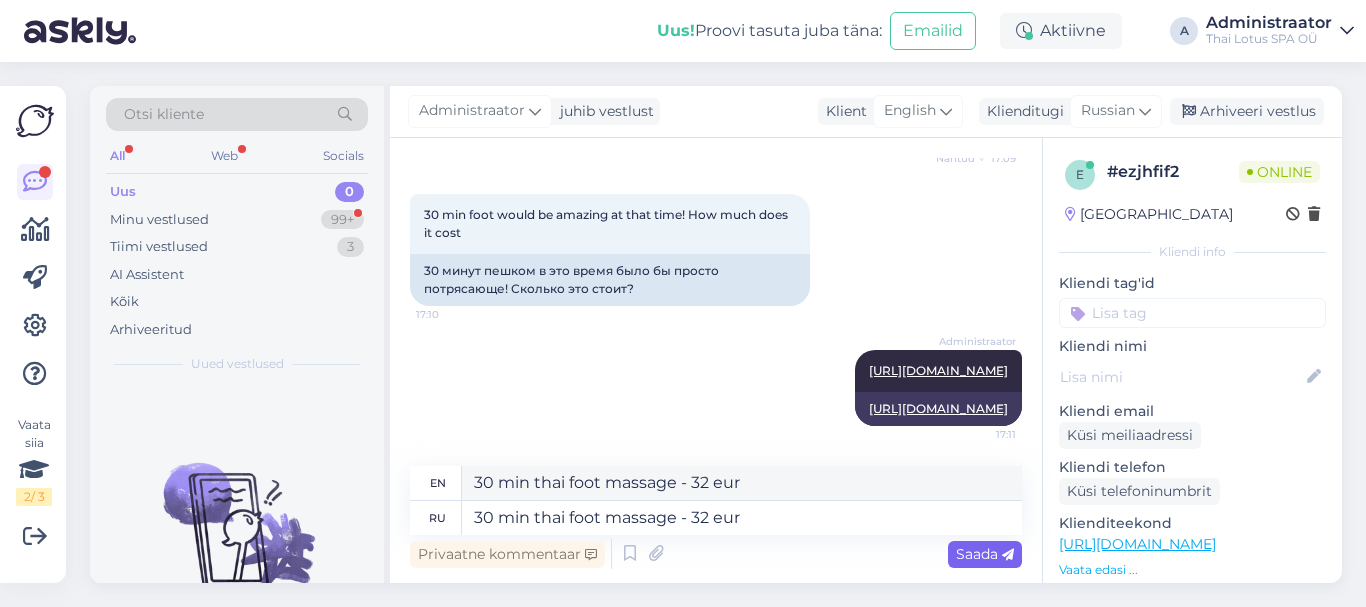 click on "Saada" at bounding box center (985, 554) 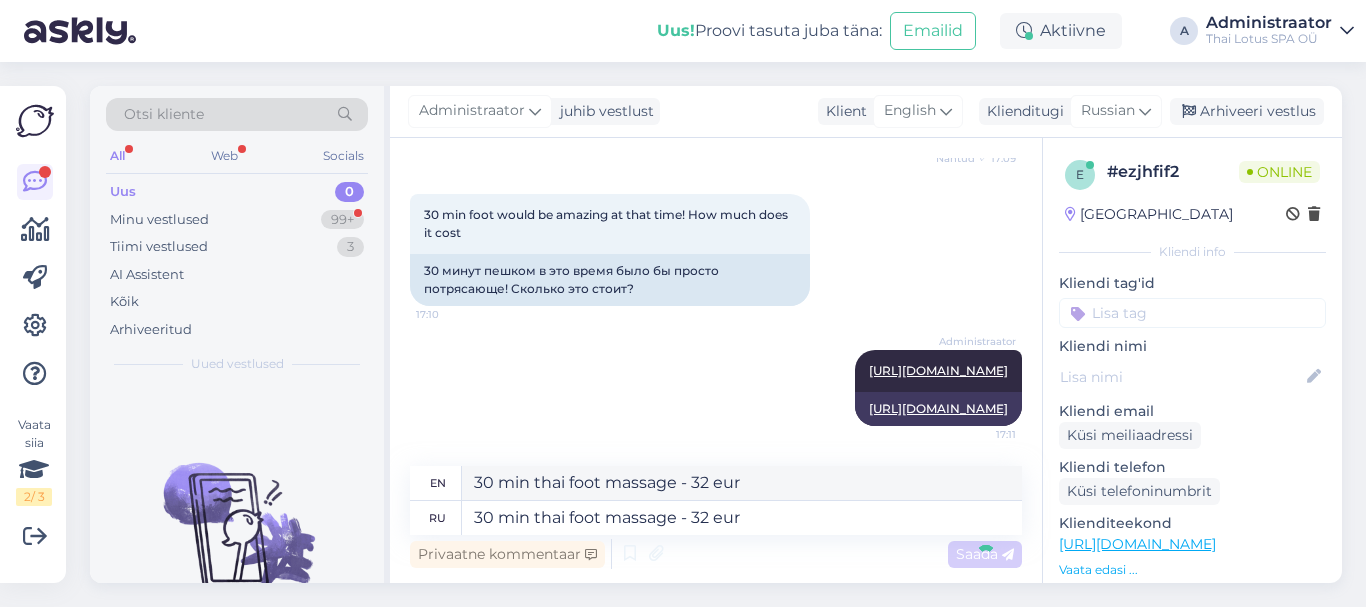 type 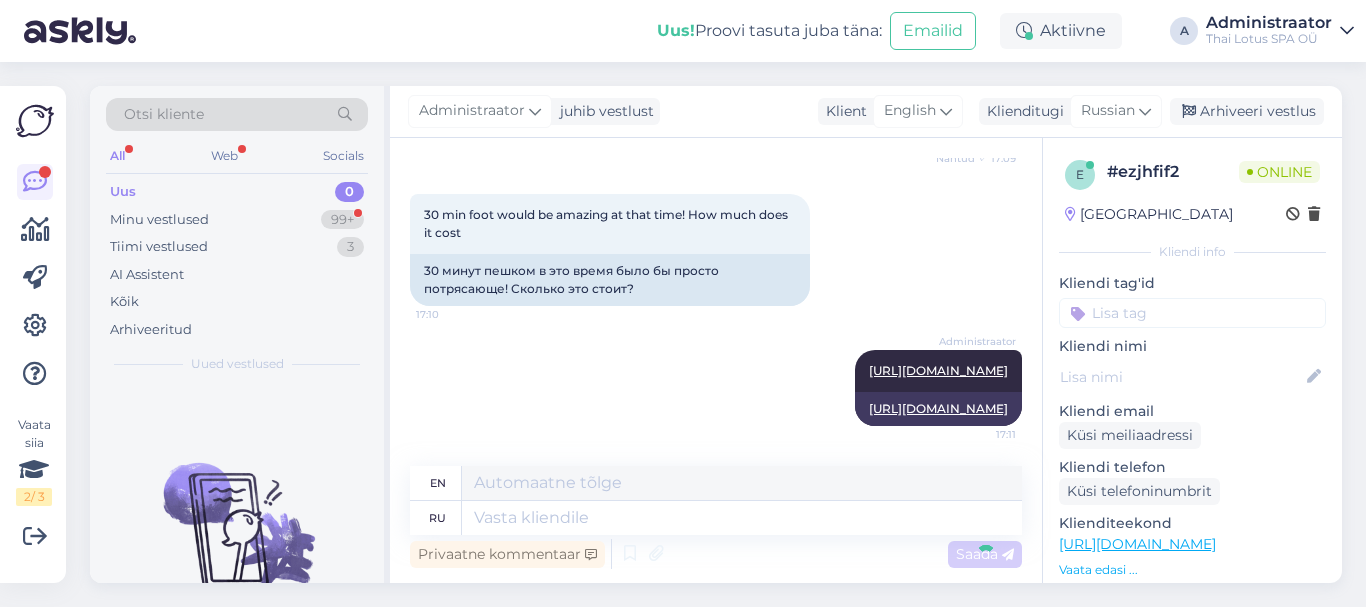 scroll, scrollTop: 708, scrollLeft: 0, axis: vertical 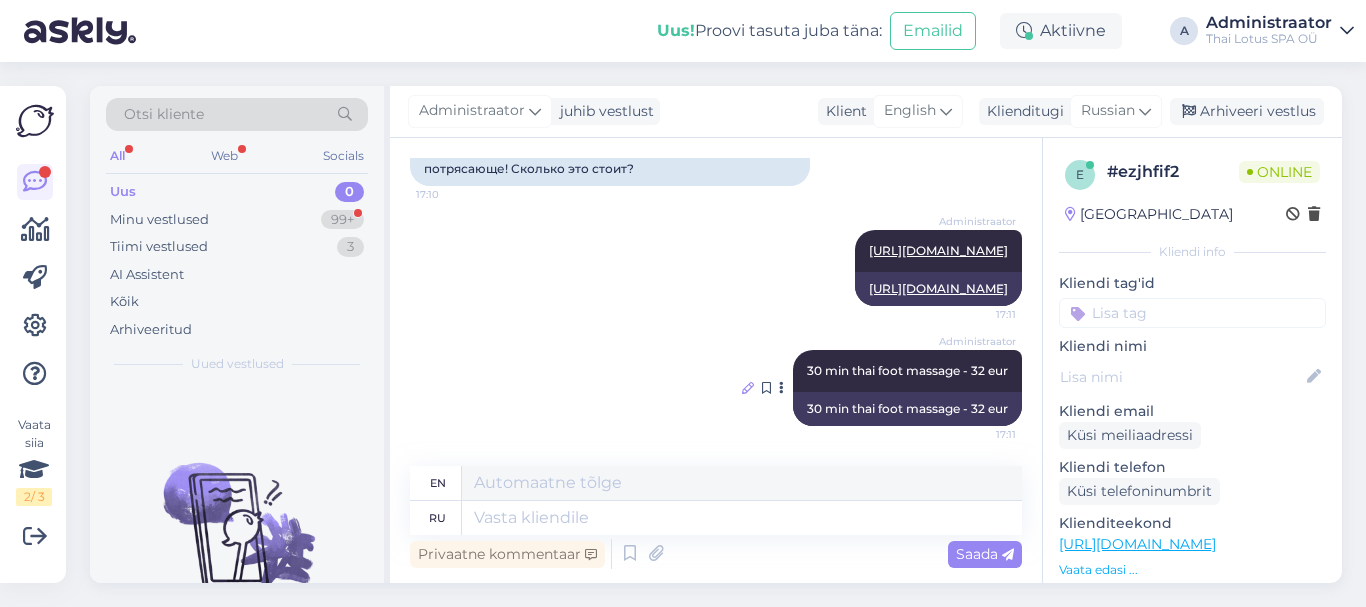 click at bounding box center (748, 388) 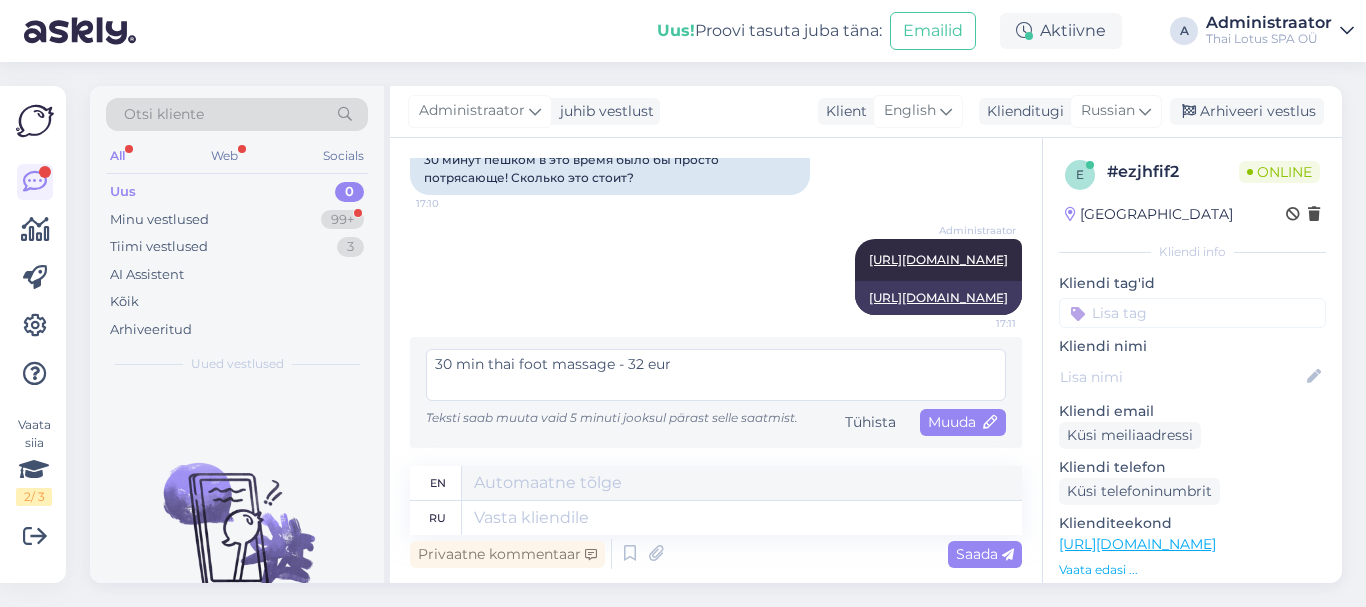 scroll, scrollTop: 699, scrollLeft: 0, axis: vertical 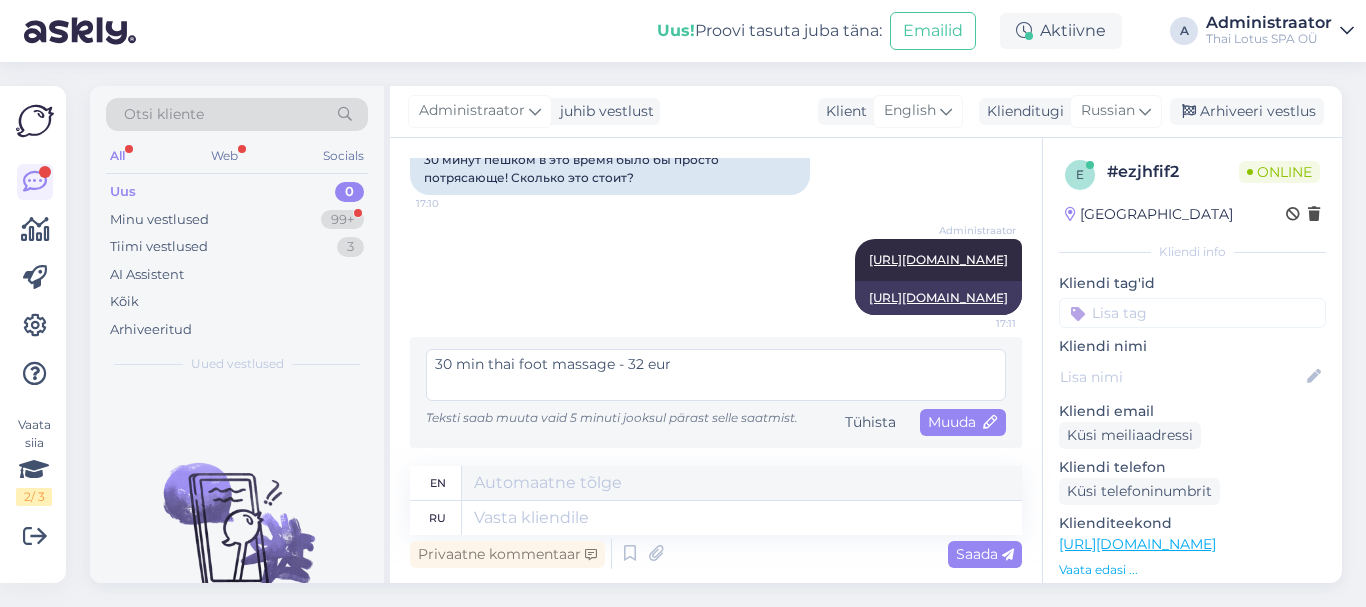 click on "30 min thai foot massage - 32 eur" at bounding box center (716, 375) 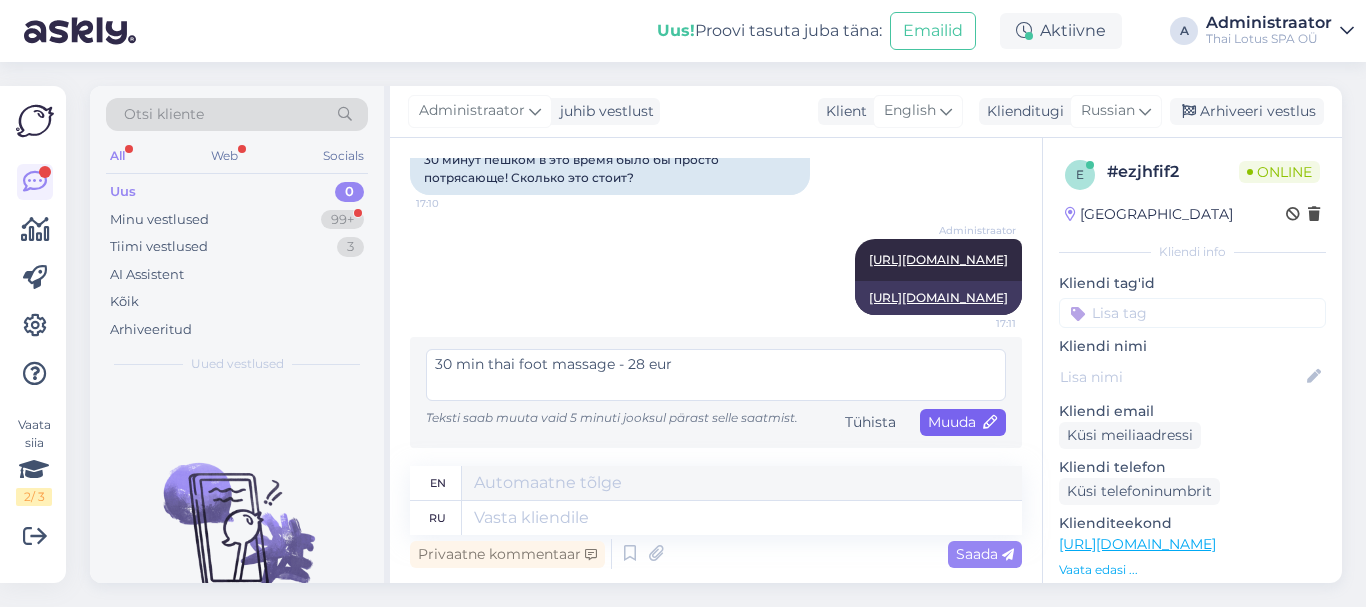 type on "30 min thai foot massage - 28 eur" 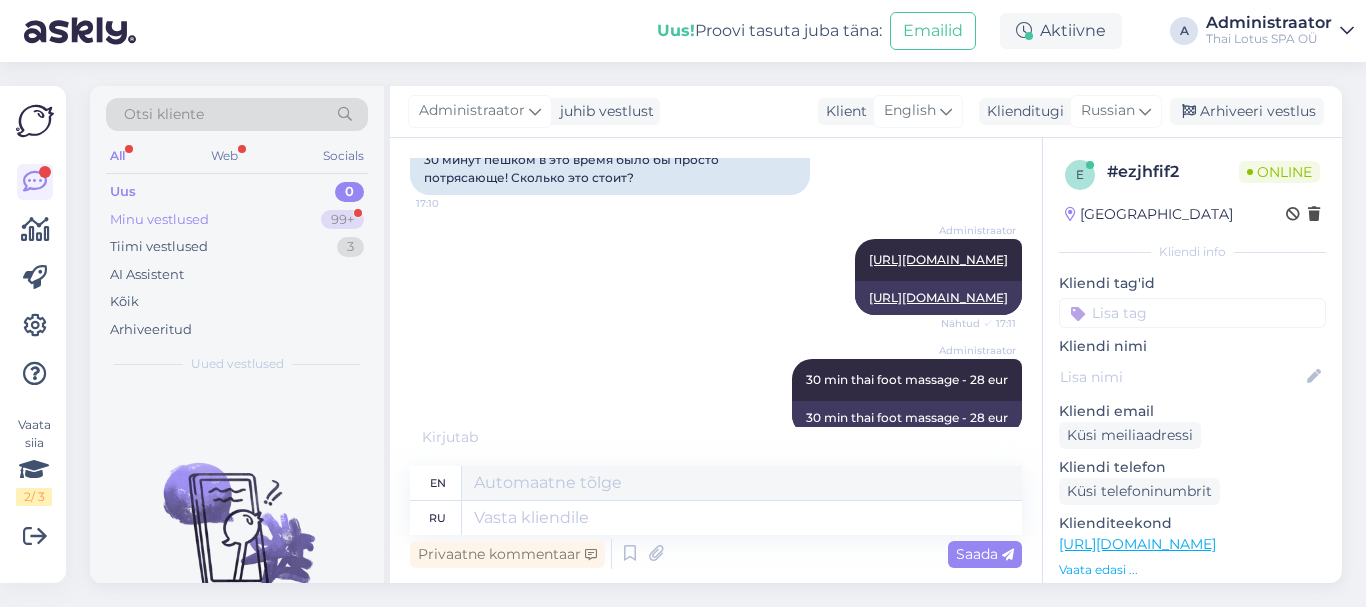 click on "Minu vestlused" at bounding box center [159, 220] 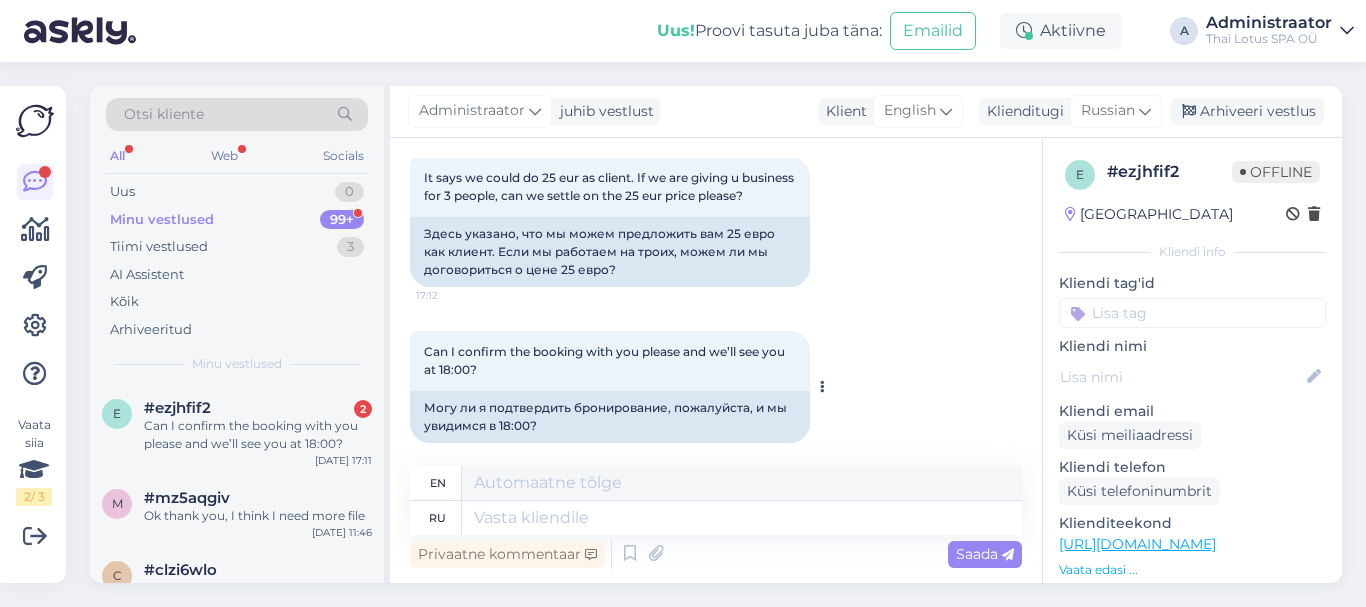 scroll, scrollTop: 1056, scrollLeft: 0, axis: vertical 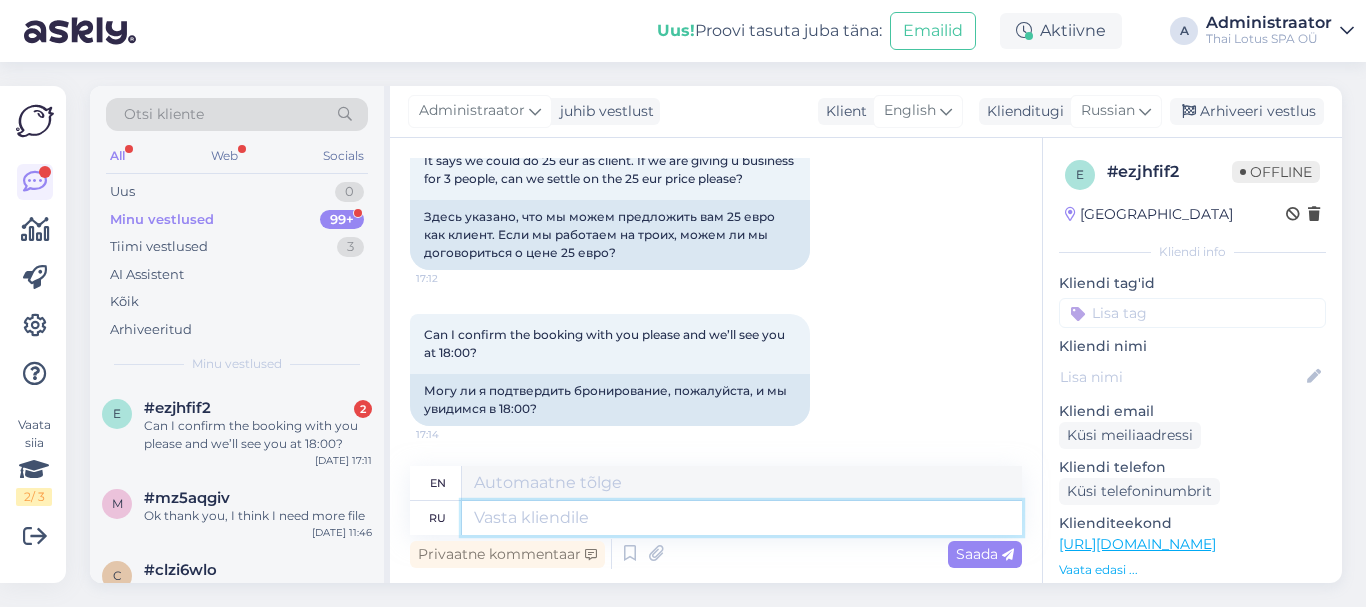 click at bounding box center (742, 518) 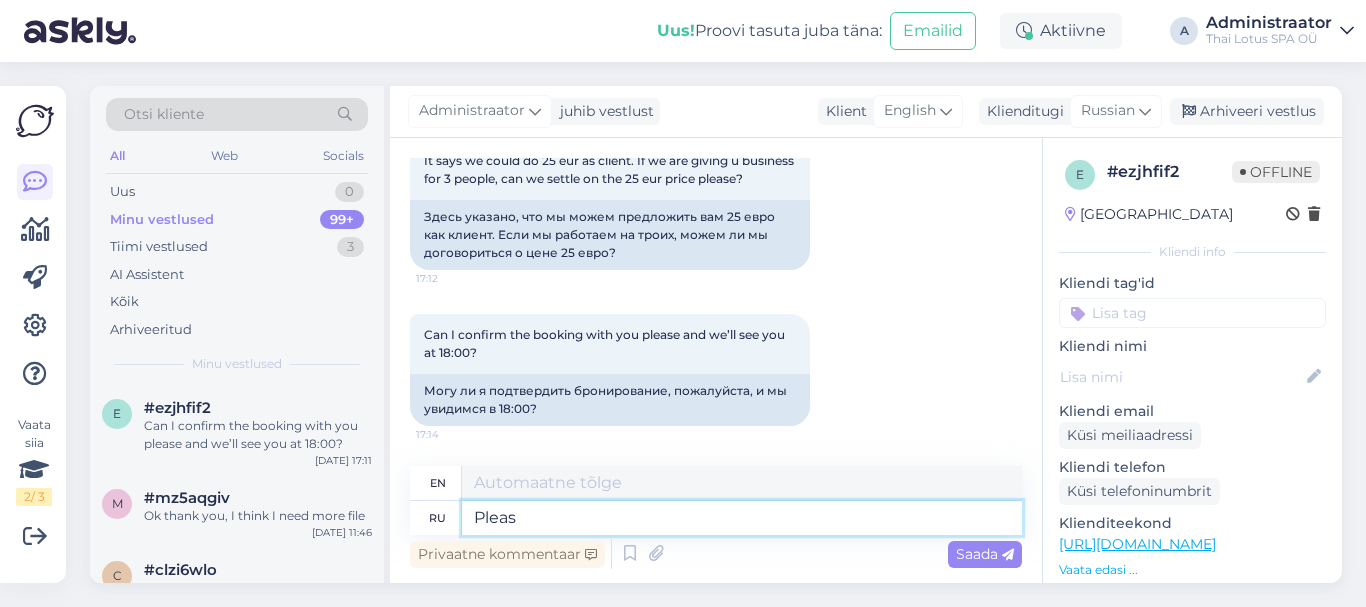 type on "Please" 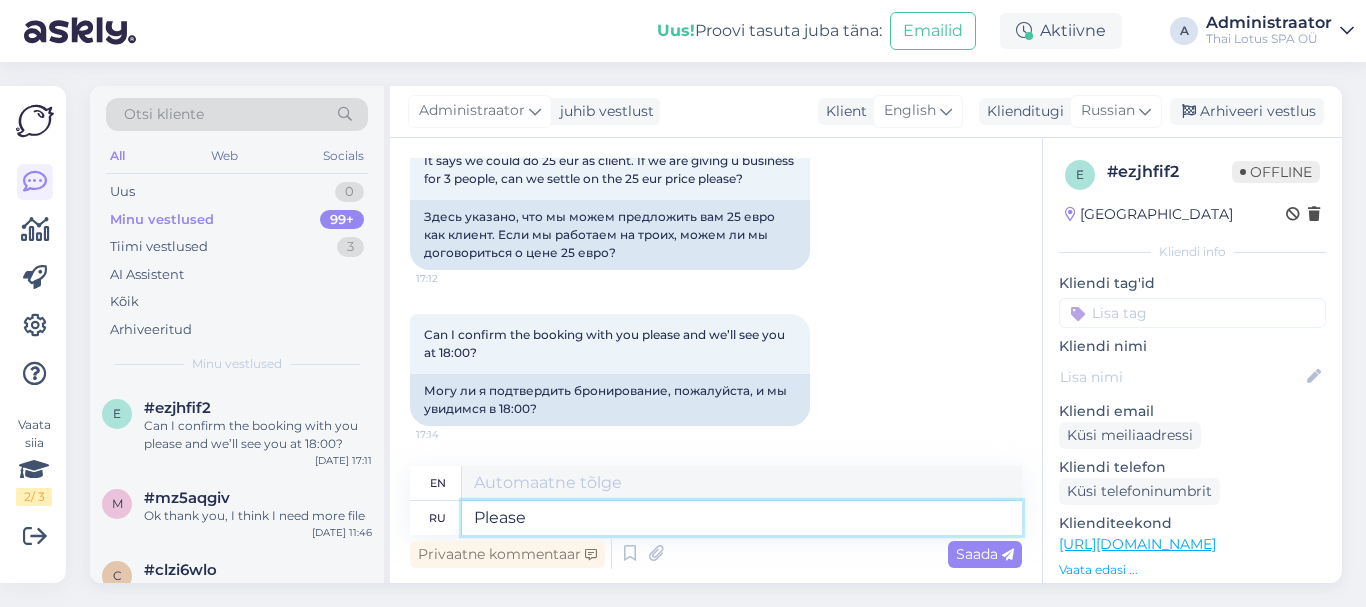 type on "Please" 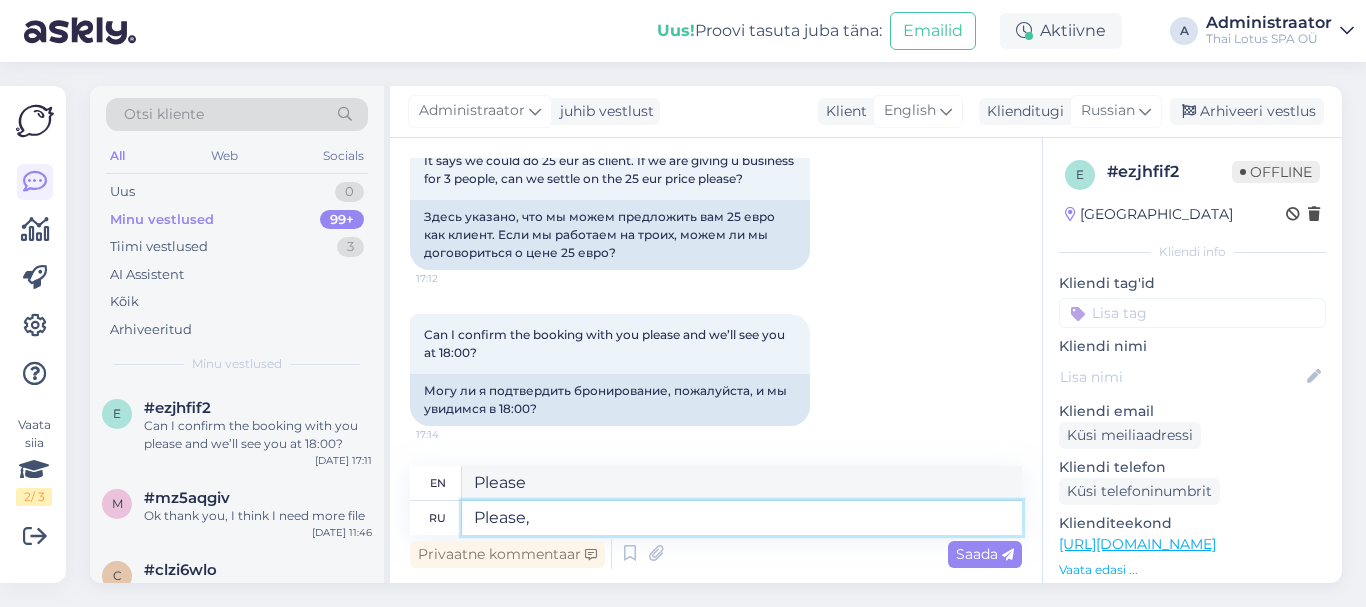 type on "Please," 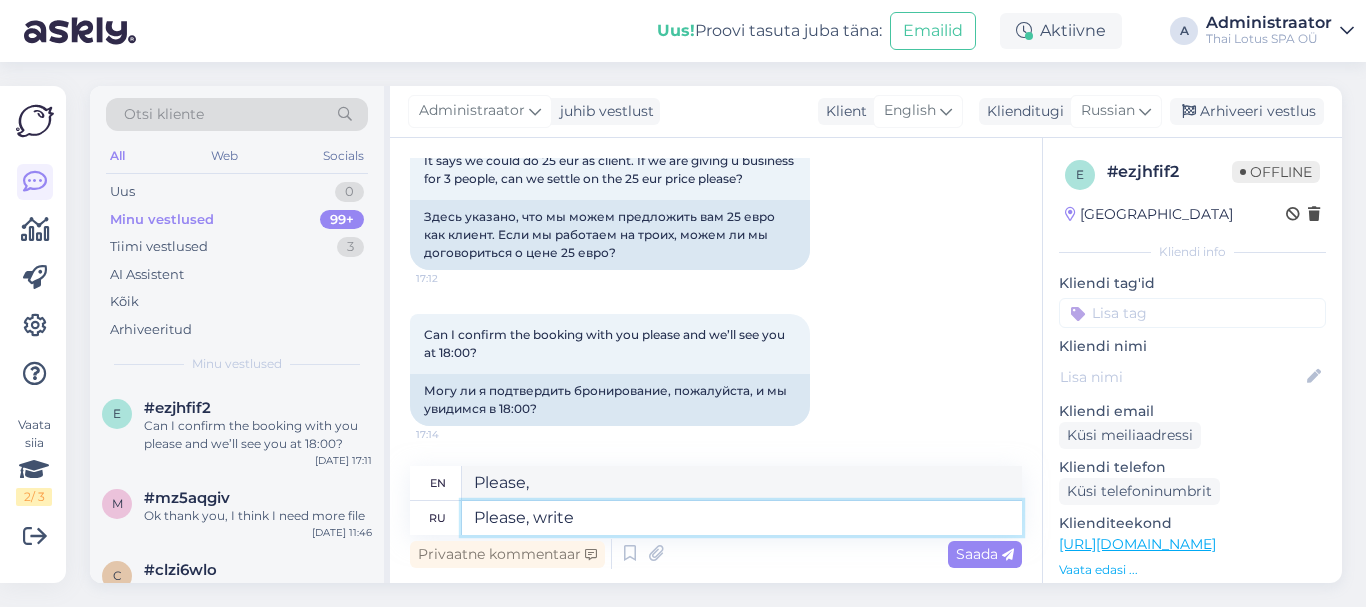 type on "Please, write" 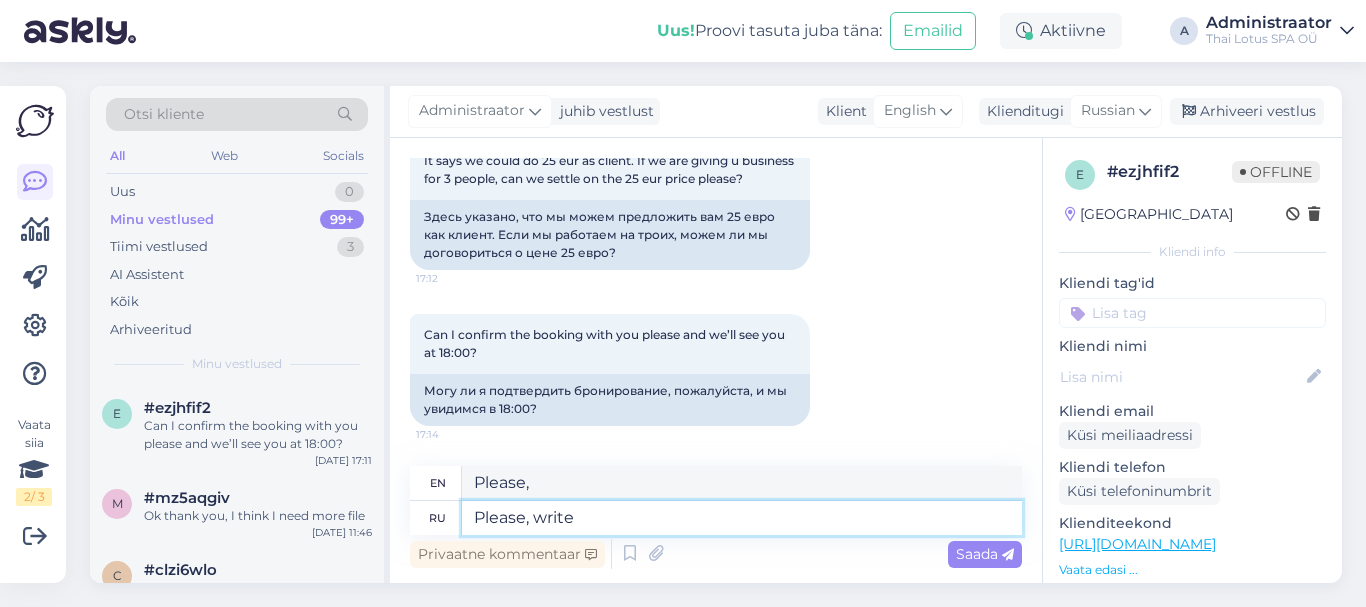 type on "Please, write" 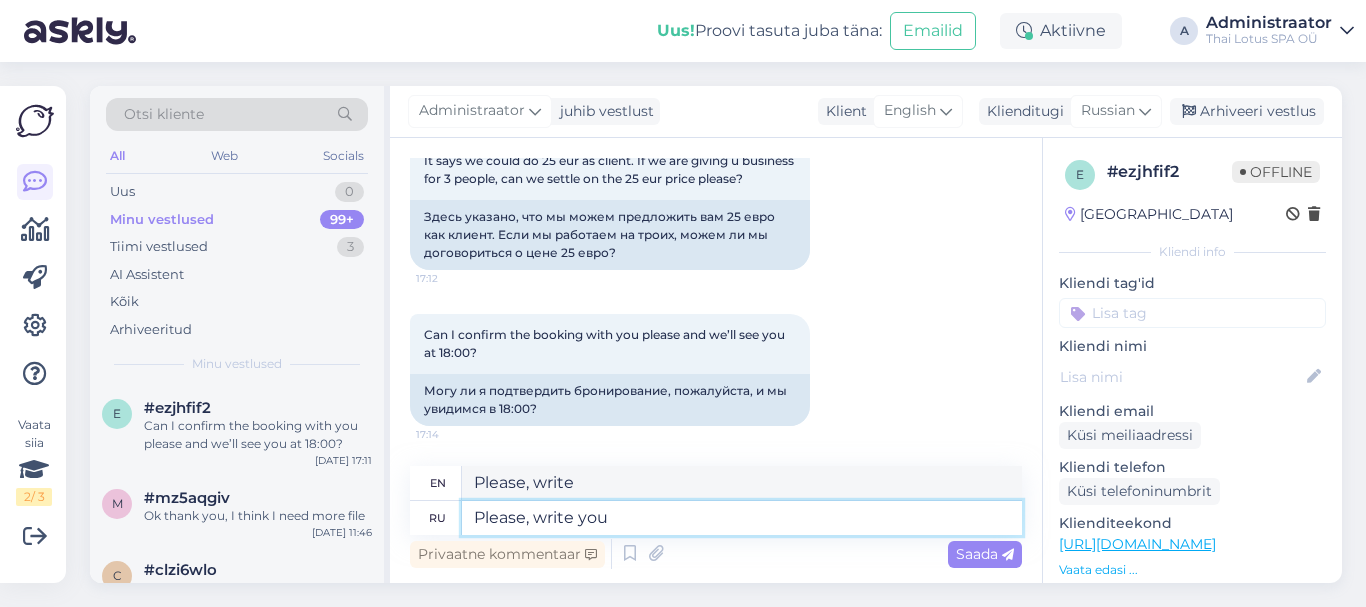 type on "Please, write you" 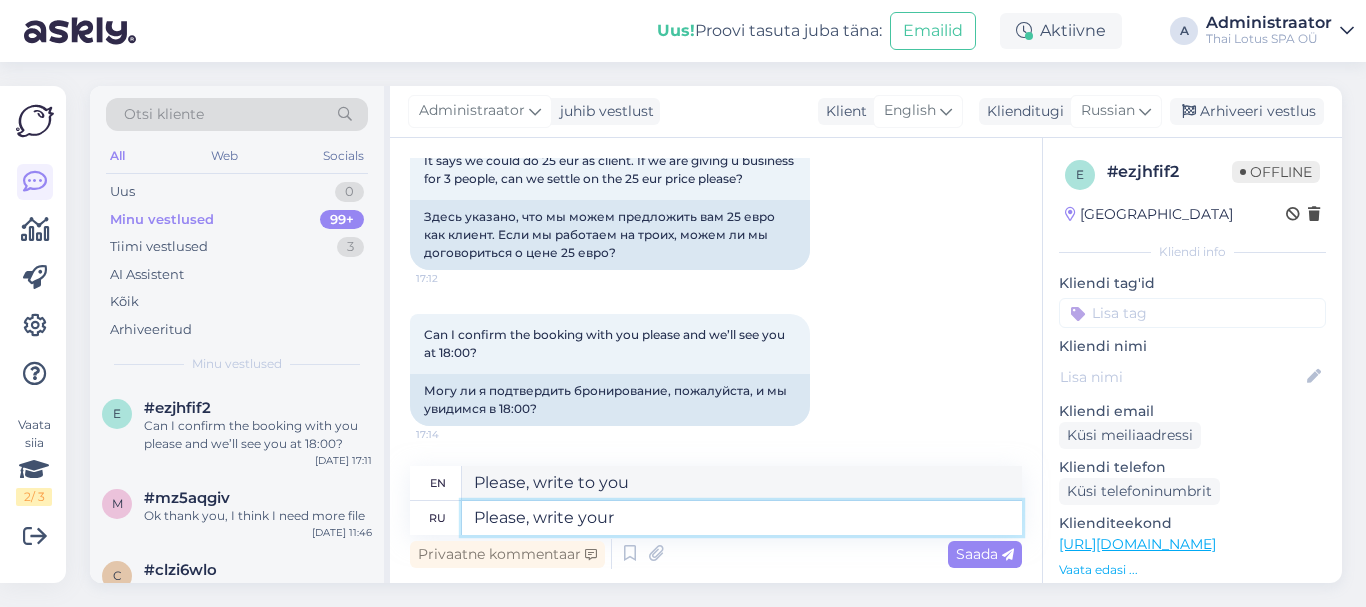 type on "Please, write your" 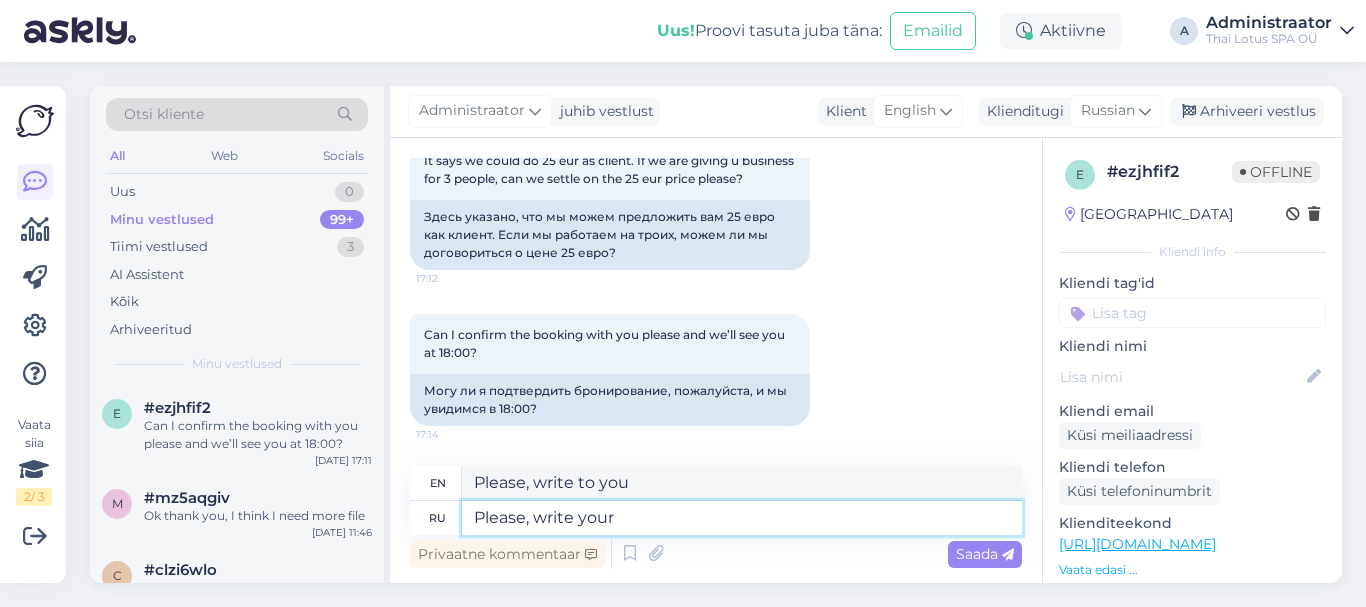 type on "Please, write your" 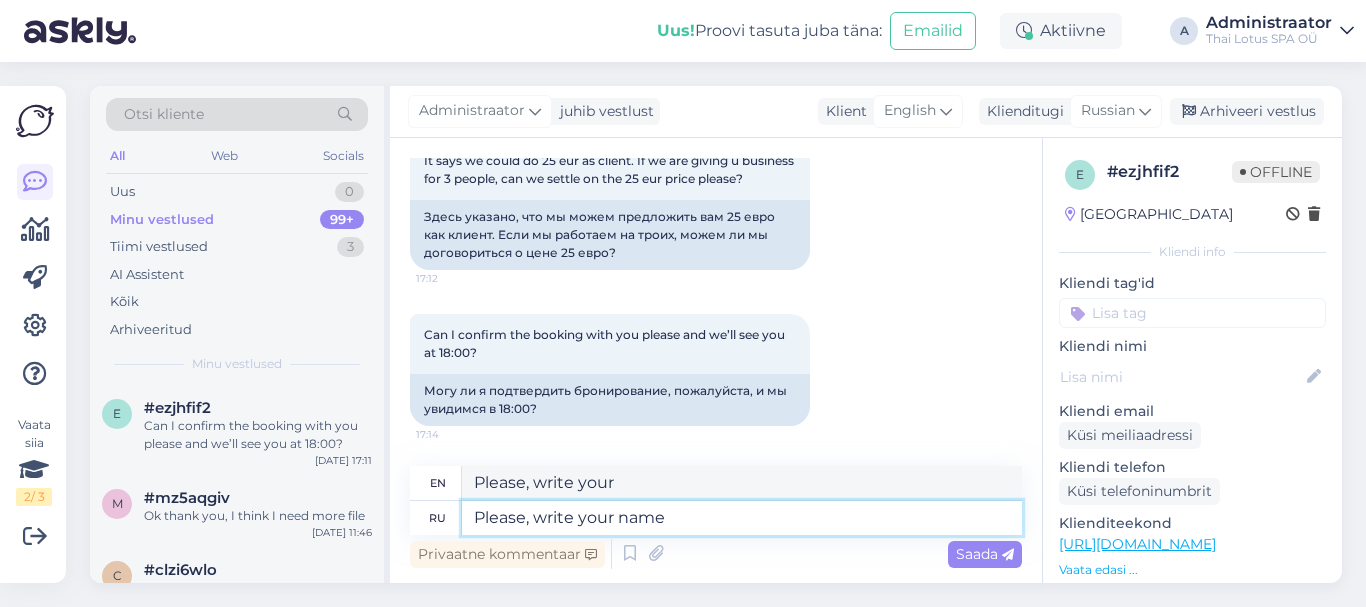 type on "Please, write your name" 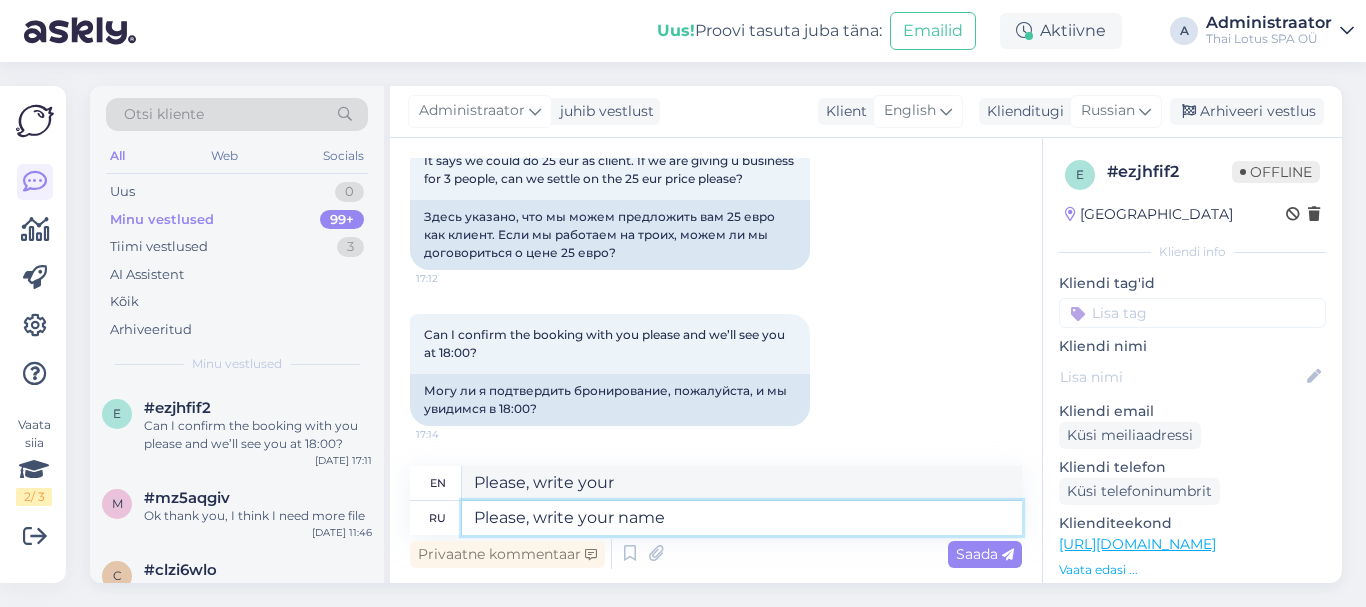 type on "Please, write your name" 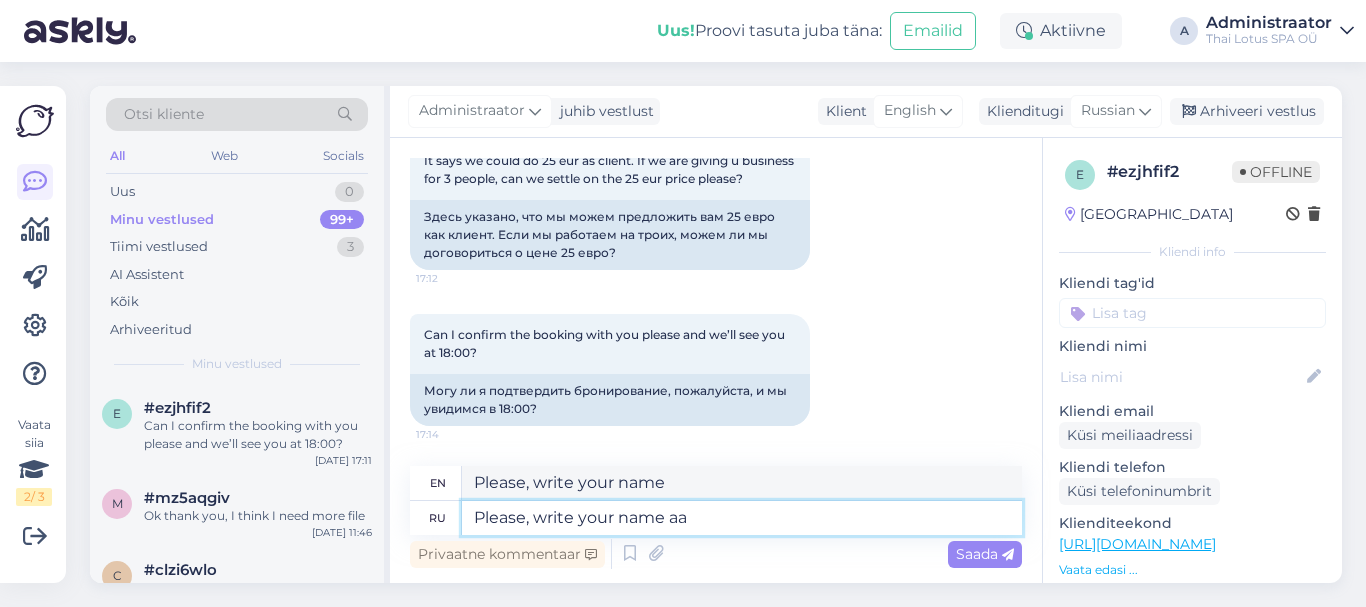 type on "Please, write your name a" 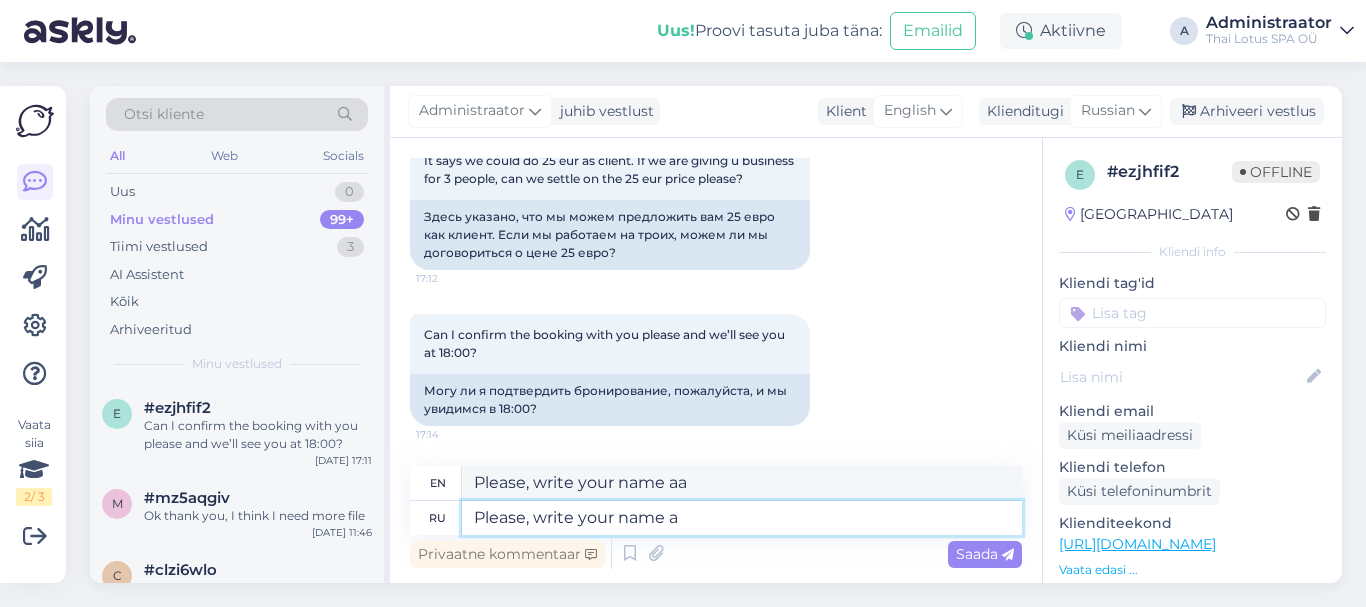 type on "Please, write your name a" 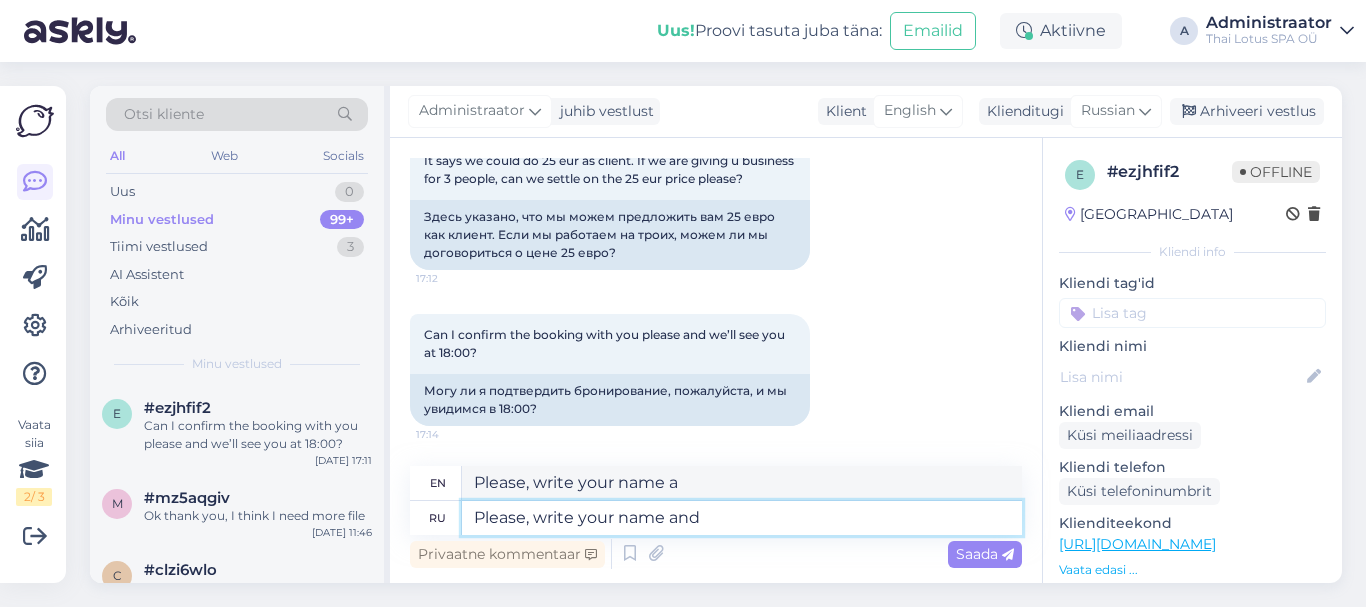 type on "Please, write your name and" 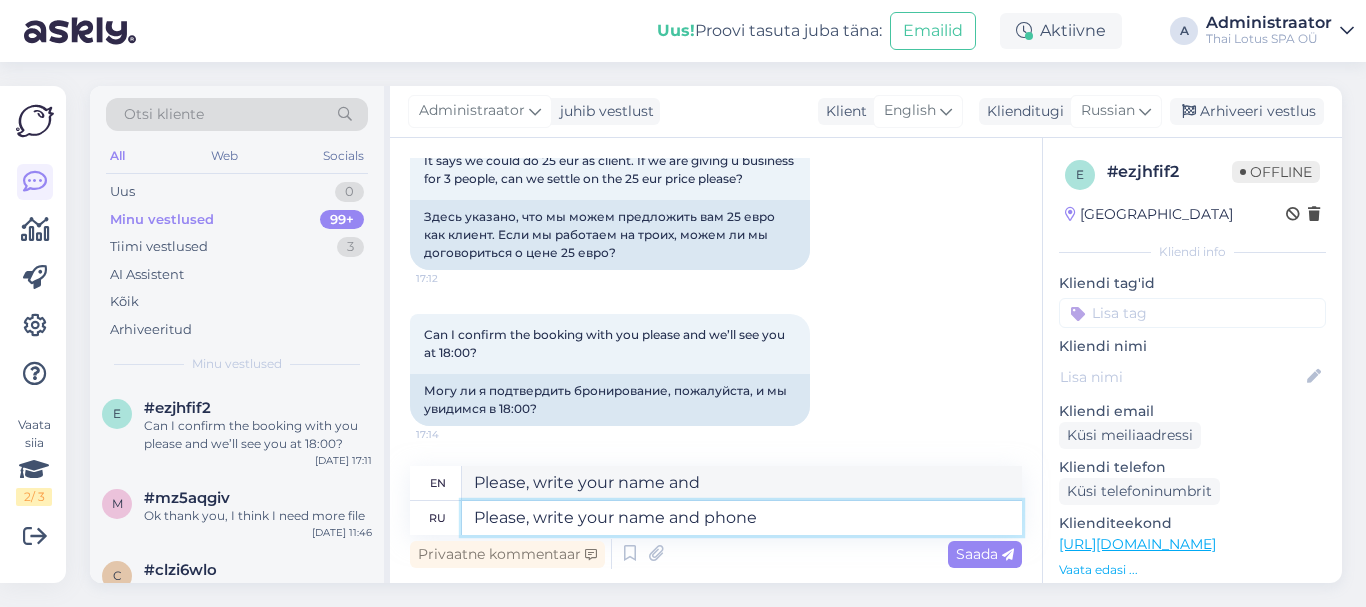 type on "Please, write your name and phone" 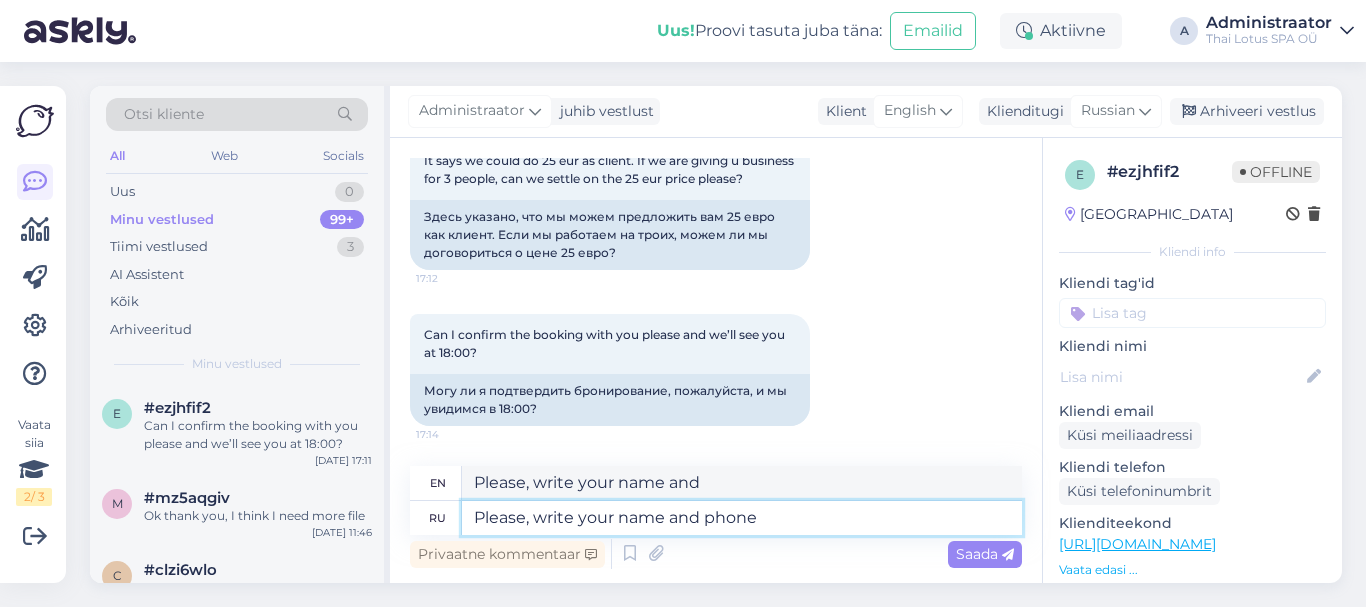 type on "Please write your name and phone" 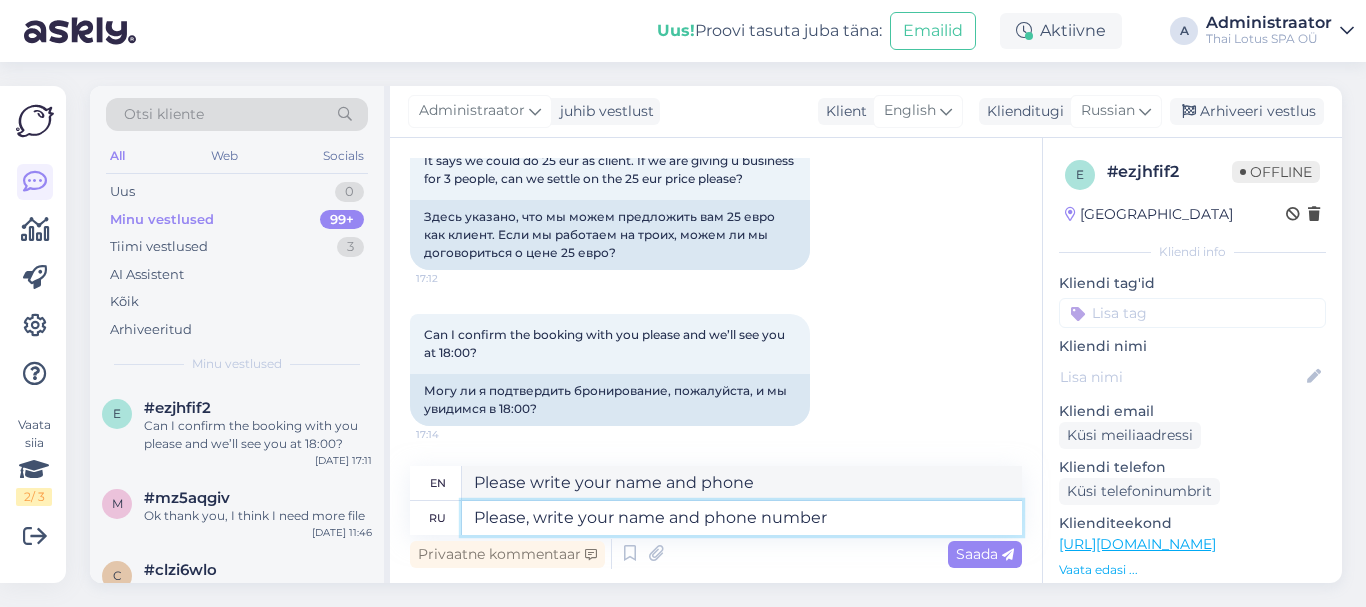 type on "Please, write your name and phone number." 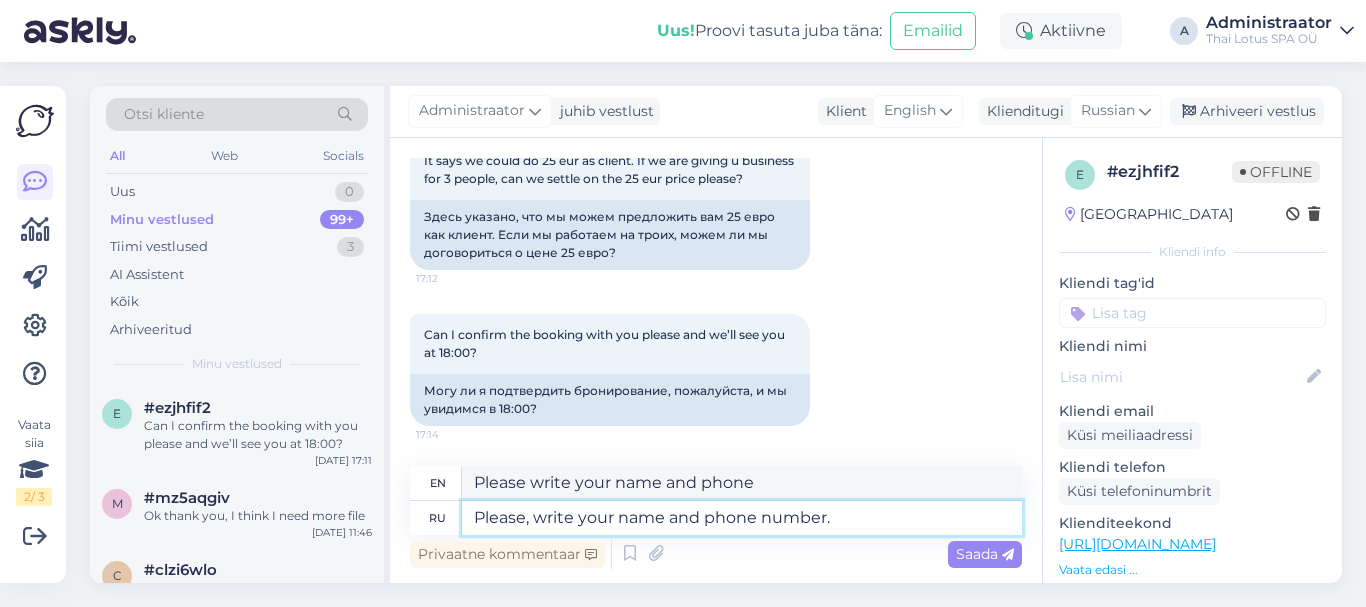 type on "Please write your name and phone number." 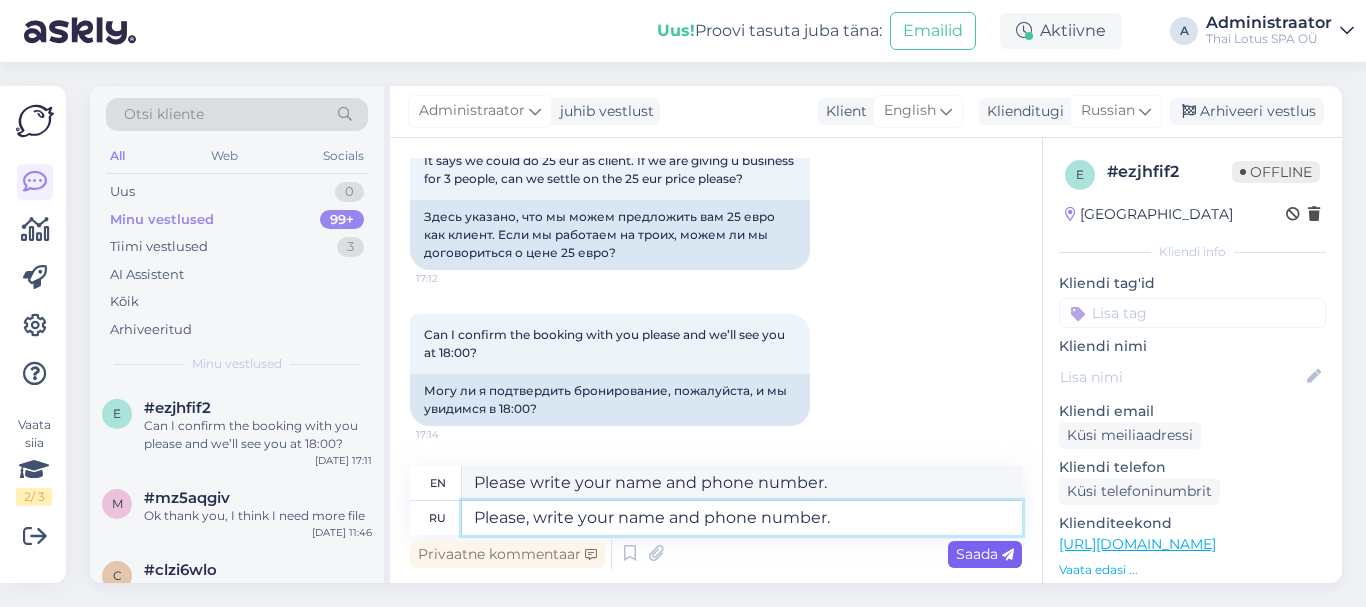 type on "Please, write your name and phone number." 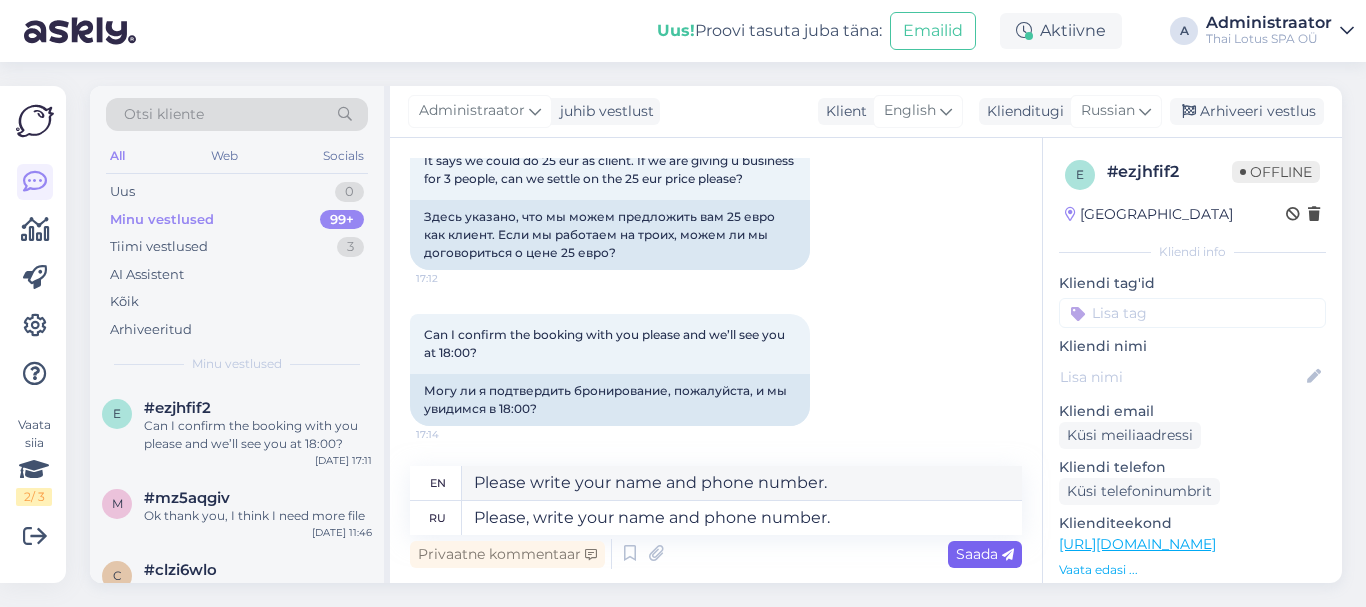 click on "Saada" at bounding box center [985, 554] 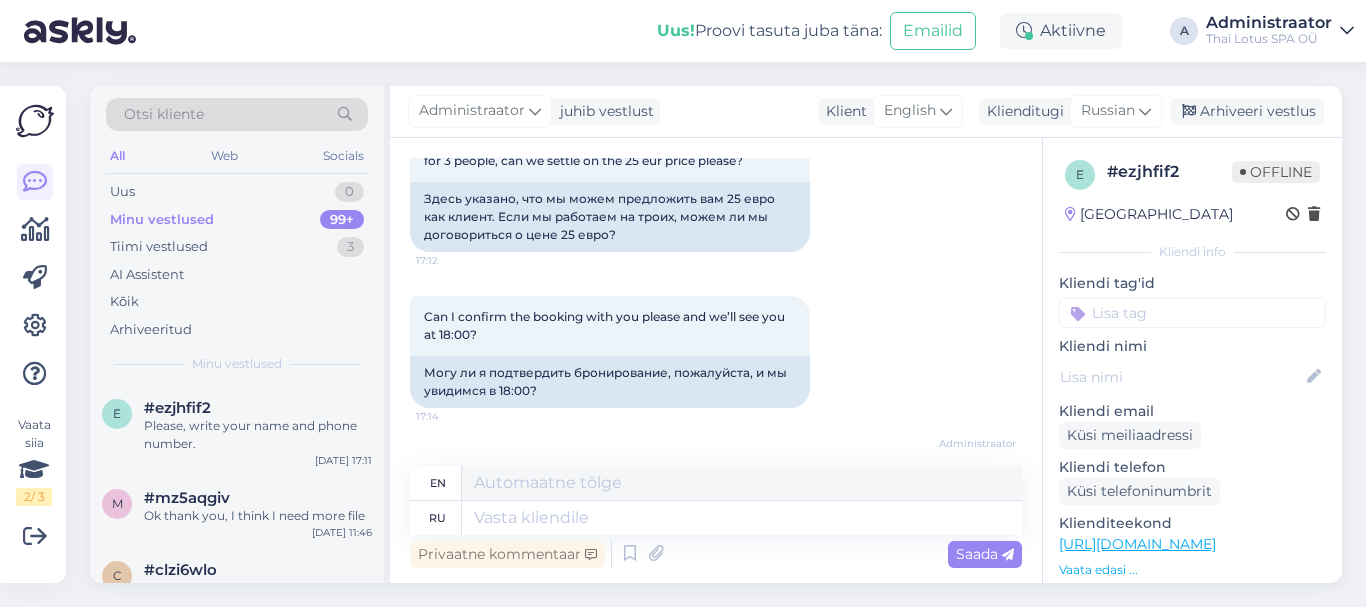 scroll, scrollTop: 1176, scrollLeft: 0, axis: vertical 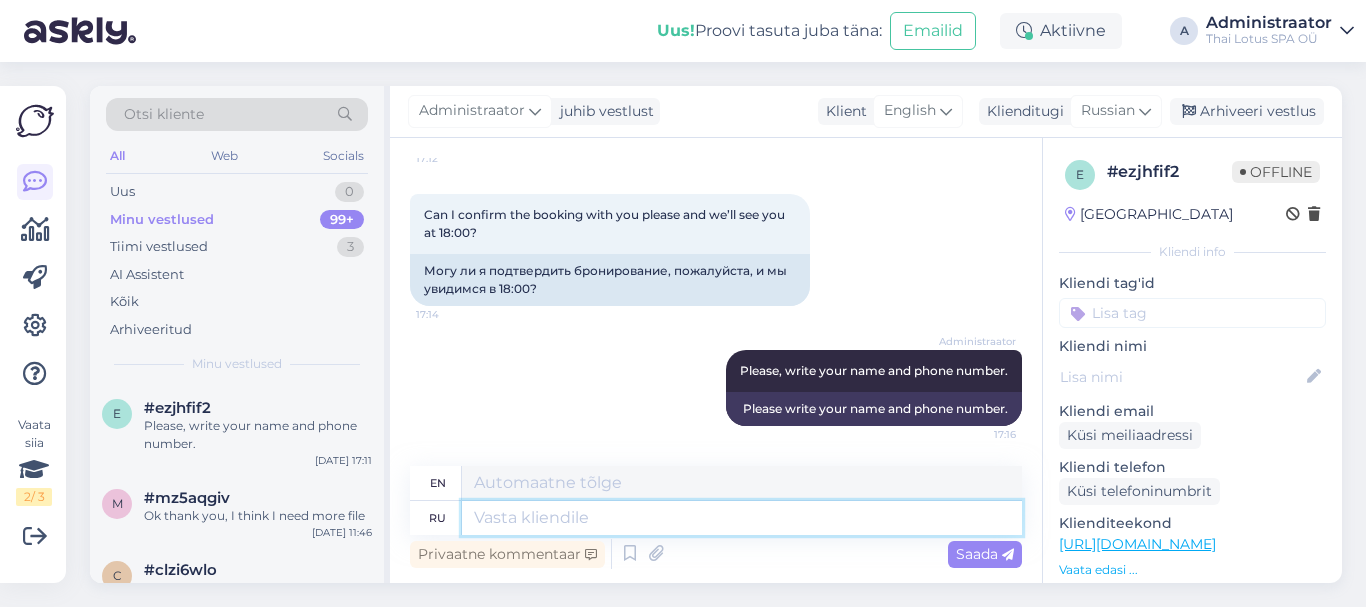 click at bounding box center [742, 518] 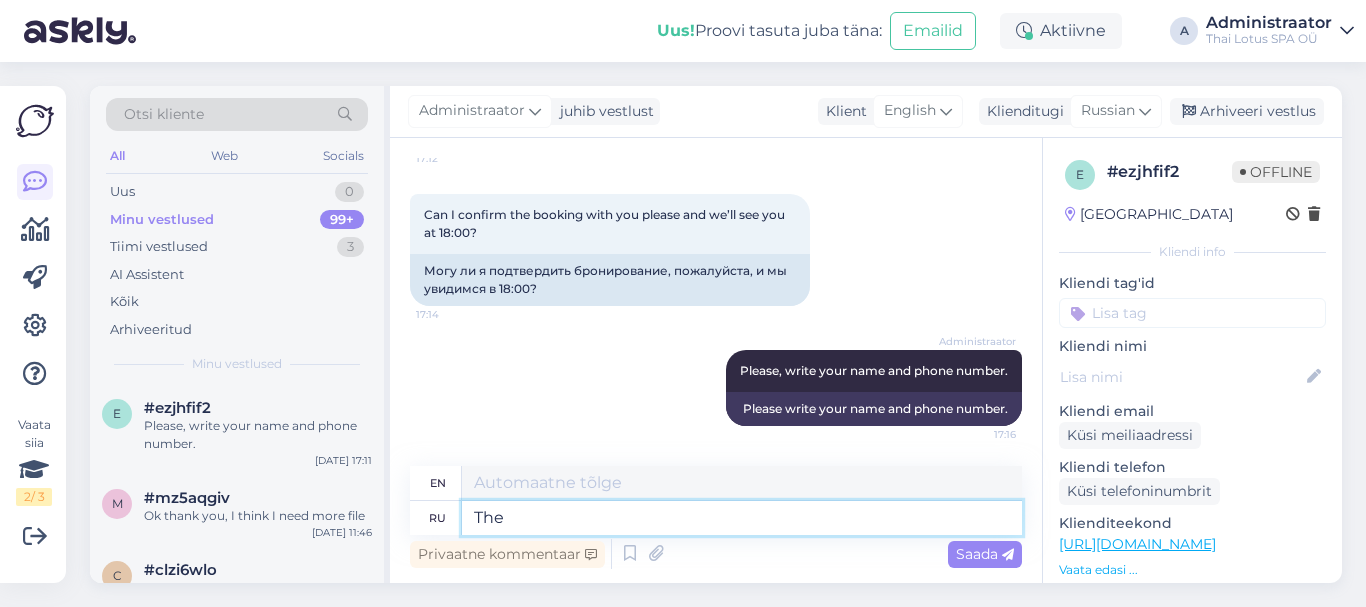 type on "The" 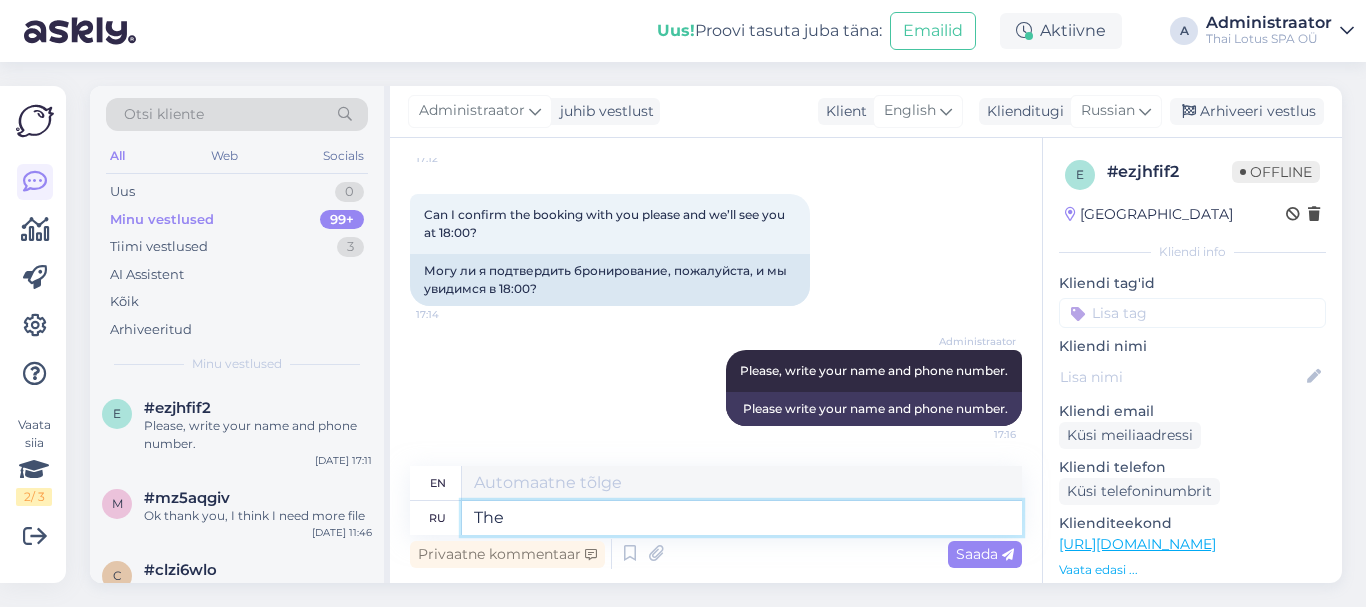 type on "The" 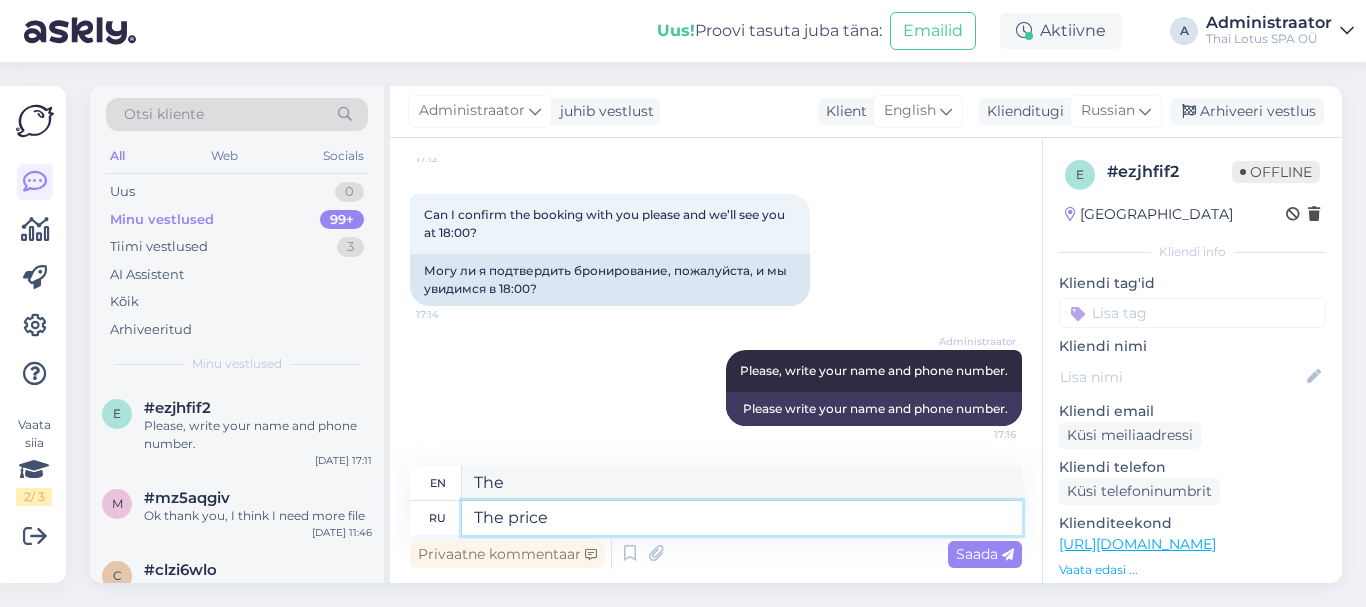 type on "The price" 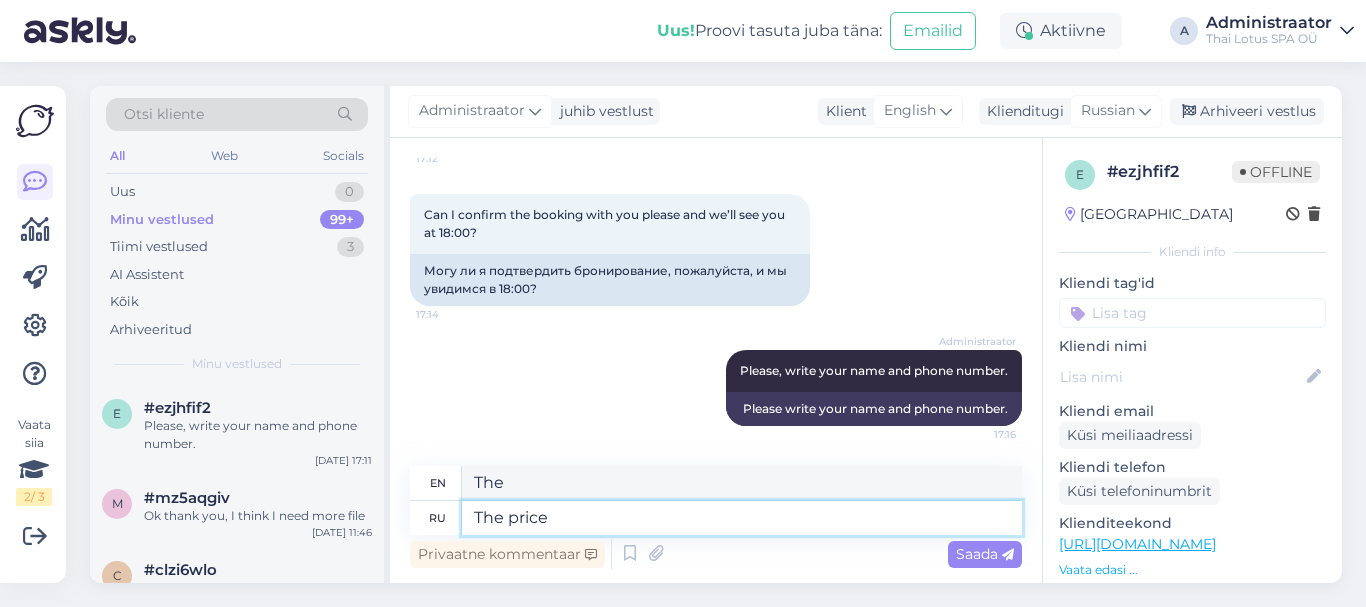 type on "The price" 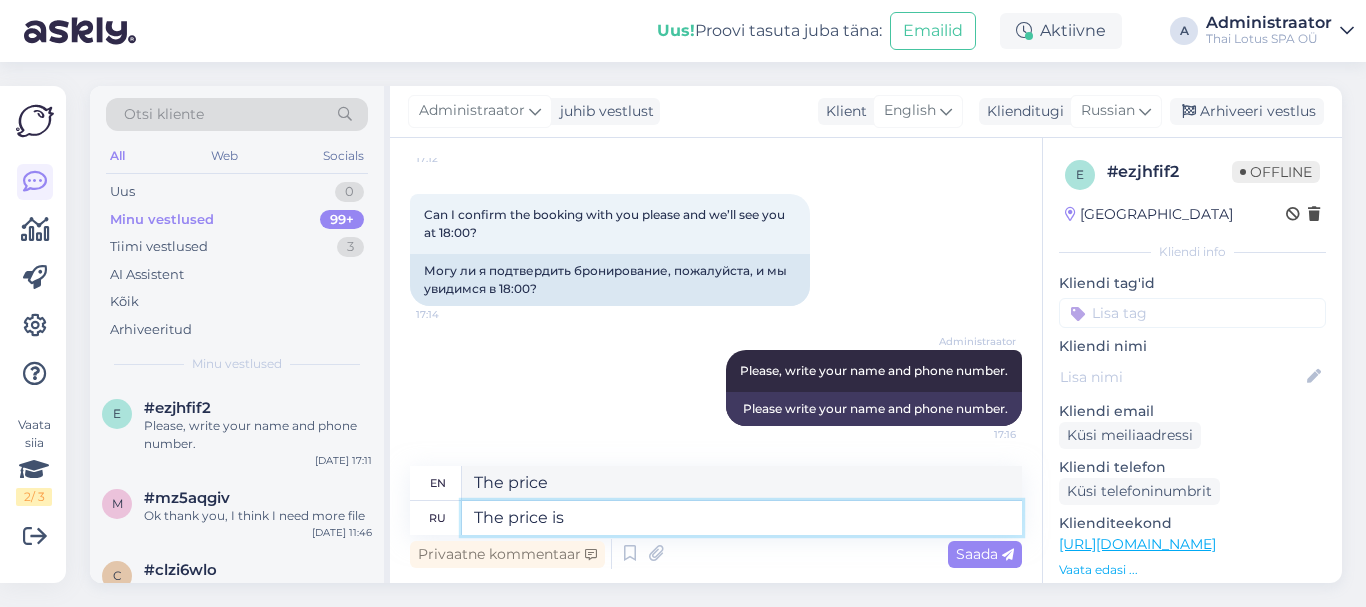 type on "The price is" 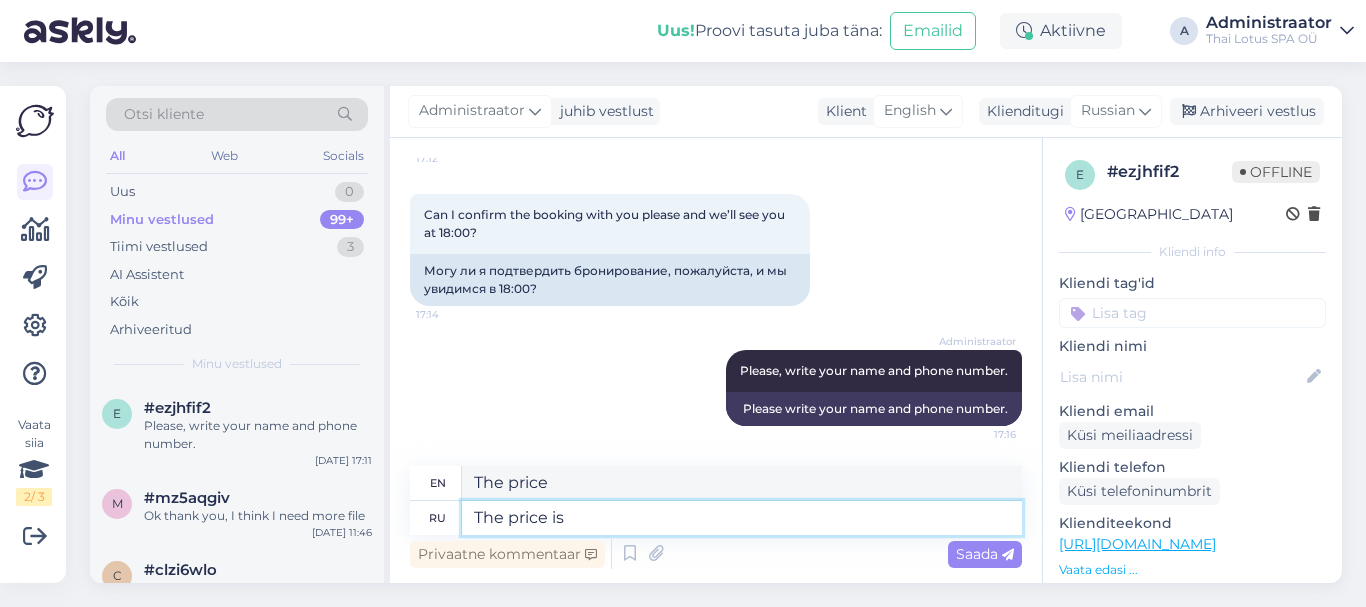 type on "The price is" 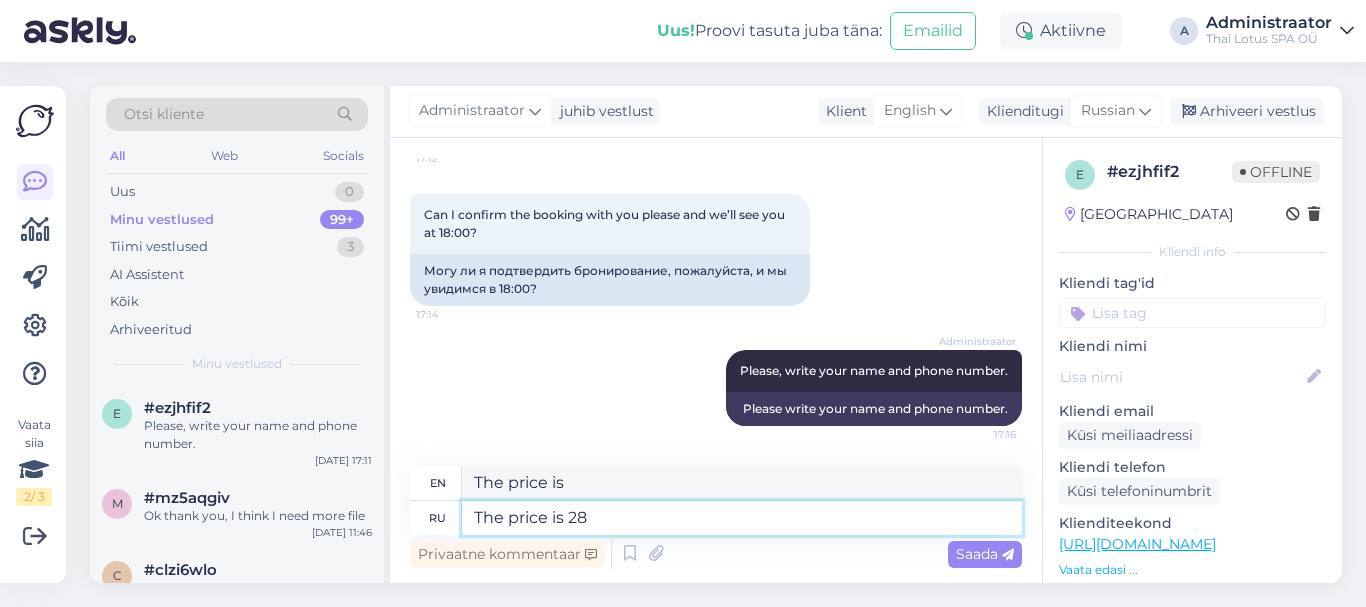 type on "The price is 28" 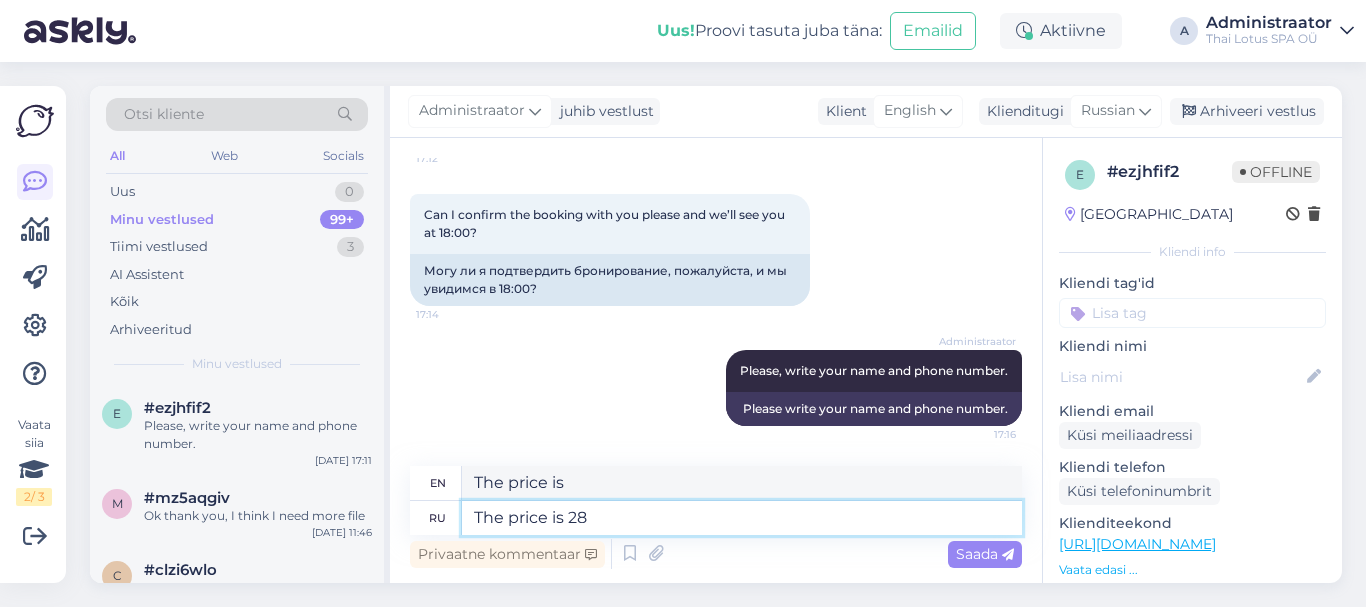 type on "The price is 28" 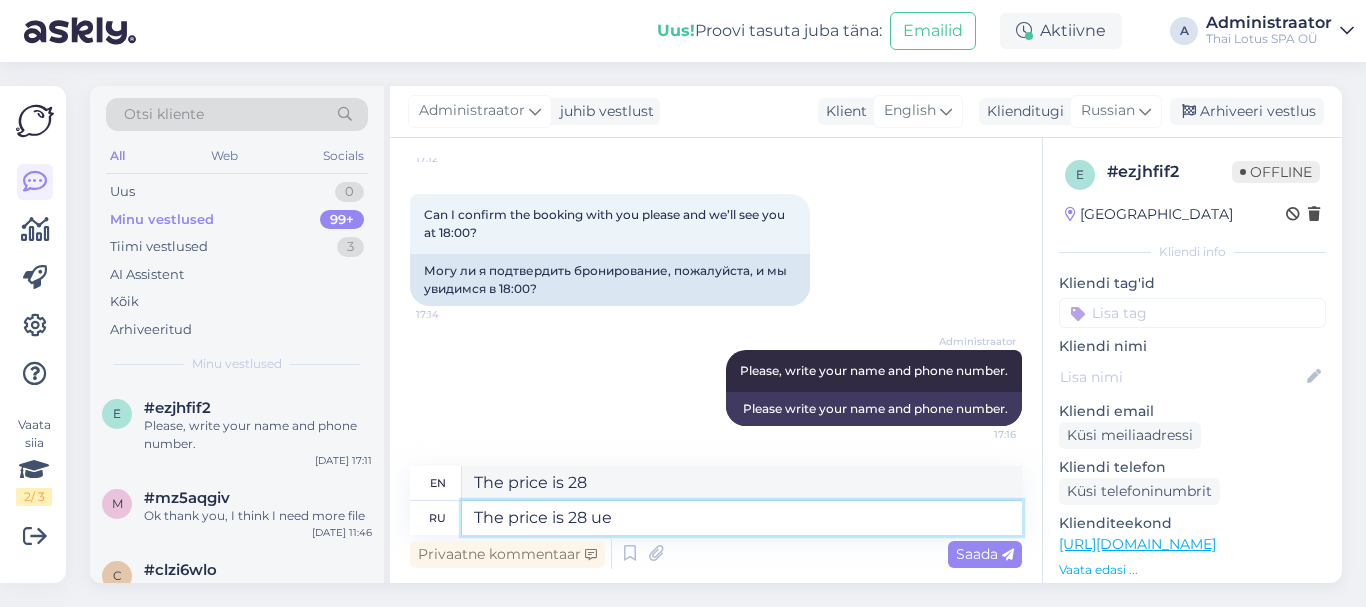 type on "The price is 28 uer" 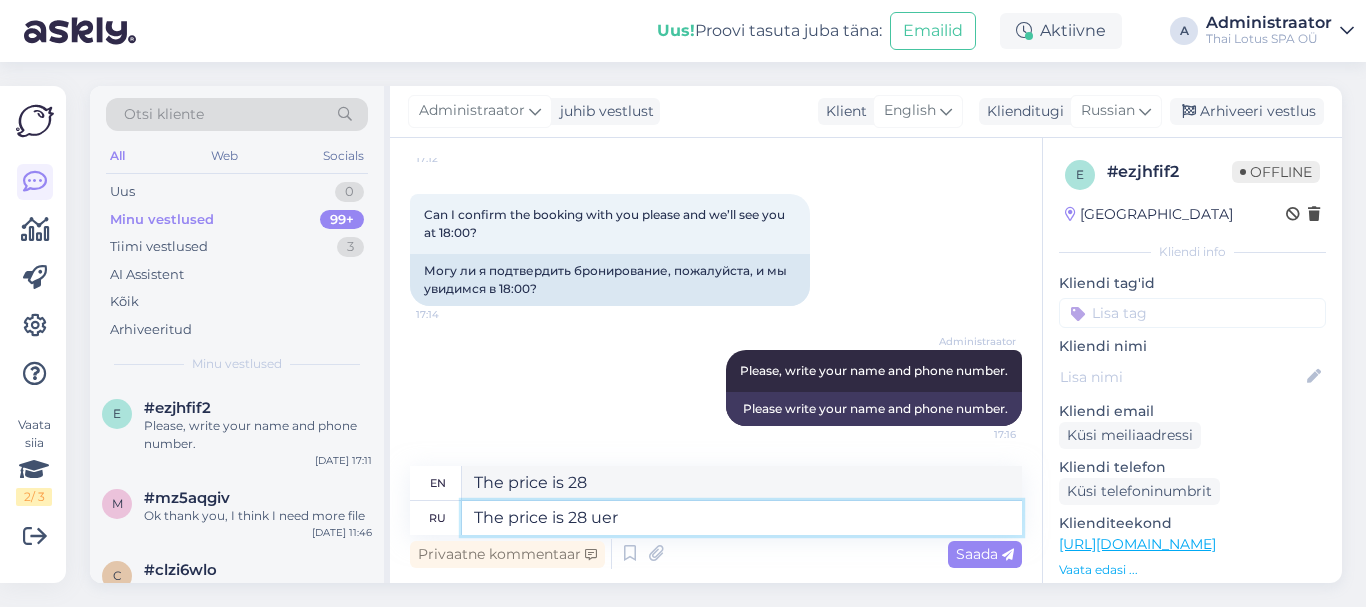 type on "The price is 28 uah" 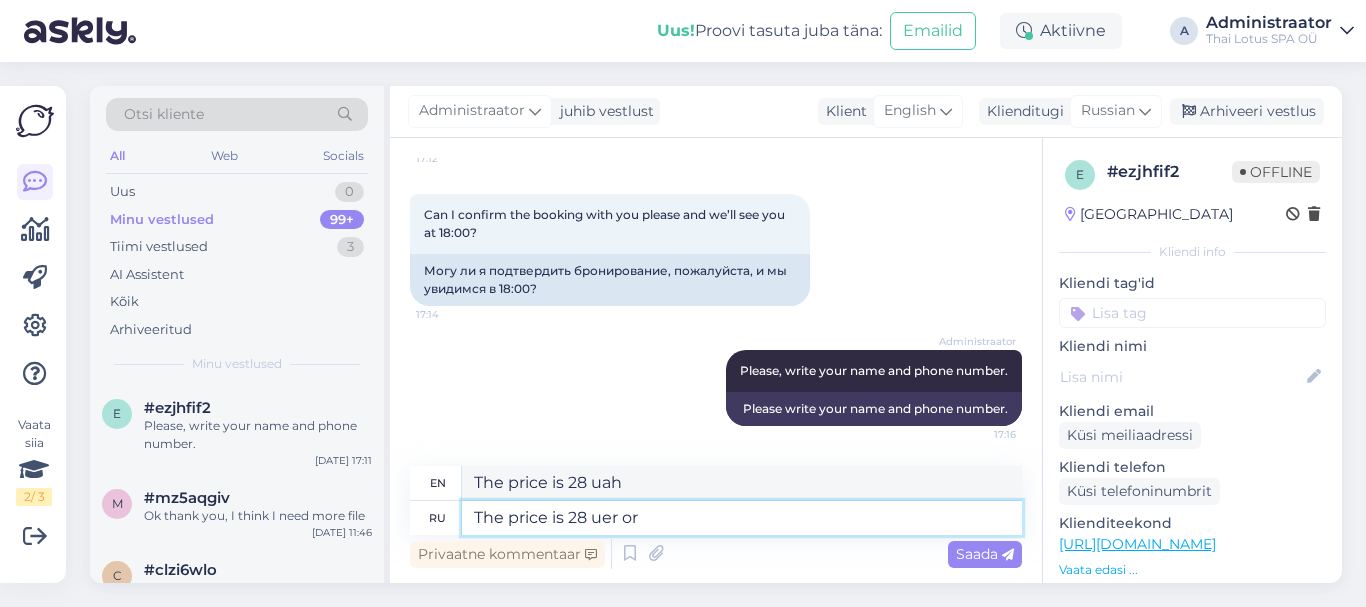 type on "The price is 28 uer or" 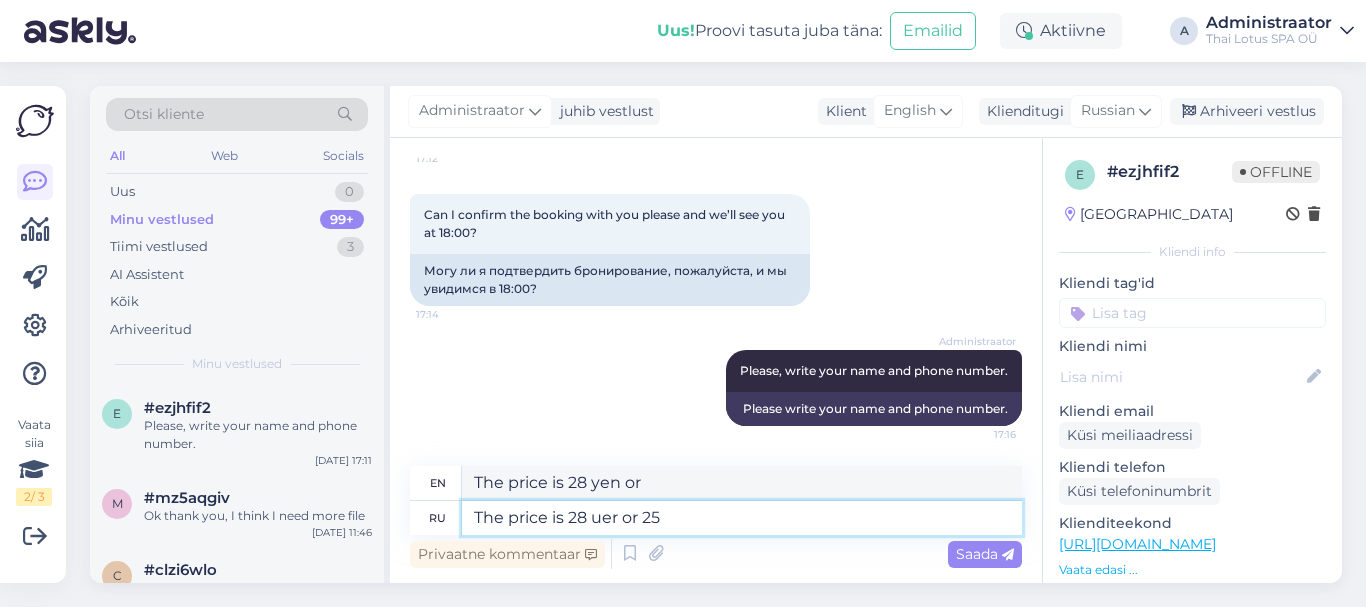 type on "The price is 28 uer or 25" 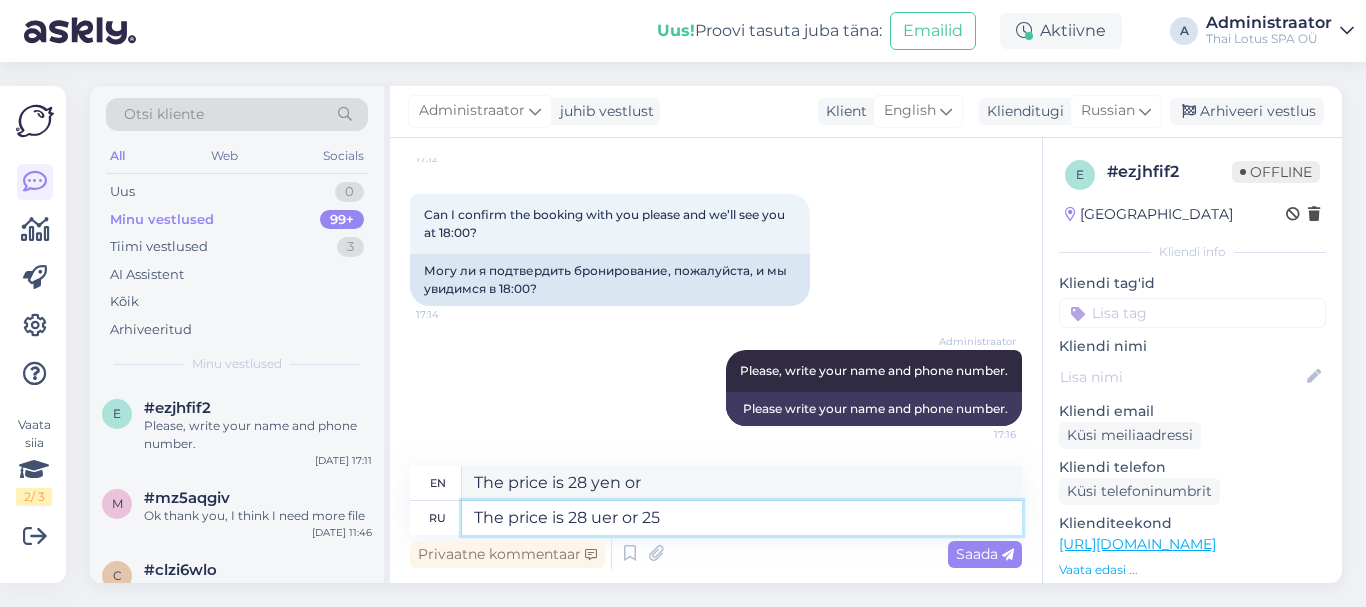 type on "The price is 28 or 25" 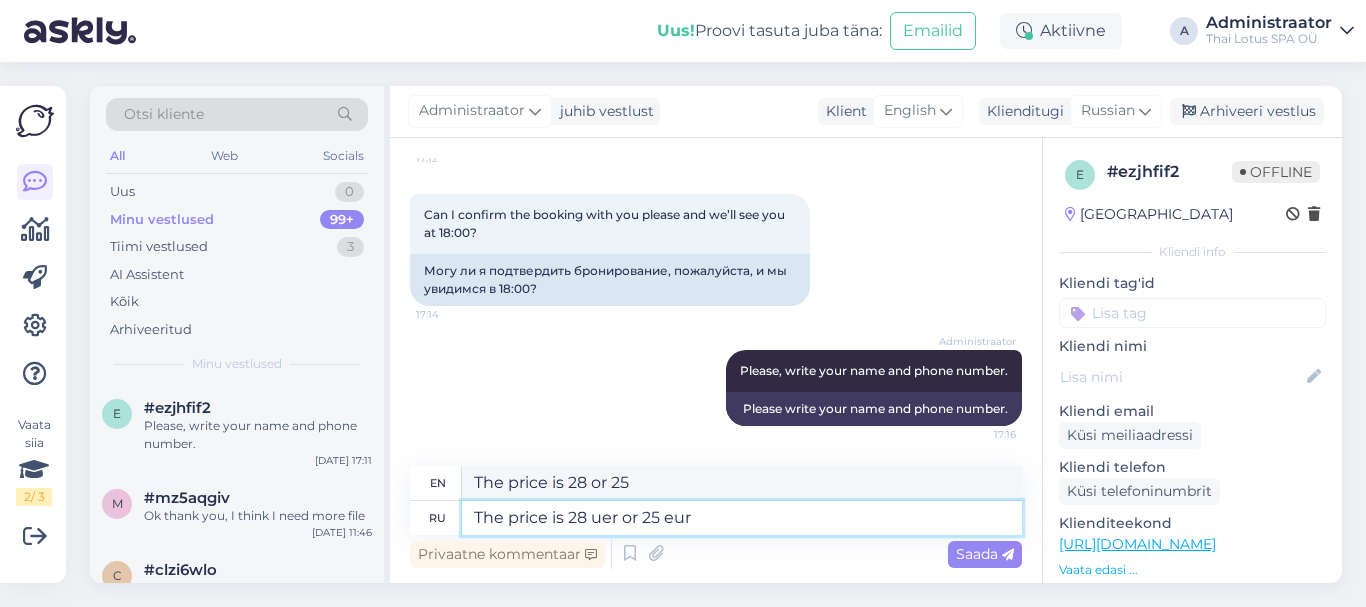 type on "The price is 28 uer or 25 eur" 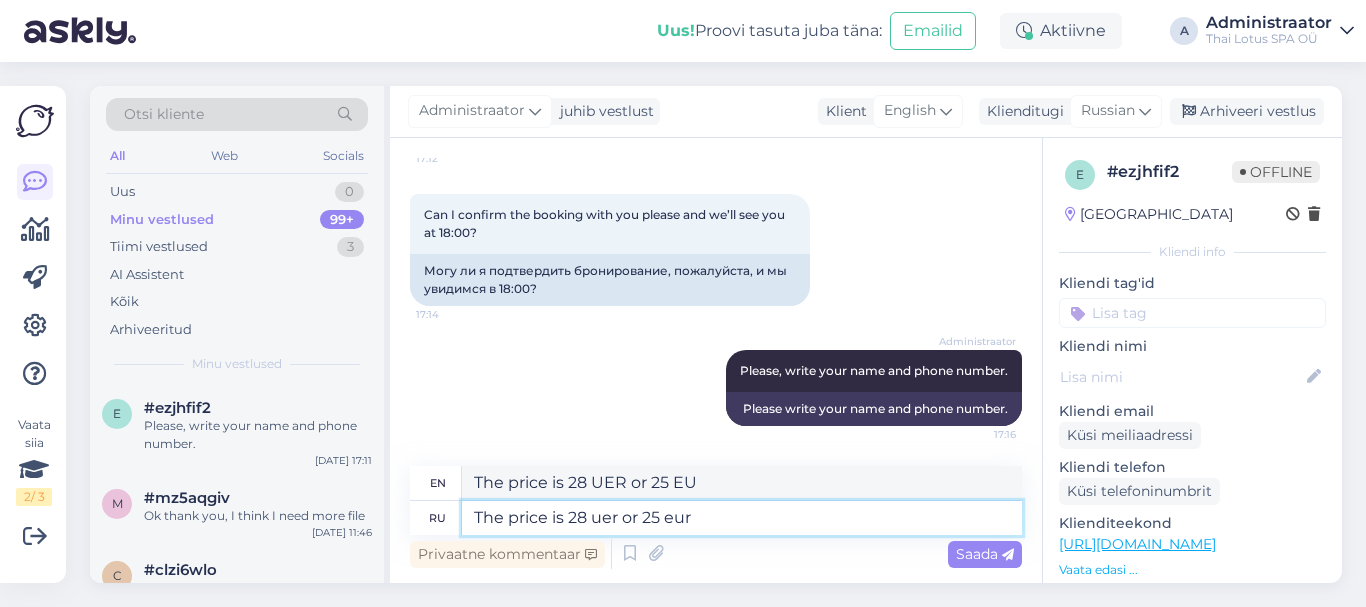 type on "The price is 28 uar or 25 eur" 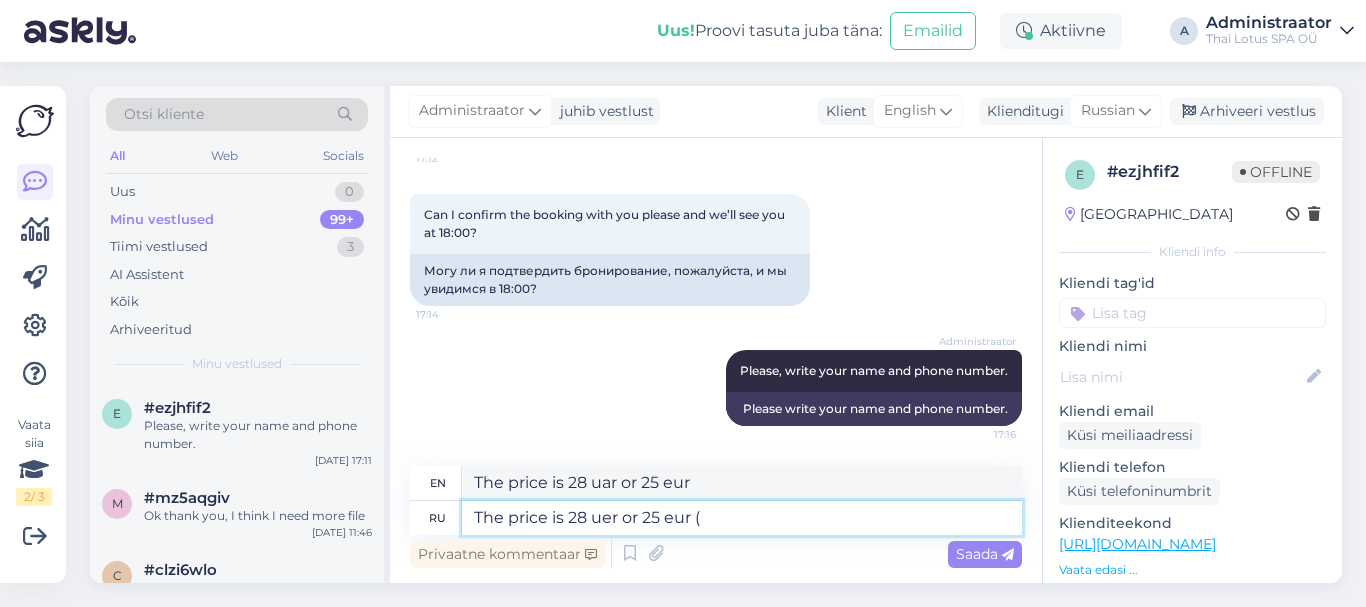 type on "The price is 28 uer or 25 eur (i" 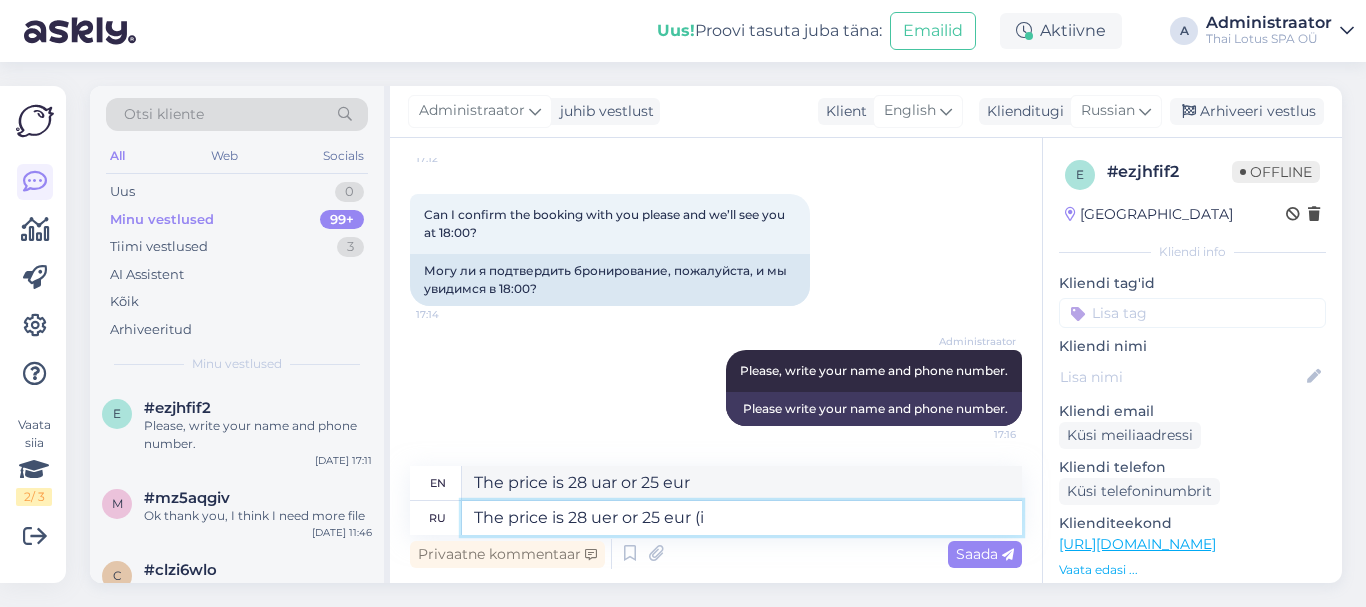 type on "The price is 28 uer or 25 eur (" 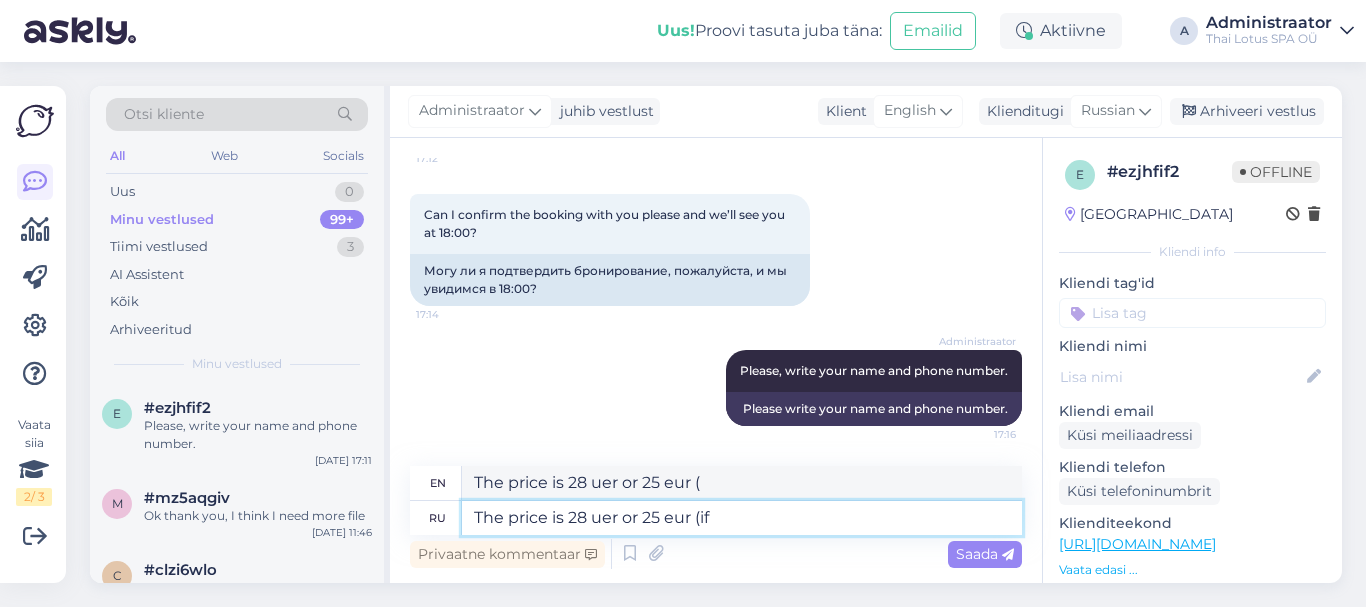 type on "The price is 28 uer or 25 eur (if" 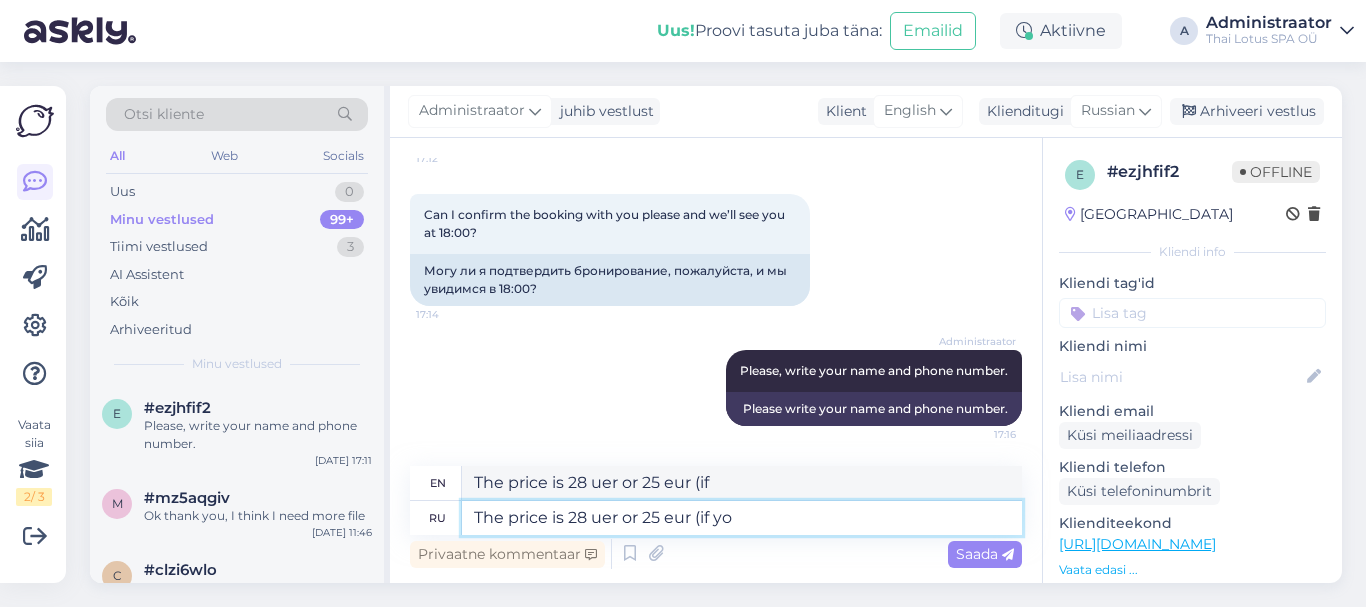 type on "The price is 28 uer or 25 eur (if yo" 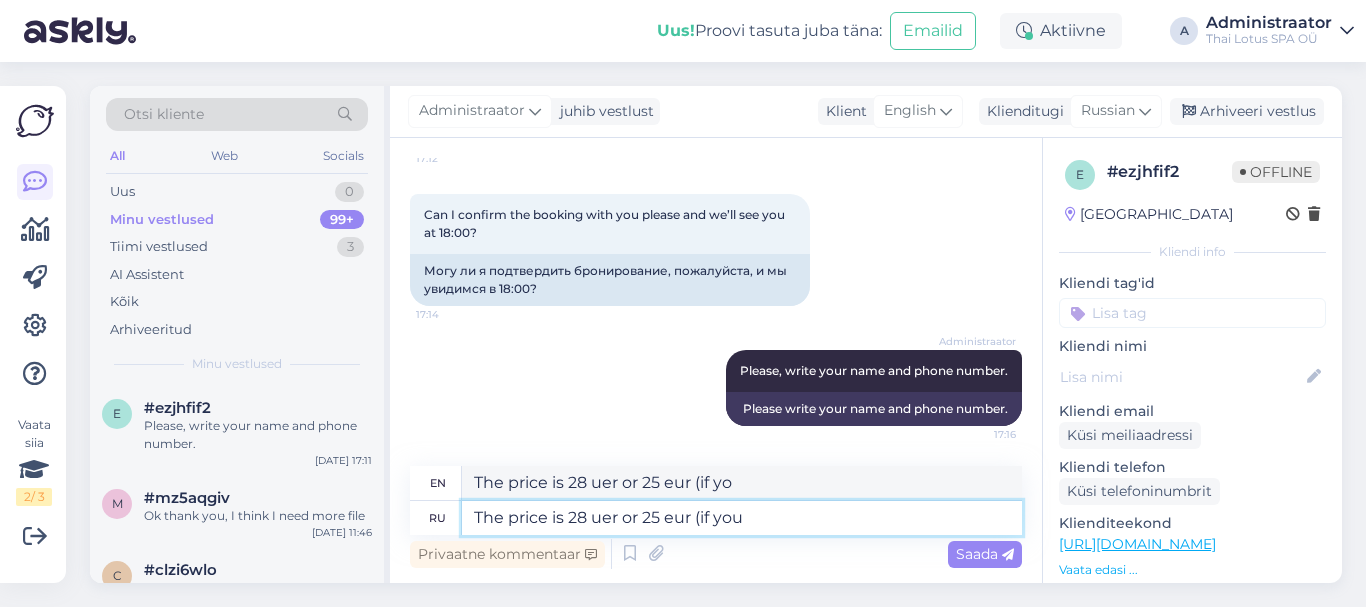 type on "The price is 28 uer or 25 eur (if you" 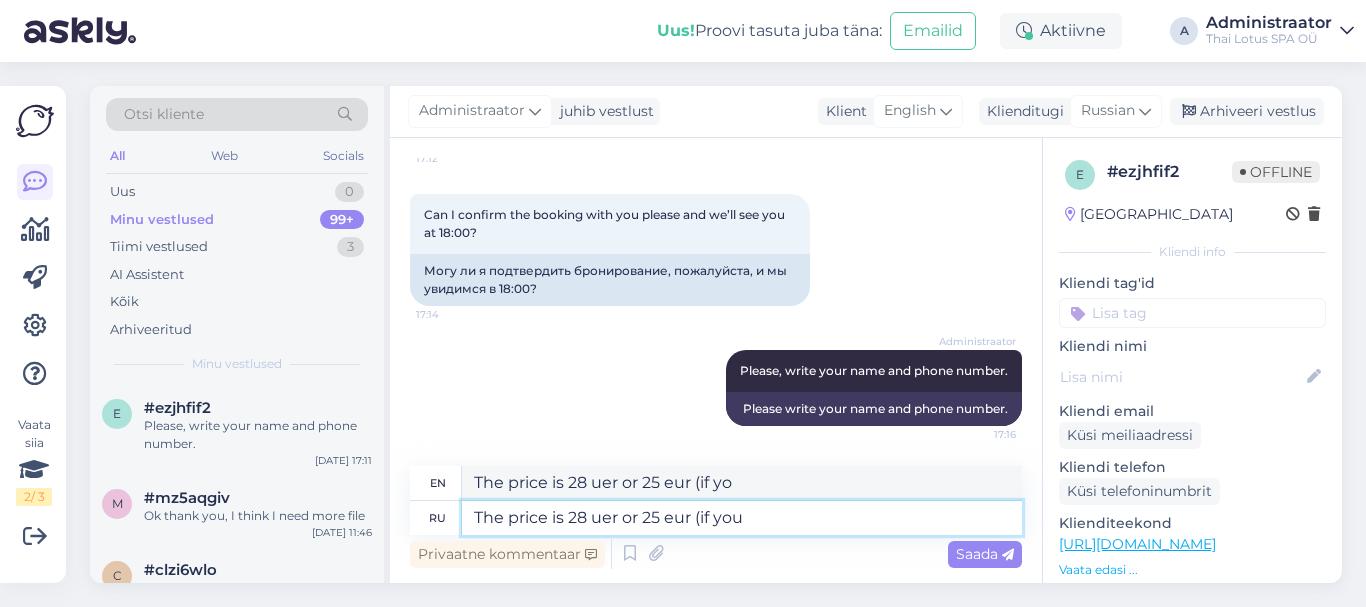 type on "The price is 28 uer or 25 eur (if you" 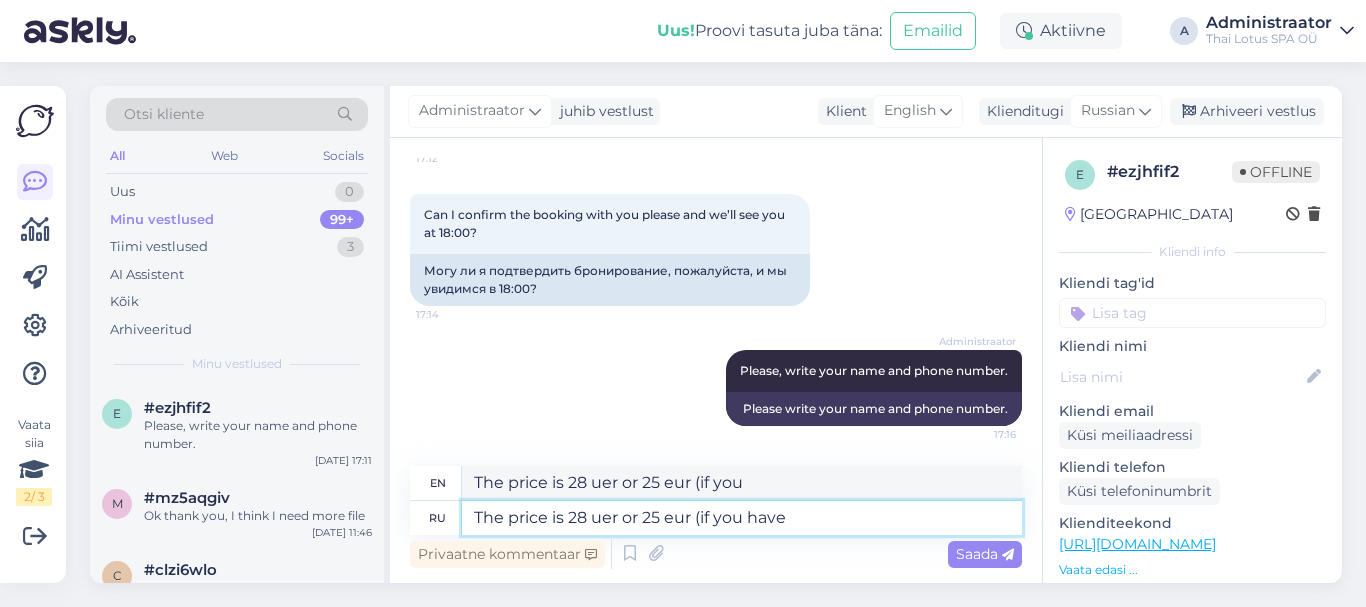 type on "The price is 28 uer or 25 eur (if you have" 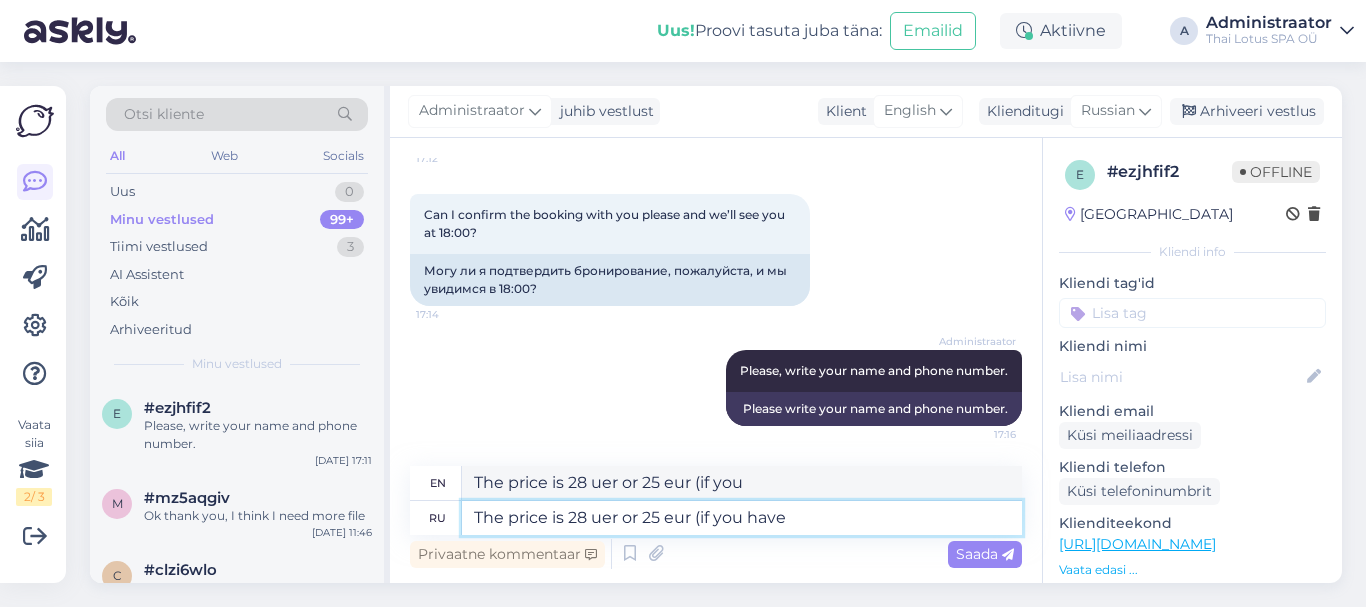 type on "The price is 28 uer or 25 eur (if you have" 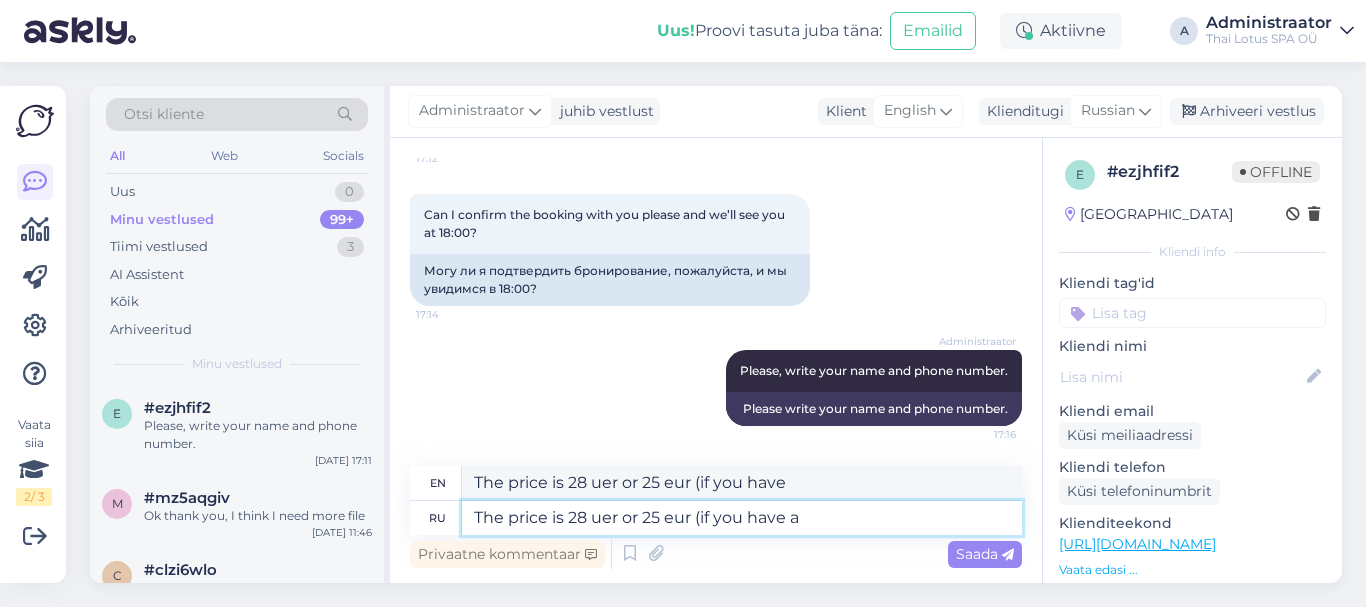 type on "The price is 28 uer or 25 eur (if you have a" 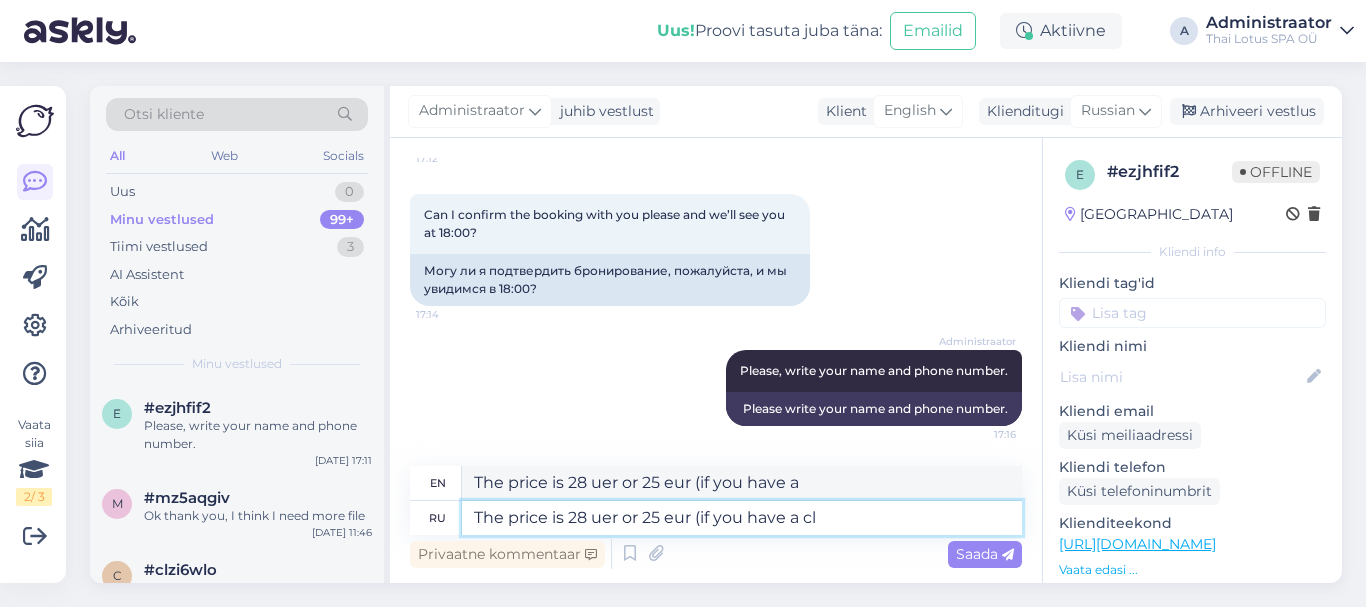 type on "The price is 28 uer or 25 eur (if you have a cli" 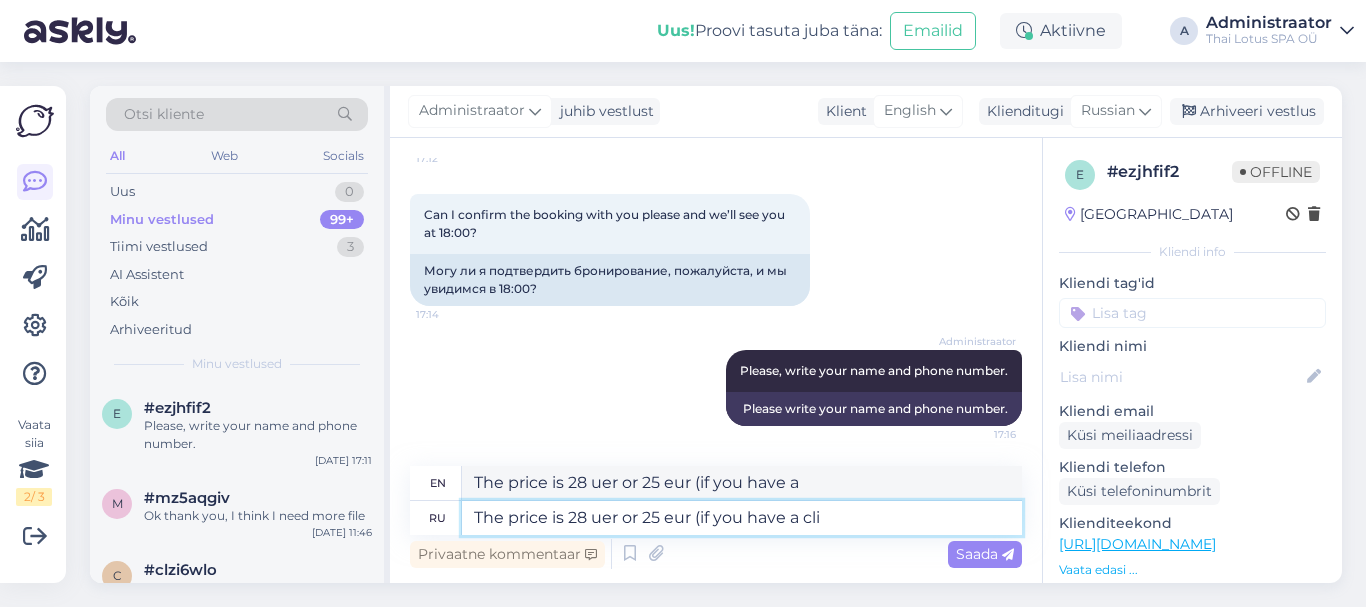 type on "The price is 28 uer or 25 eur (if you have a cli" 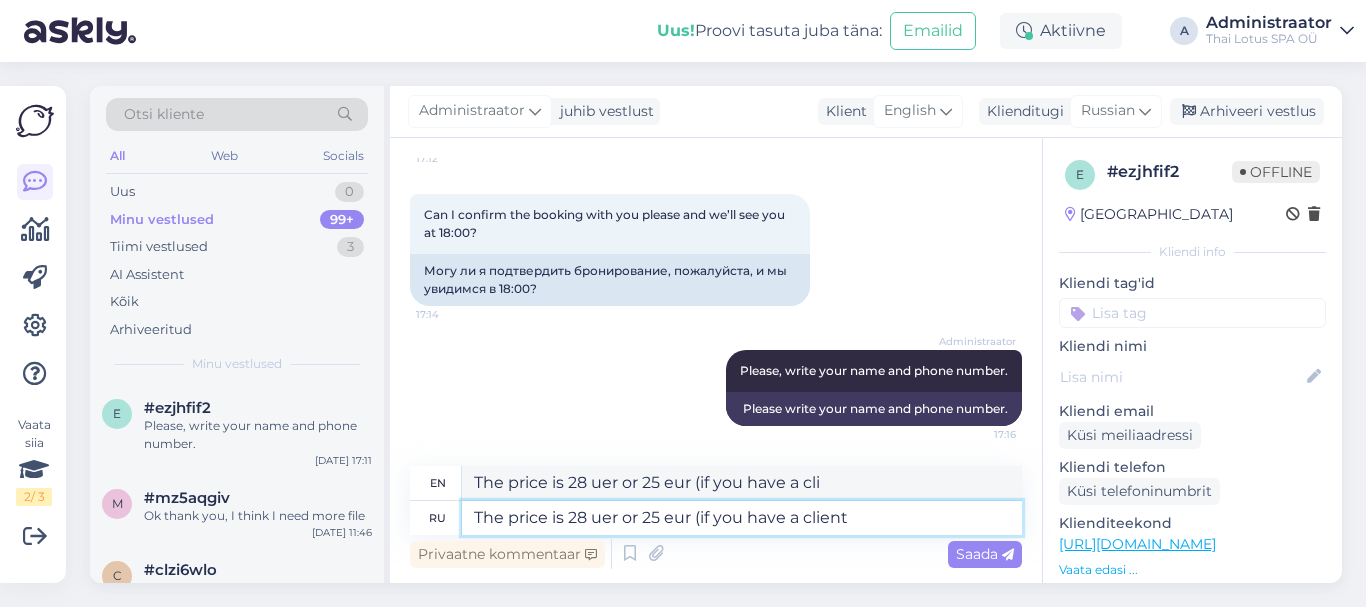 type on "The price is 28 uer or 25 eur (if you have a client" 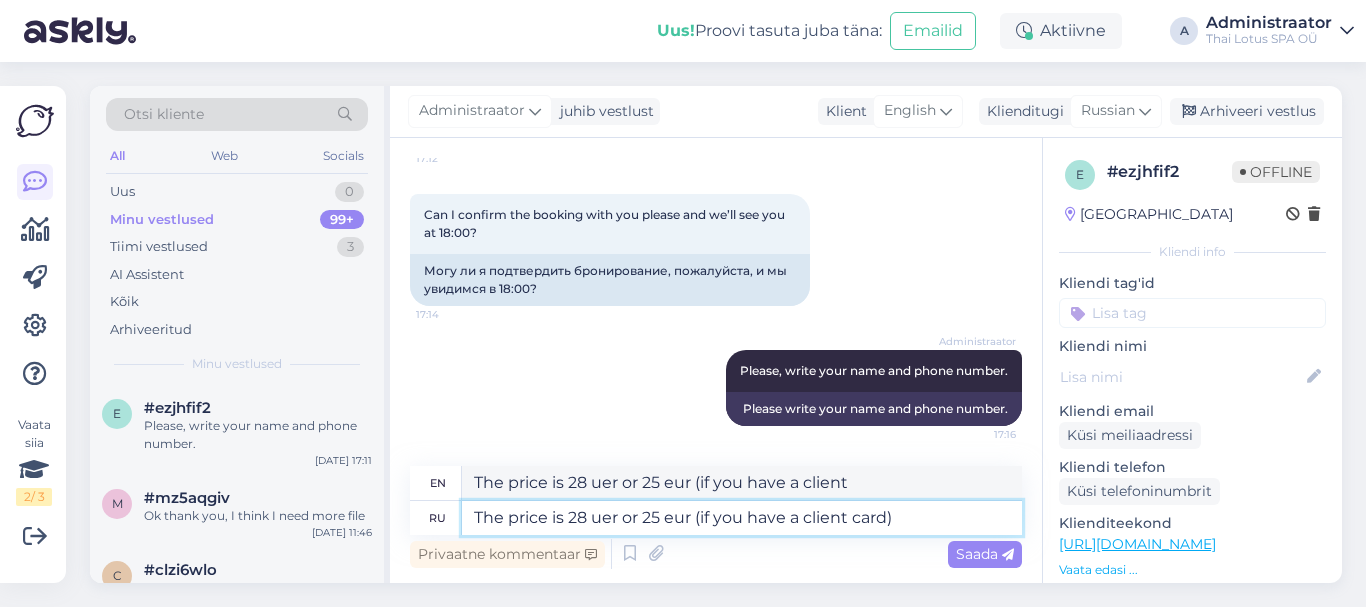 type on "The price is 28 uer or 25 eur (if you have a client card)." 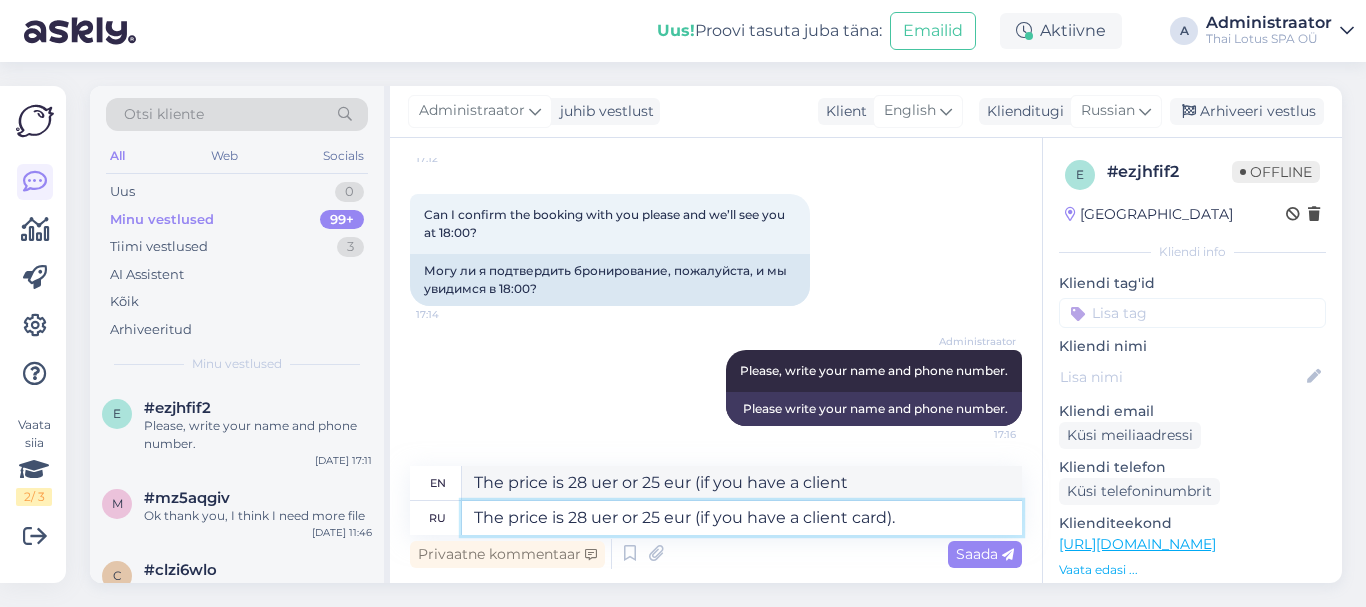 type on "The price is 28 uer or 25 eur (if you have a client card)." 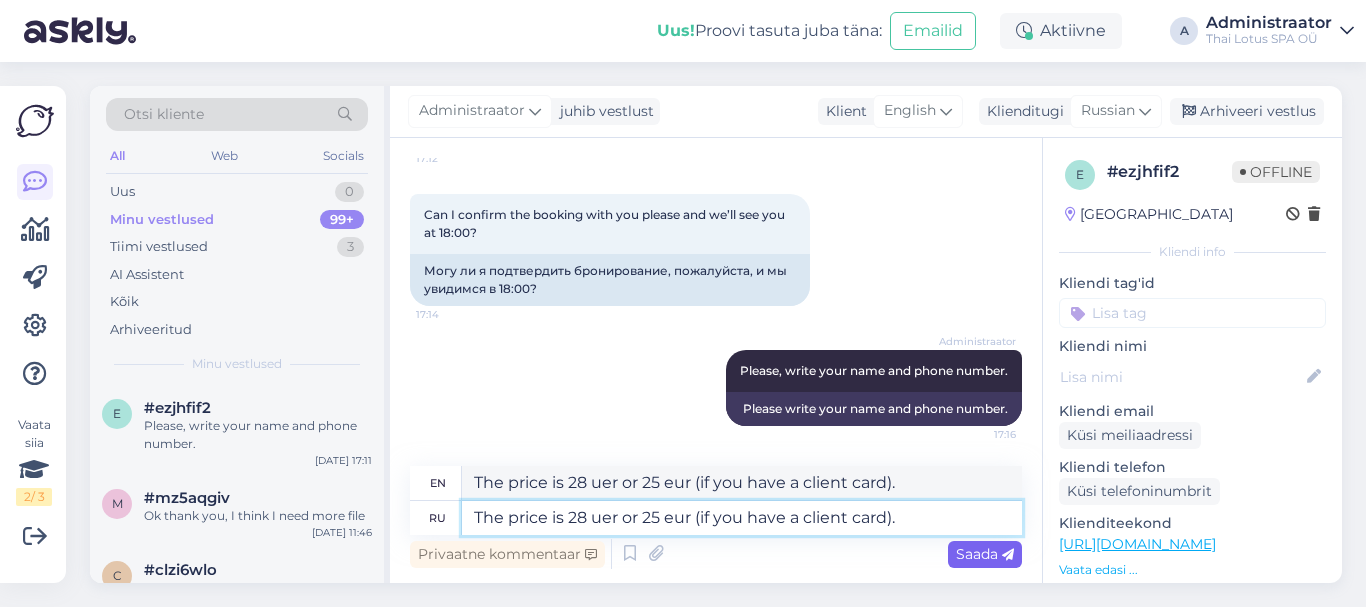 type on "The price is 28 uer or 25 eur (if you have a client card)." 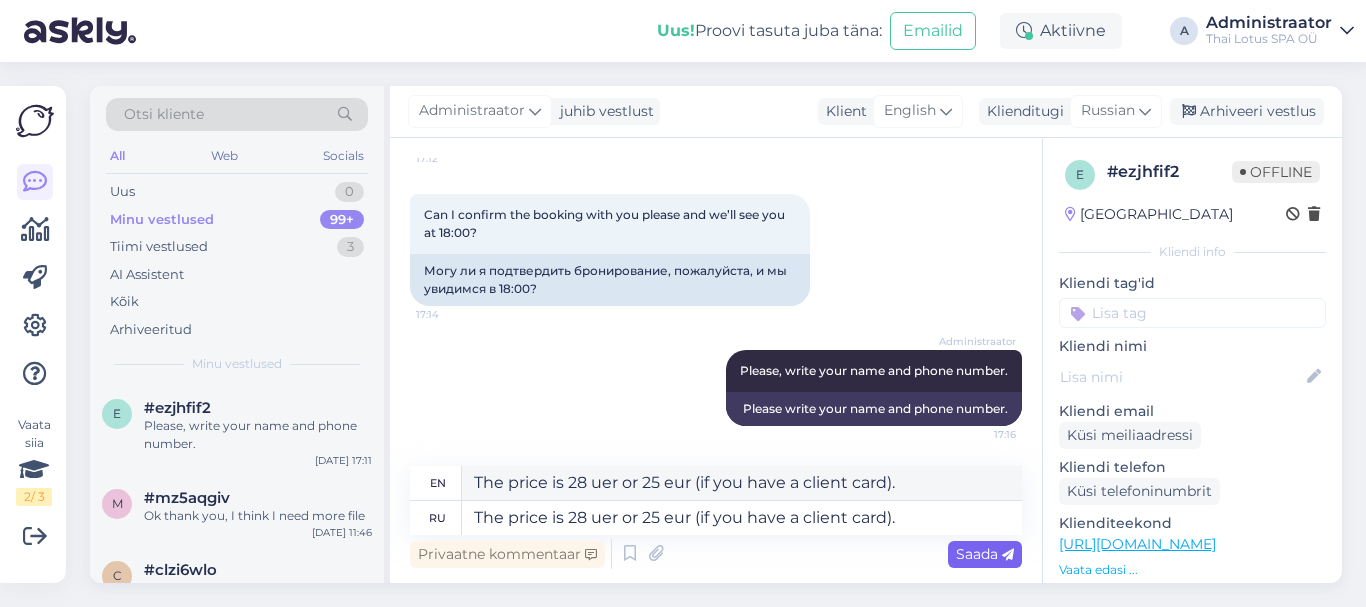 click on "Saada" at bounding box center [985, 554] 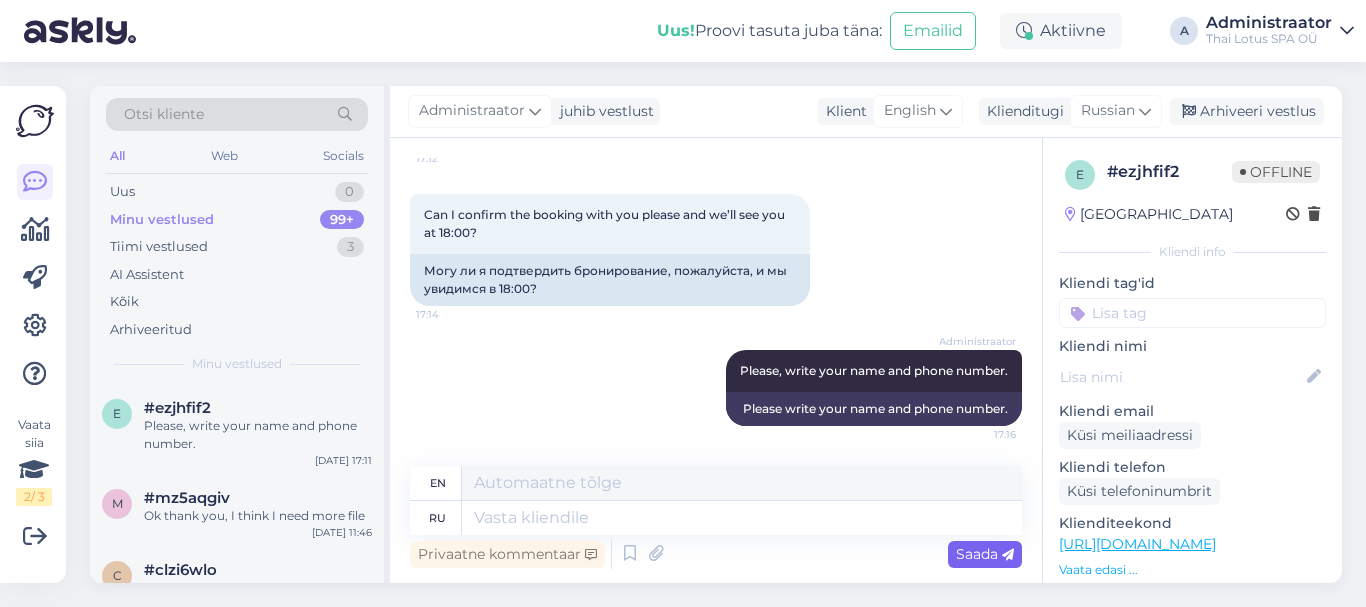 scroll, scrollTop: 1296, scrollLeft: 0, axis: vertical 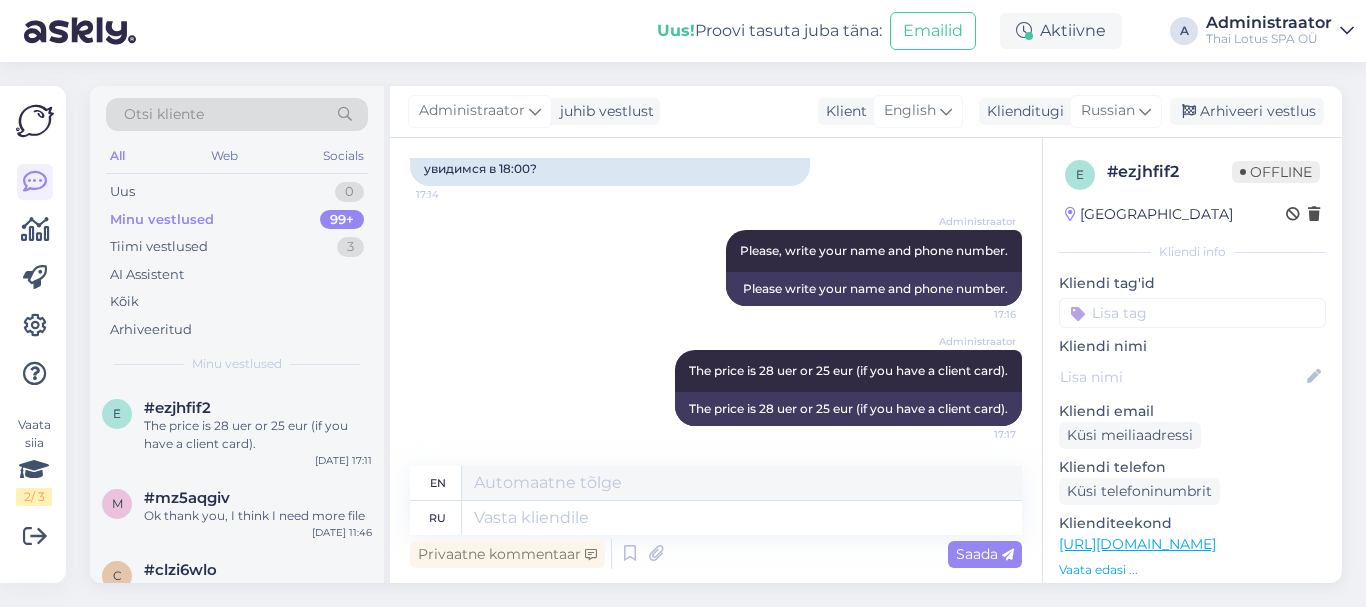 click on "Administraator Please, write your name and phone number. 17:16  Please write your name and phone number." at bounding box center (716, 268) 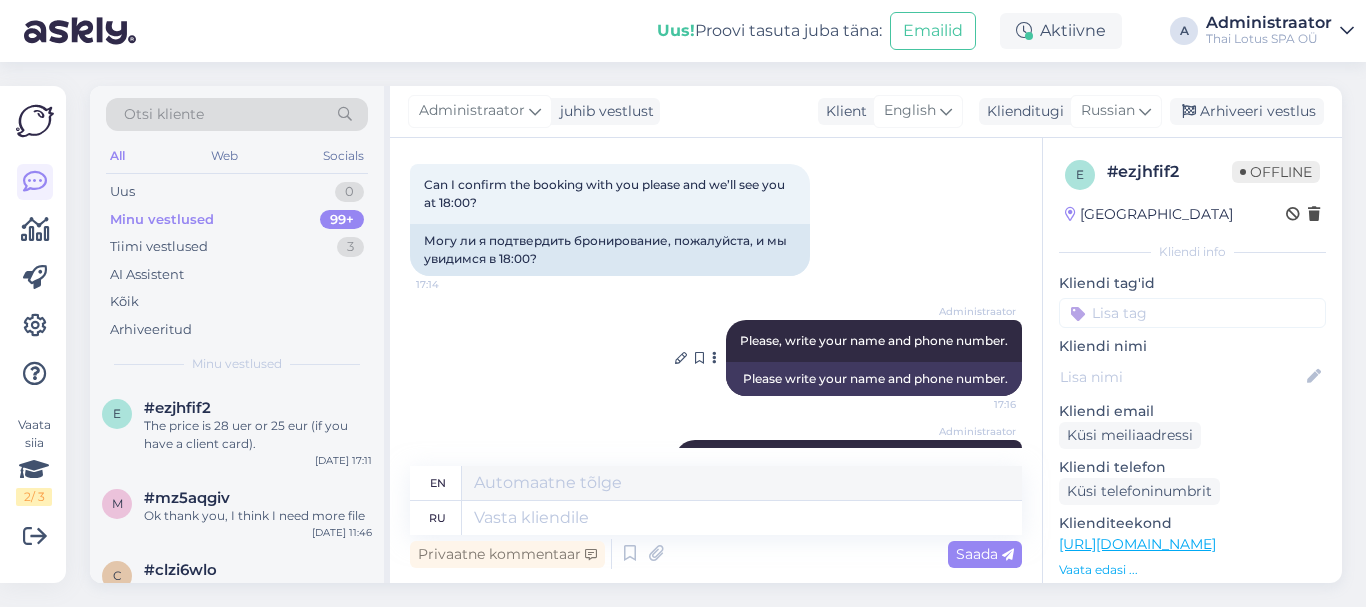 scroll, scrollTop: 996, scrollLeft: 0, axis: vertical 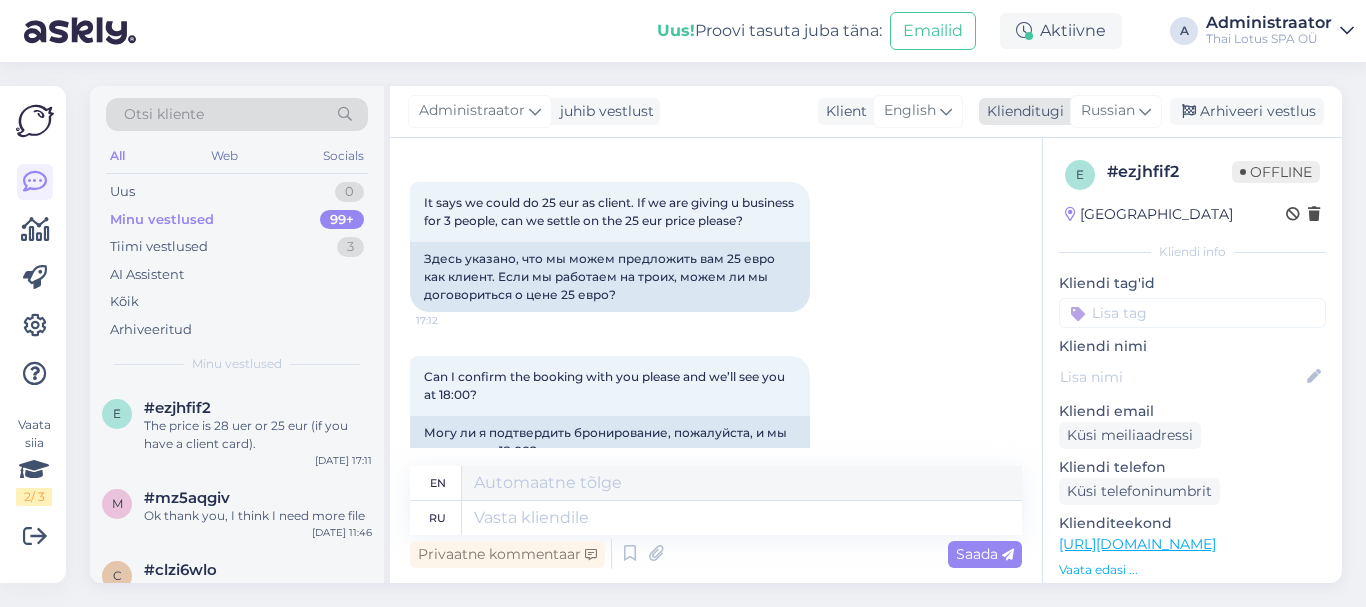click on "Russian" at bounding box center (1116, 111) 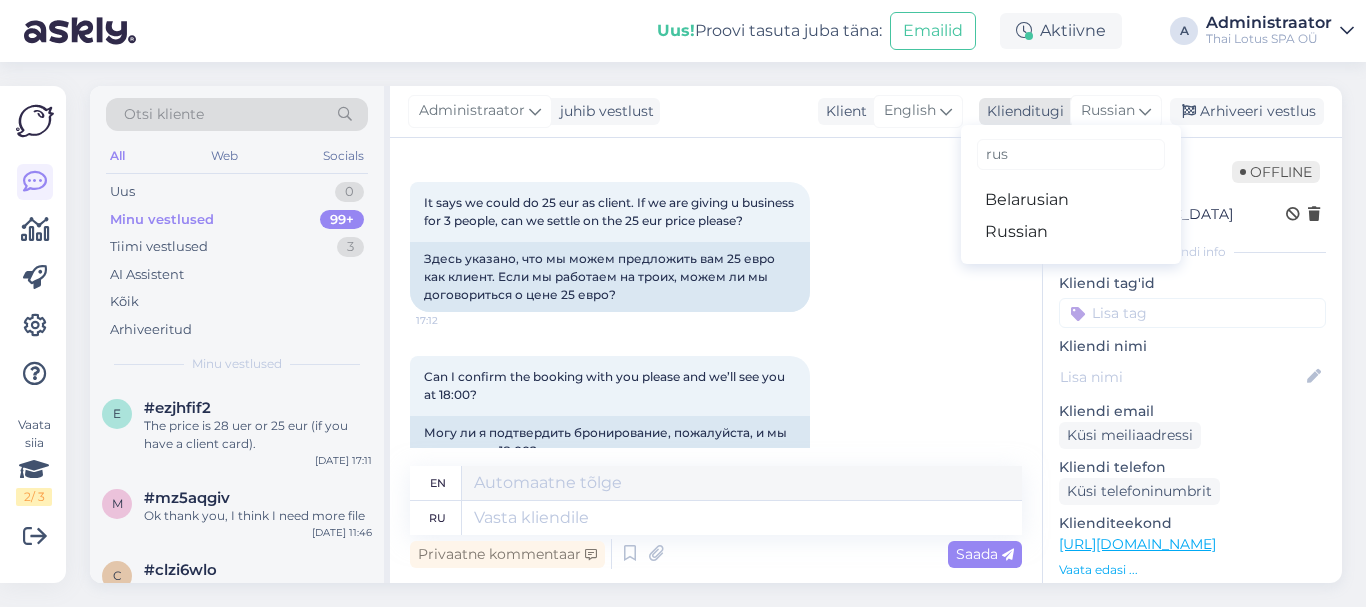 click at bounding box center [1145, 111] 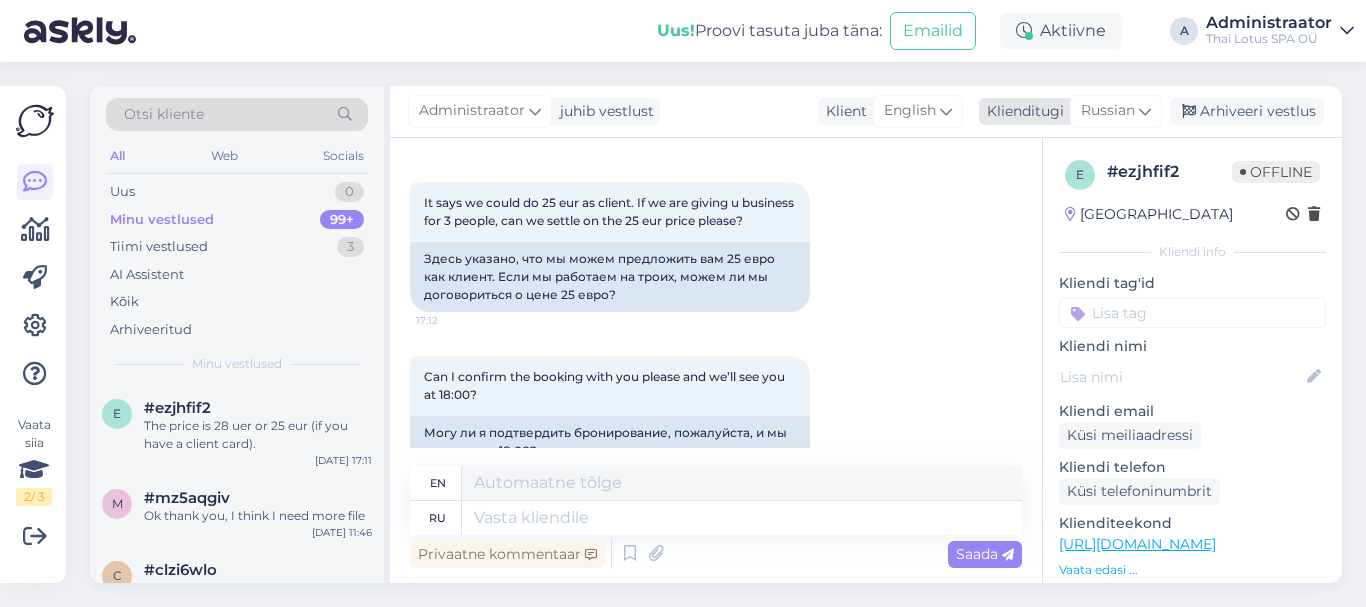 click on "Russian" at bounding box center (1116, 111) 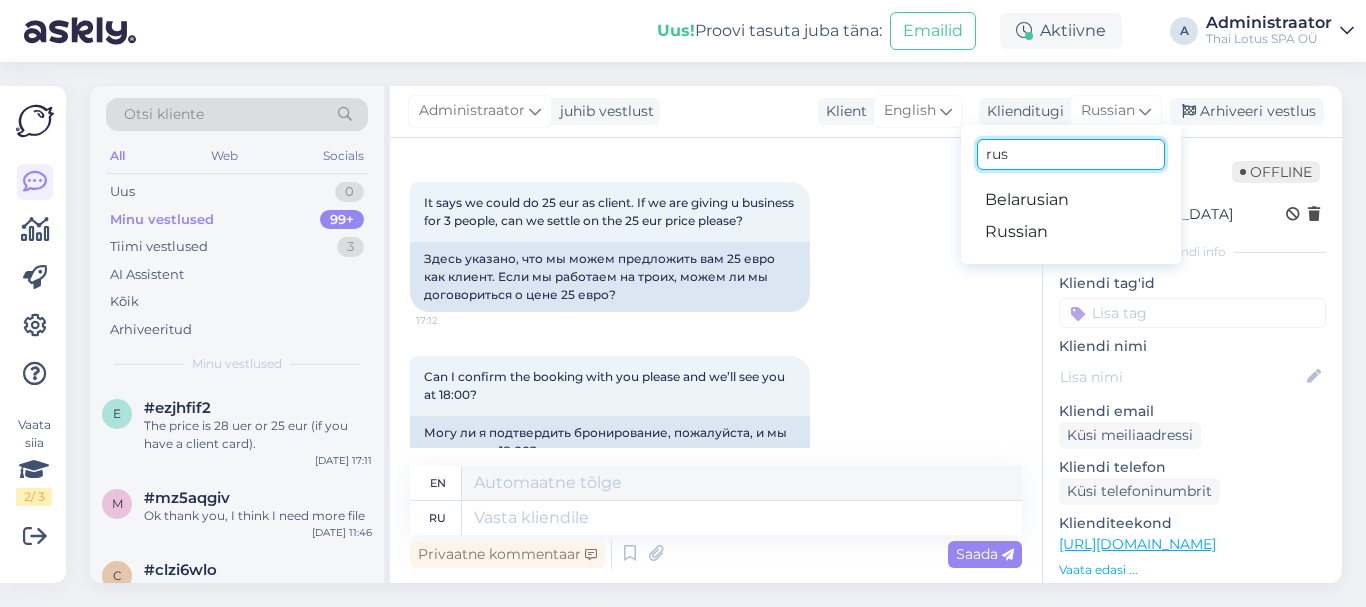 click on "rus" at bounding box center [1071, 154] 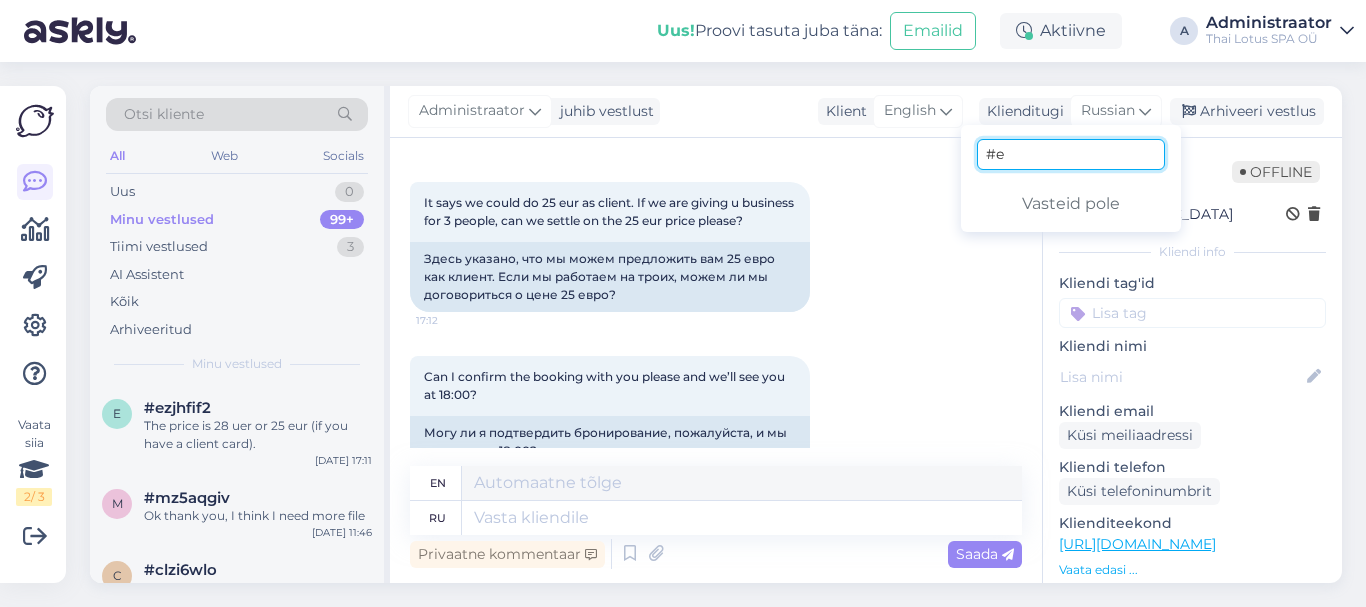 type on "#" 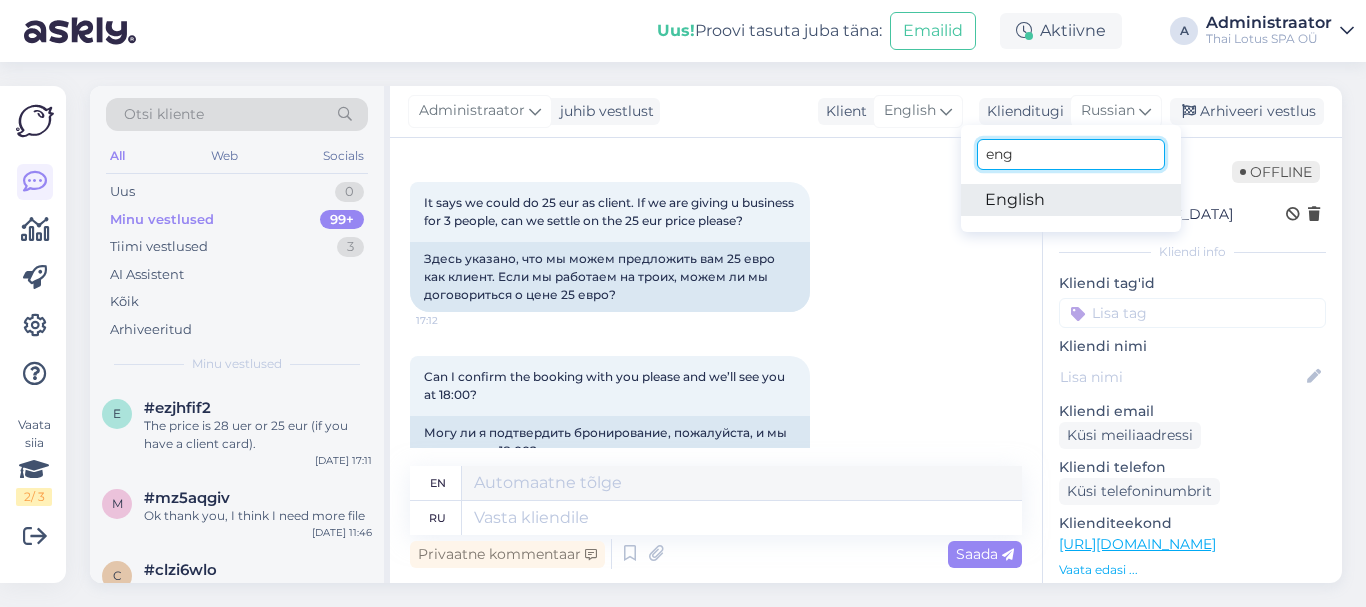 type on "eng" 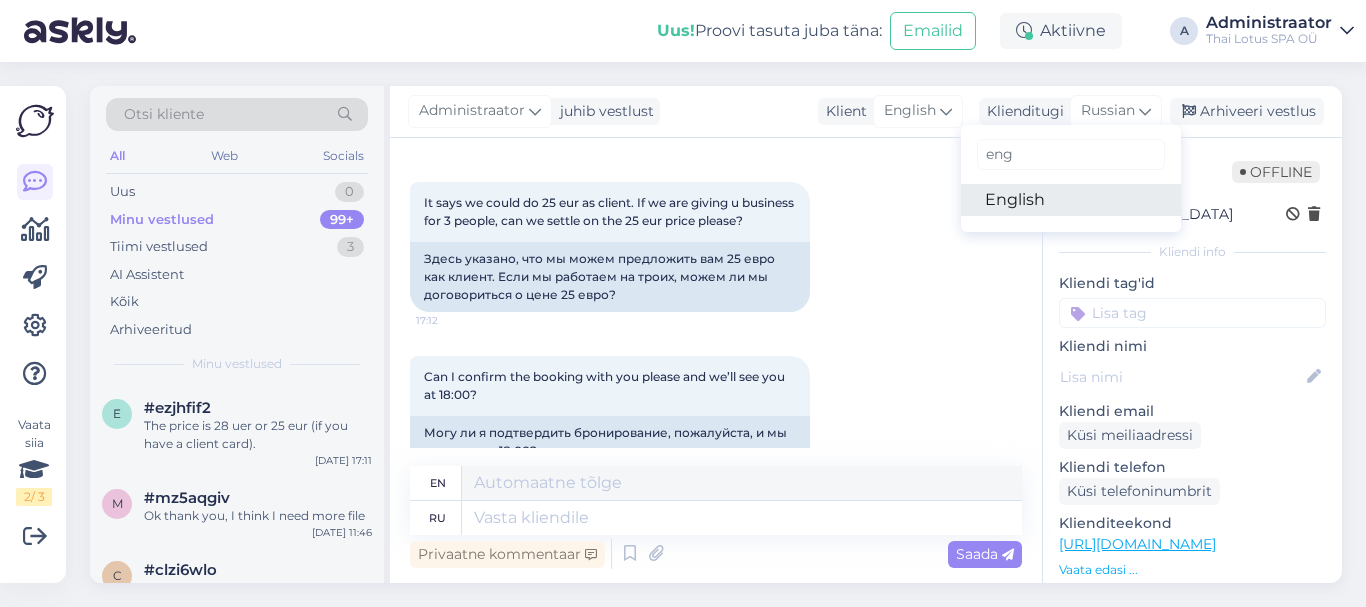 click on "English" at bounding box center (1071, 200) 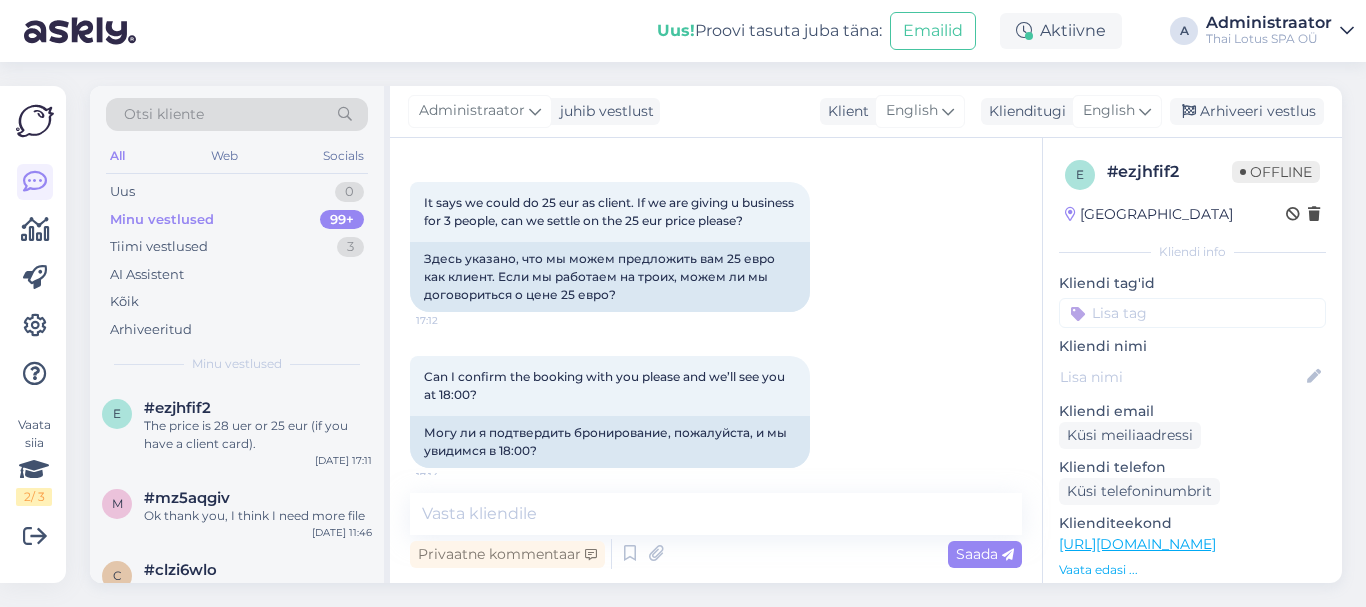 click on "Can I confirm the booking with you please and we’ll see you at 18:00? 17:14  Могу ли я подтвердить бронирование, пожалуйста, и мы увидимся в 18:00?" at bounding box center [716, 412] 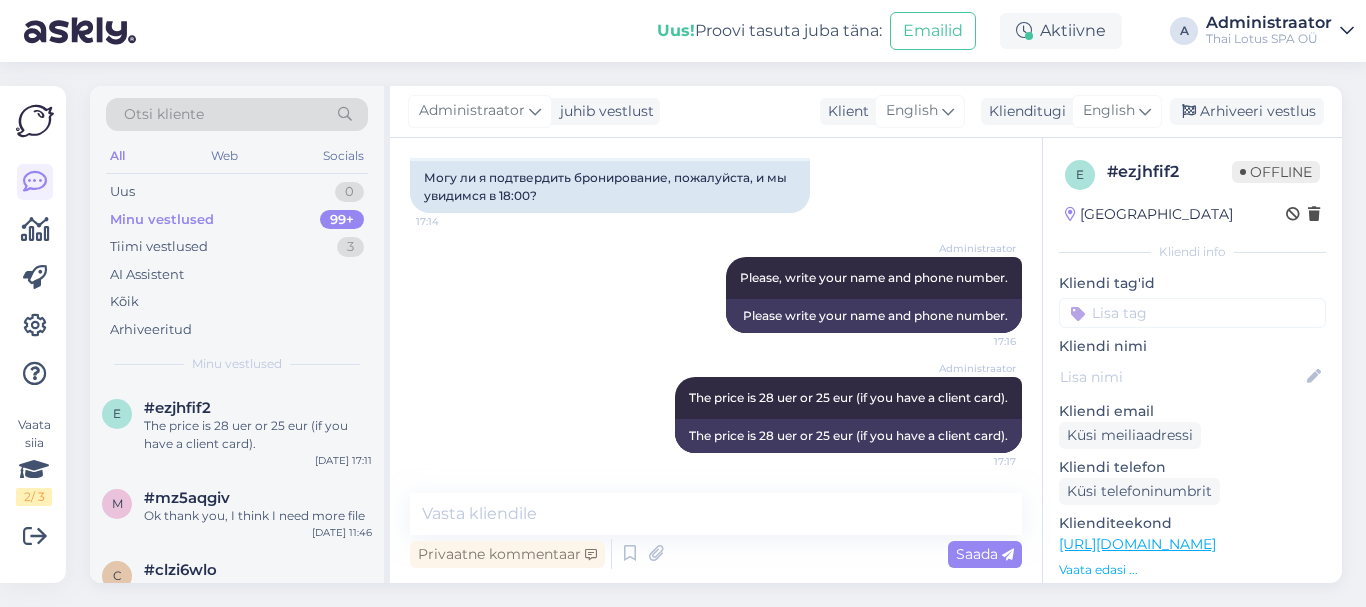 scroll, scrollTop: 1227, scrollLeft: 0, axis: vertical 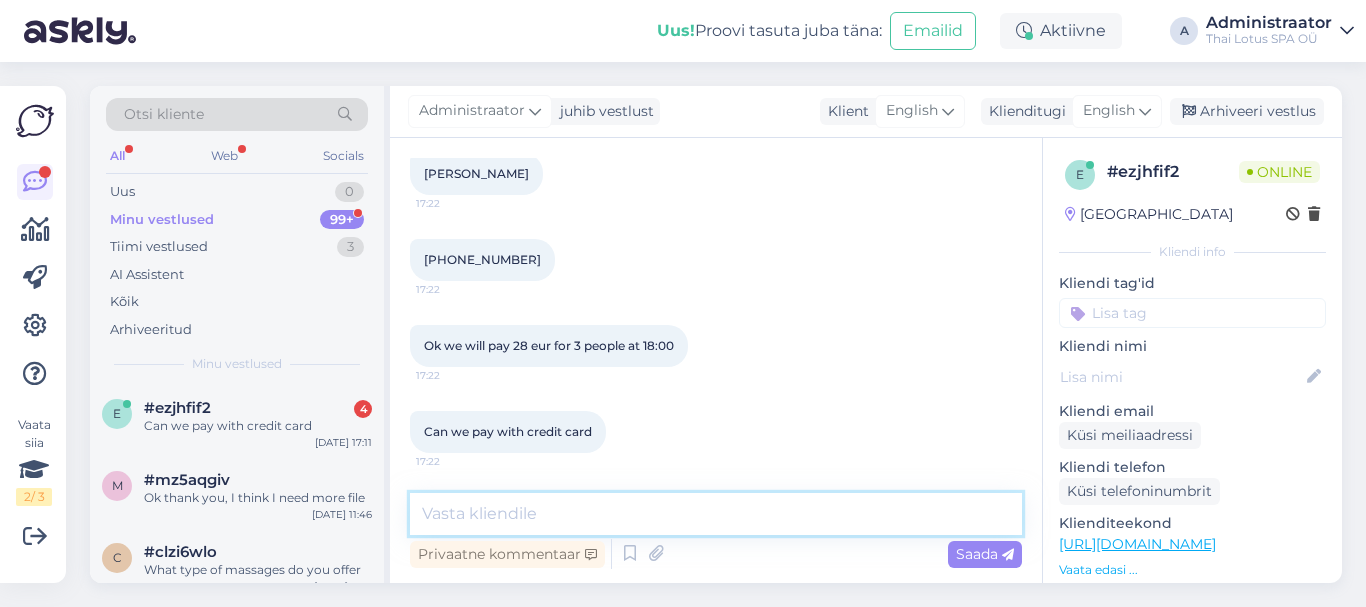 click at bounding box center (716, 514) 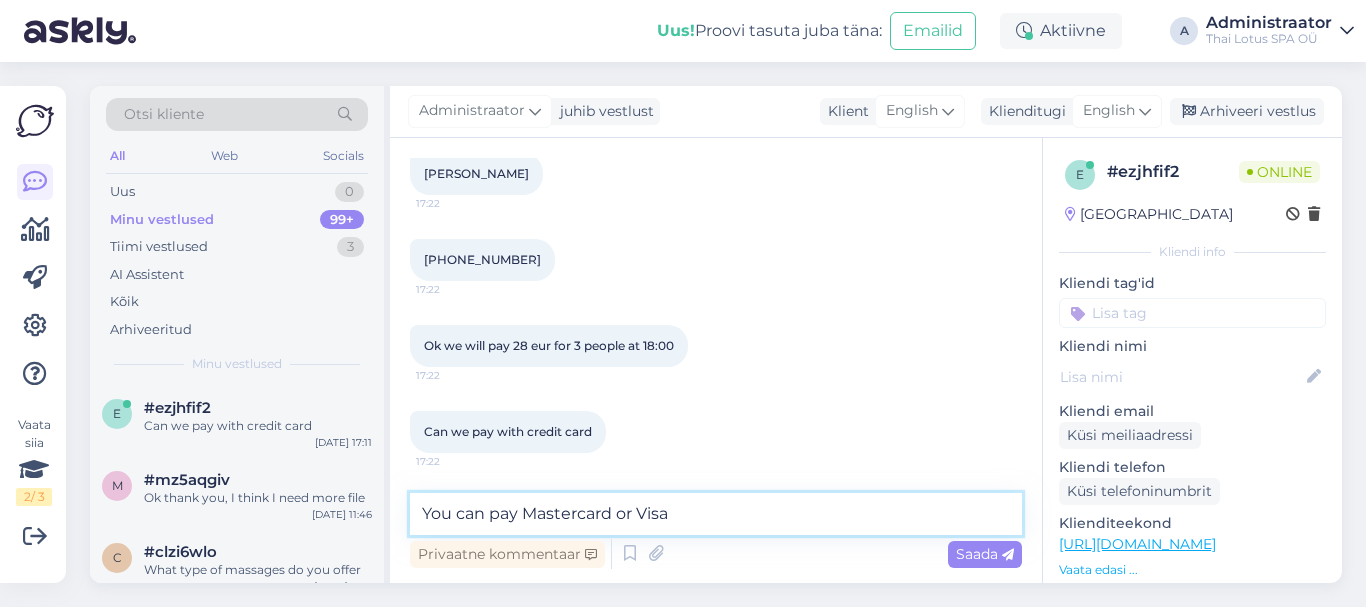 click on "You can pay Mastercard or Visa" at bounding box center [716, 514] 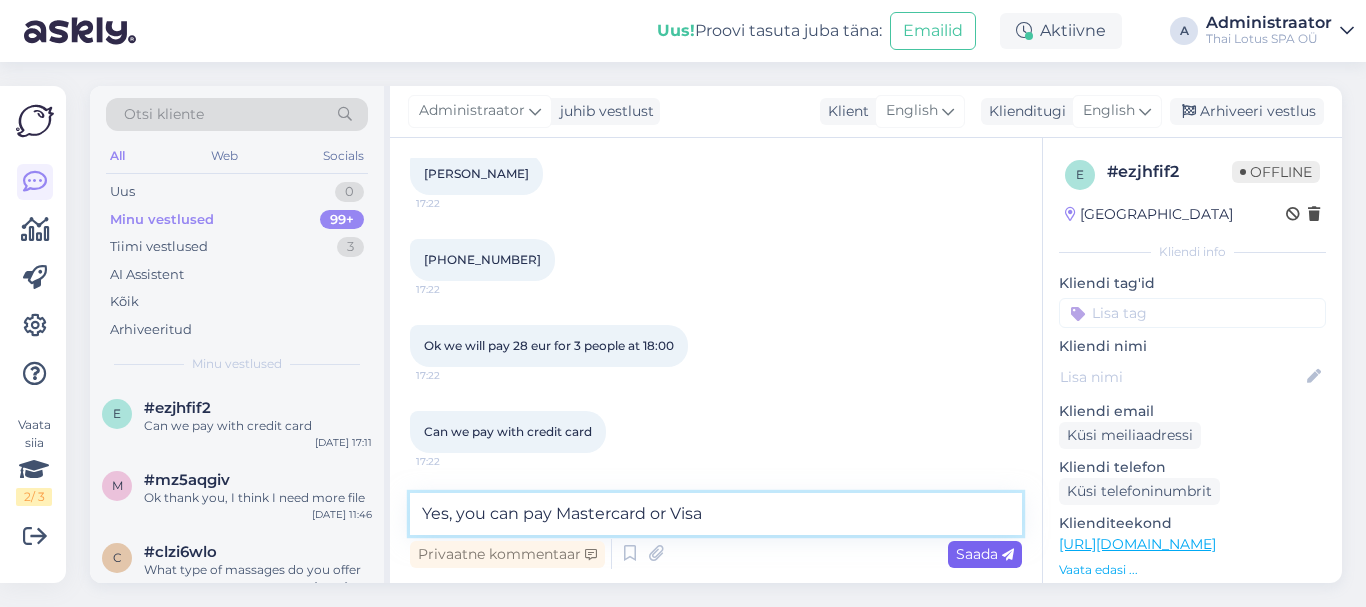 type on "Yes, you can pay Mastercard or Visa" 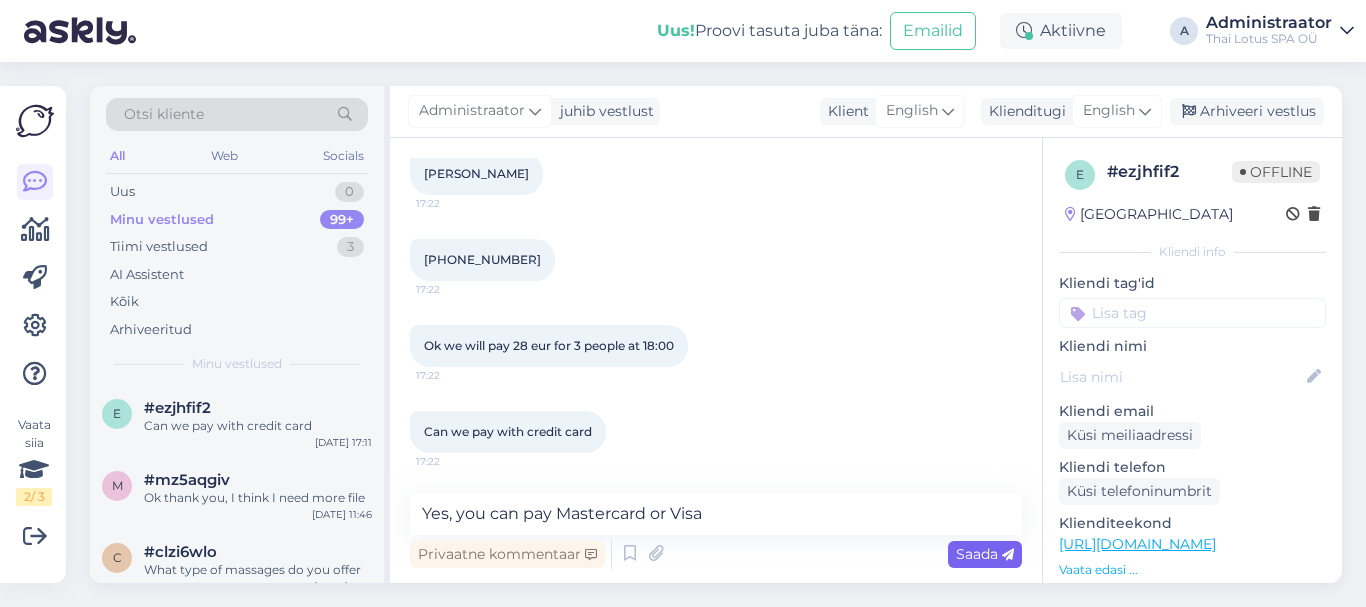 click on "Saada" at bounding box center (985, 554) 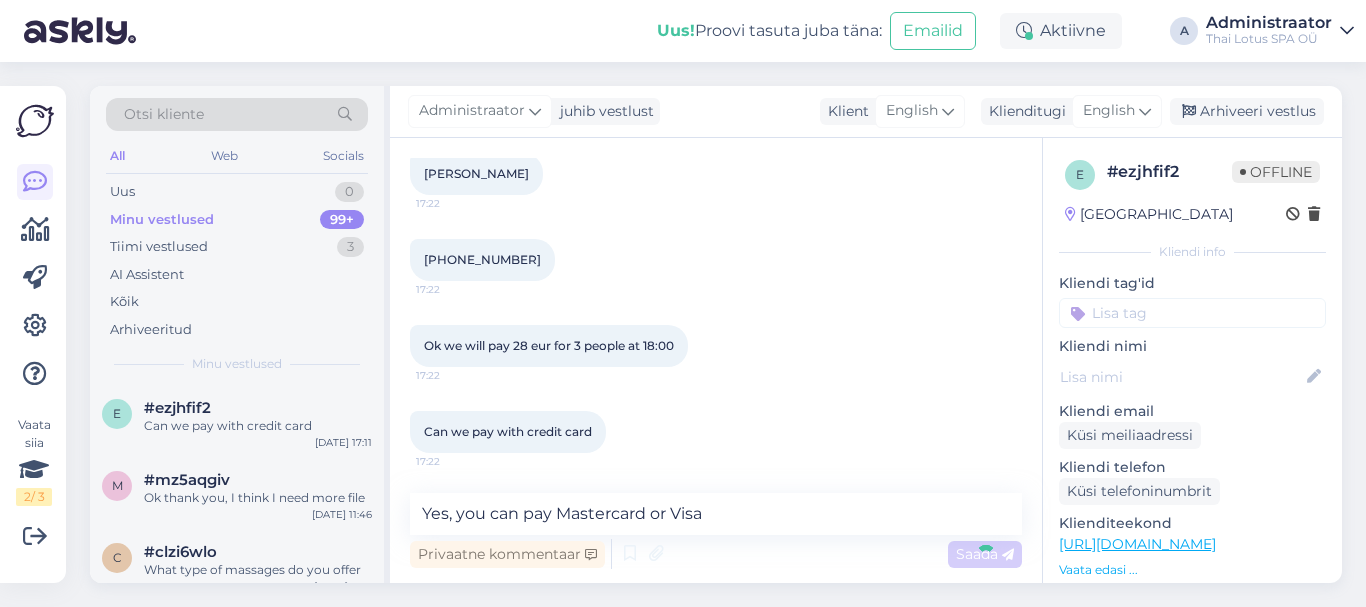 type 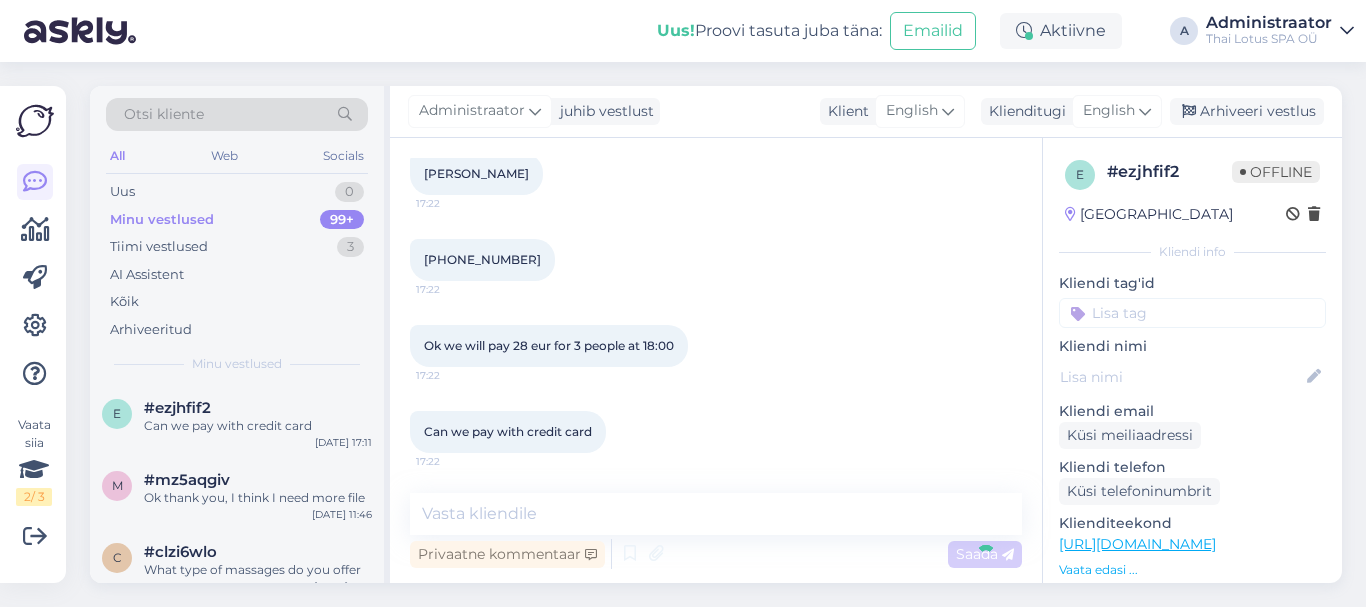 scroll, scrollTop: 1699, scrollLeft: 0, axis: vertical 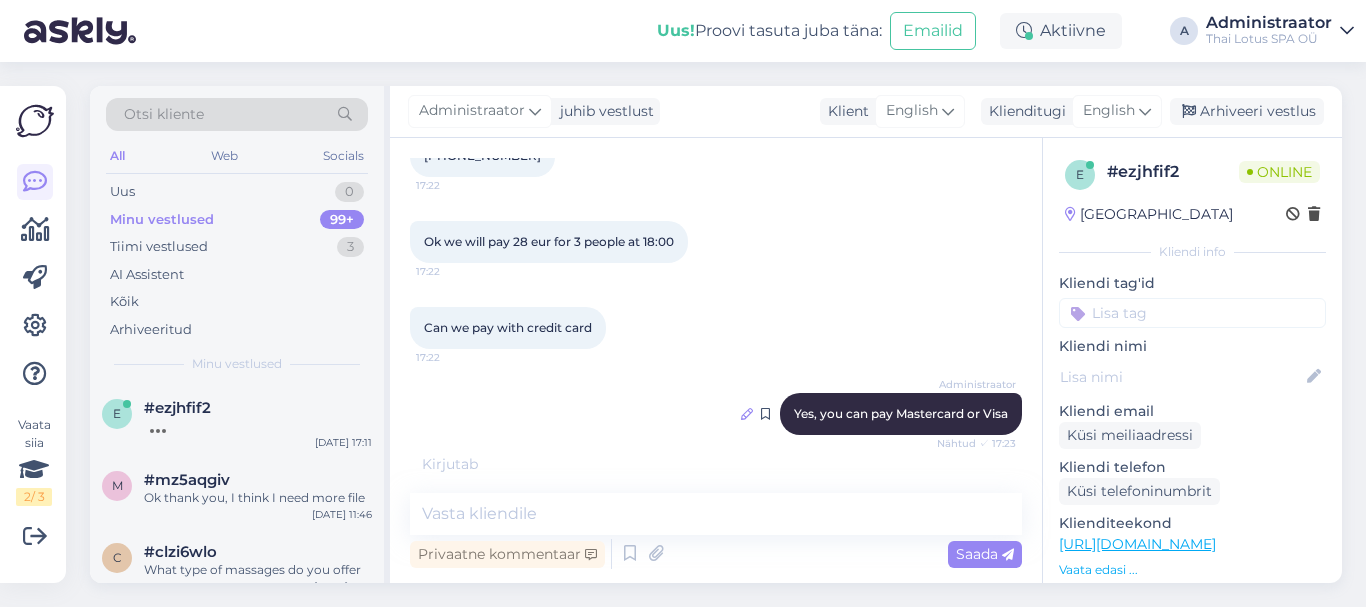 click at bounding box center (747, 414) 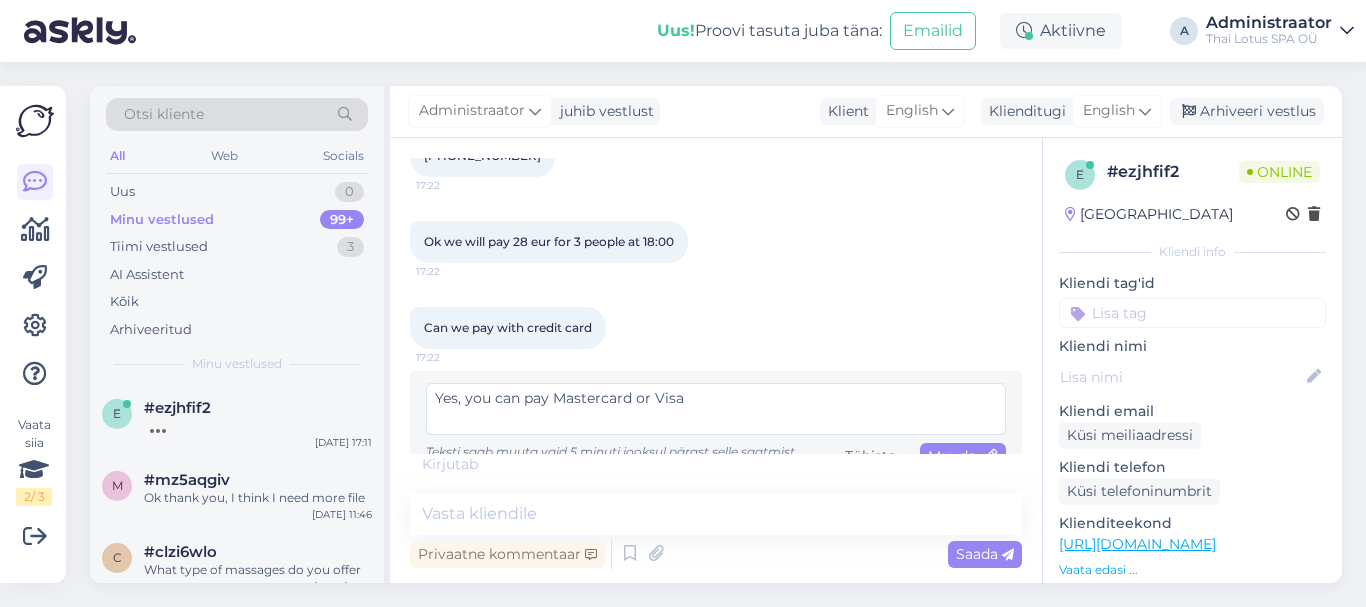 click on "Yes, you can pay Mastercard or Visa" at bounding box center [716, 409] 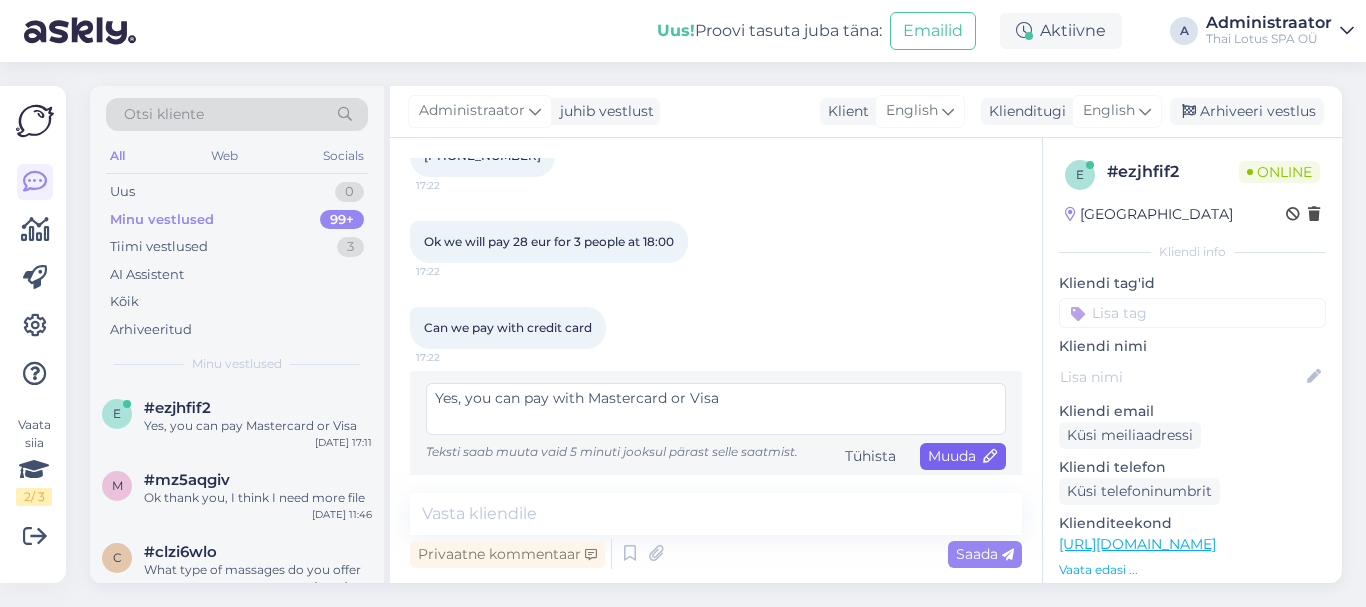 type on "Yes, you can pay with Mastercard or Visa" 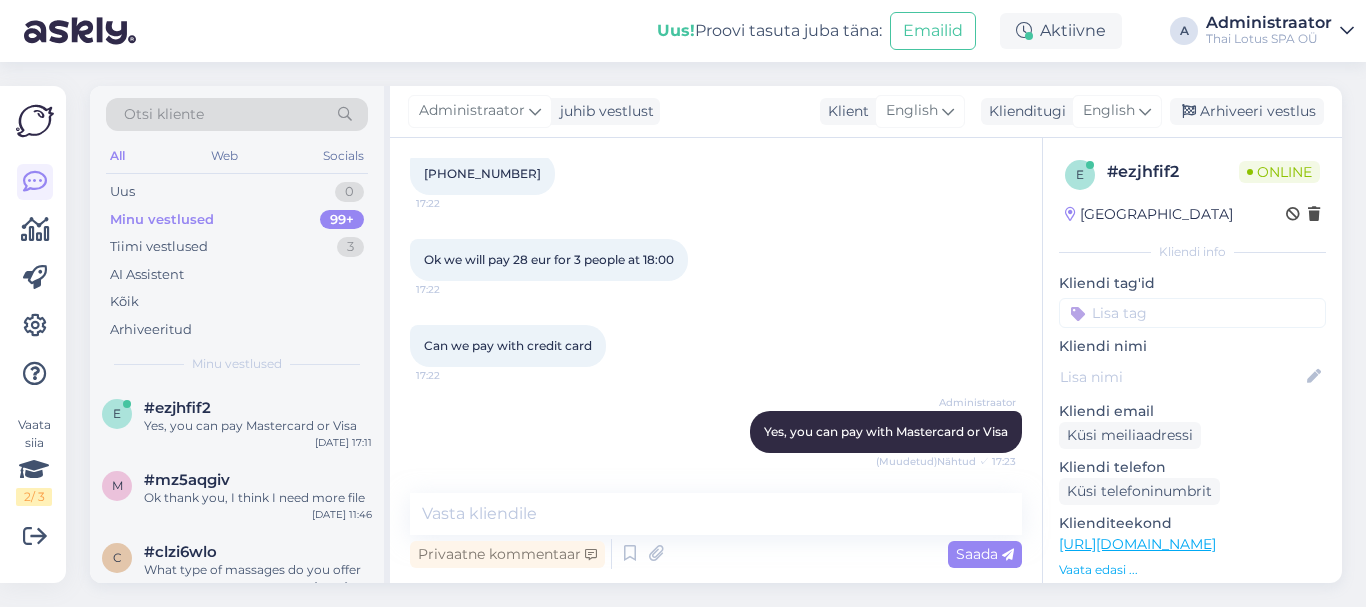 scroll, scrollTop: 1785, scrollLeft: 0, axis: vertical 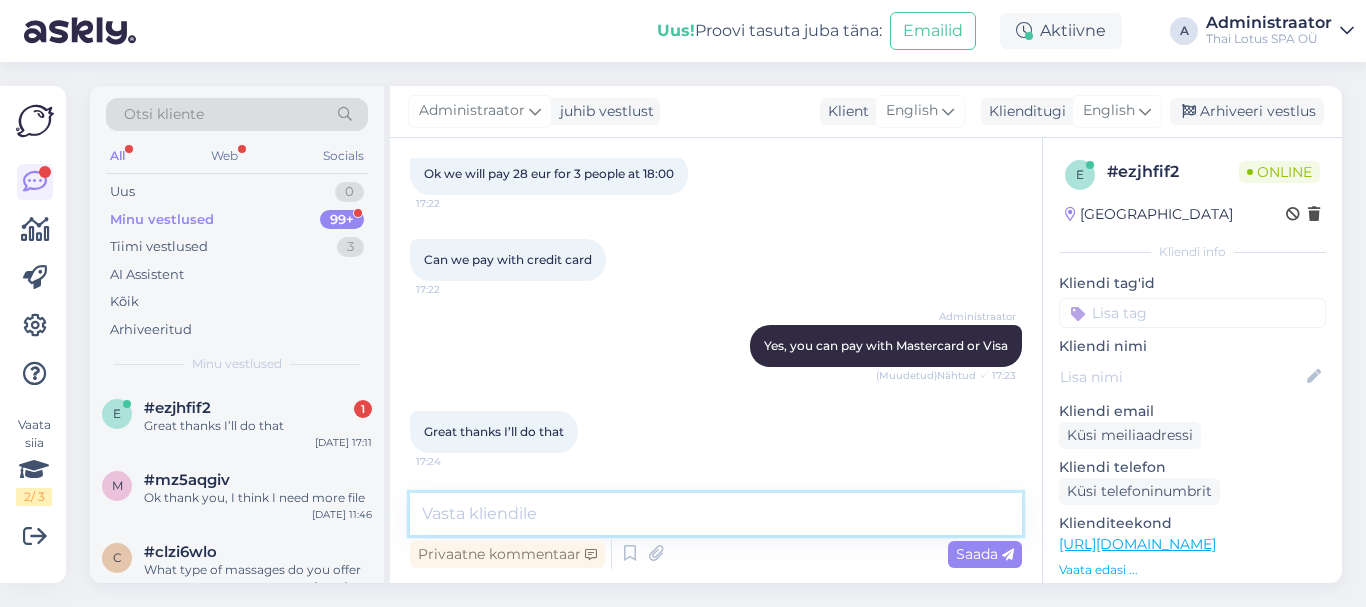 click at bounding box center (716, 514) 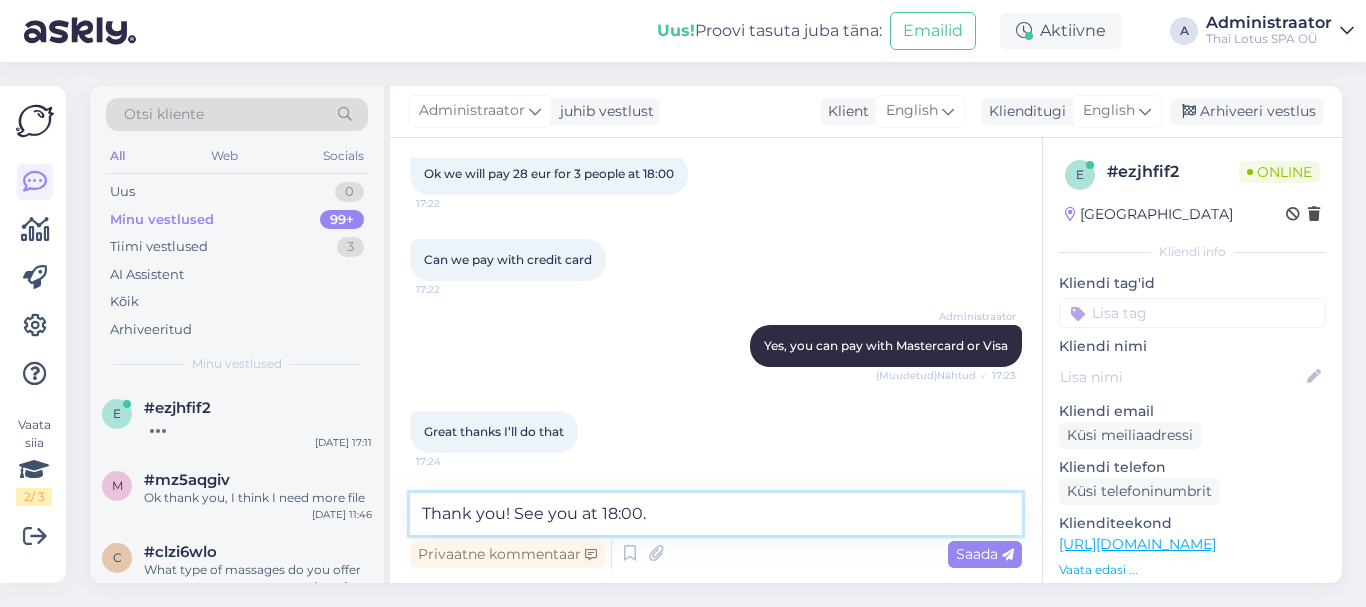 scroll, scrollTop: 1871, scrollLeft: 0, axis: vertical 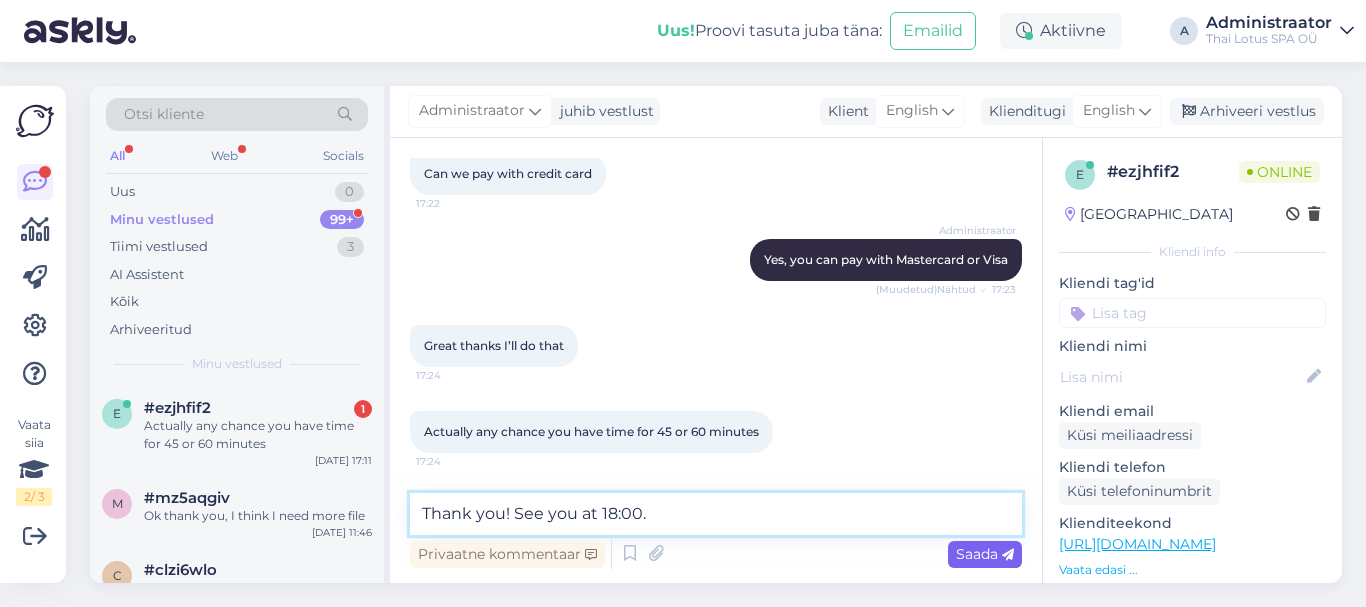 type on "Thank you! See you at 18:00." 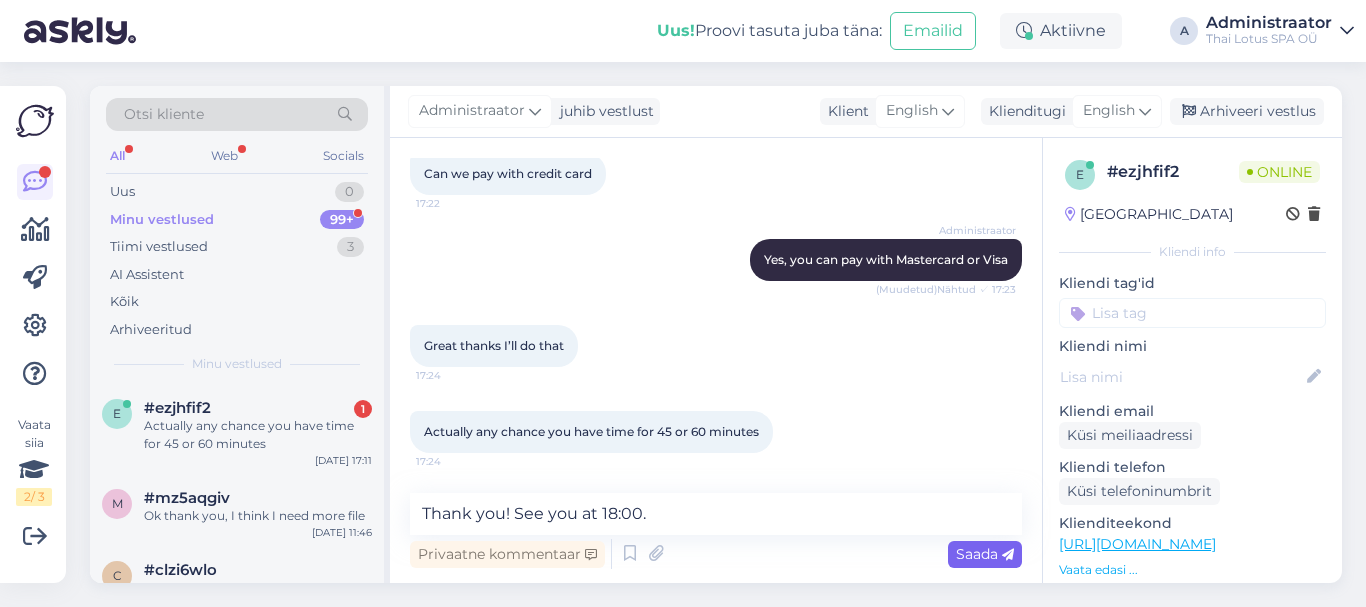 click on "Saada" at bounding box center [985, 554] 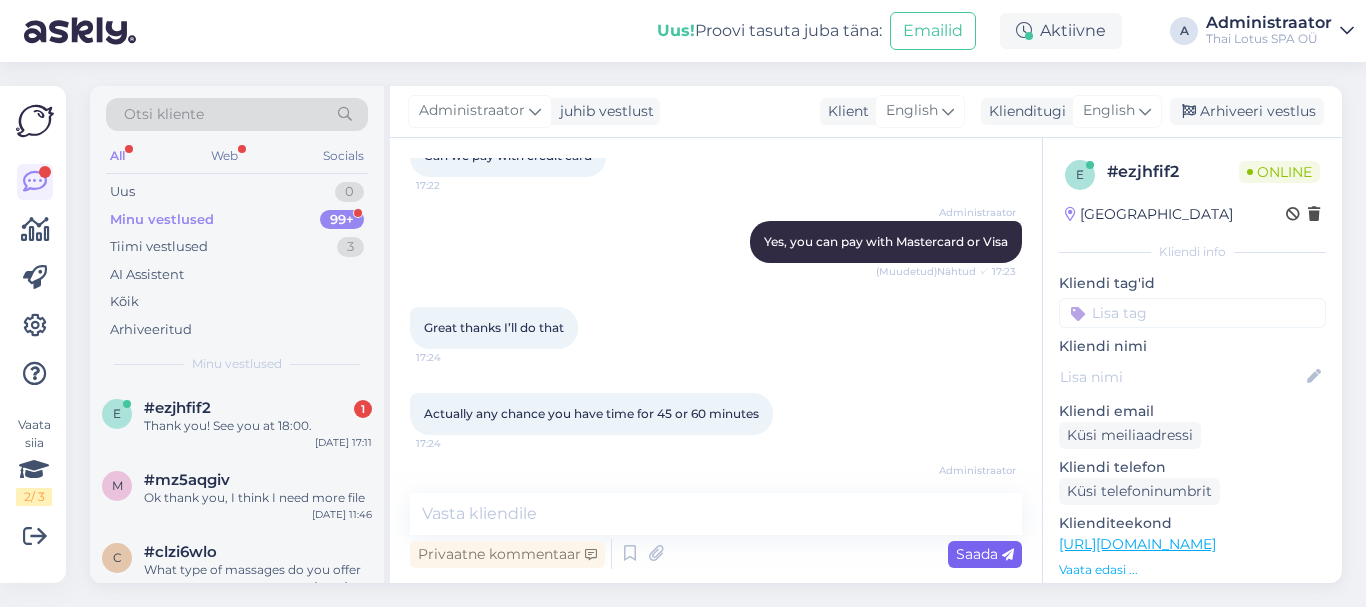 scroll, scrollTop: 1957, scrollLeft: 0, axis: vertical 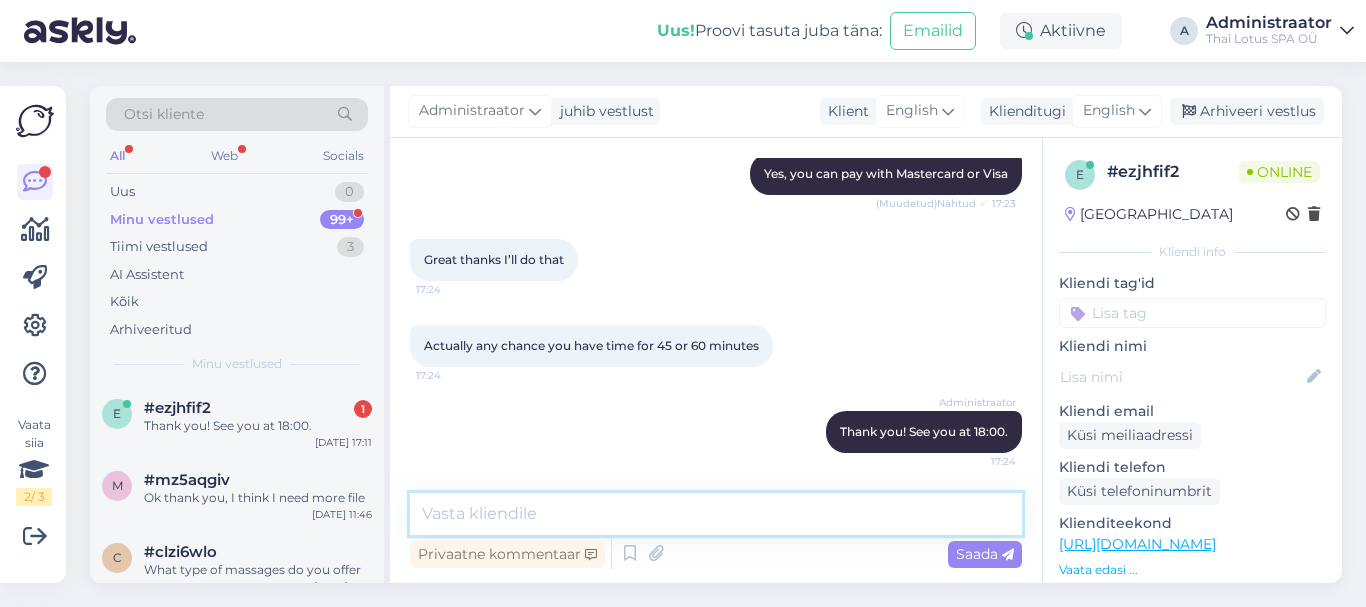 click at bounding box center [716, 514] 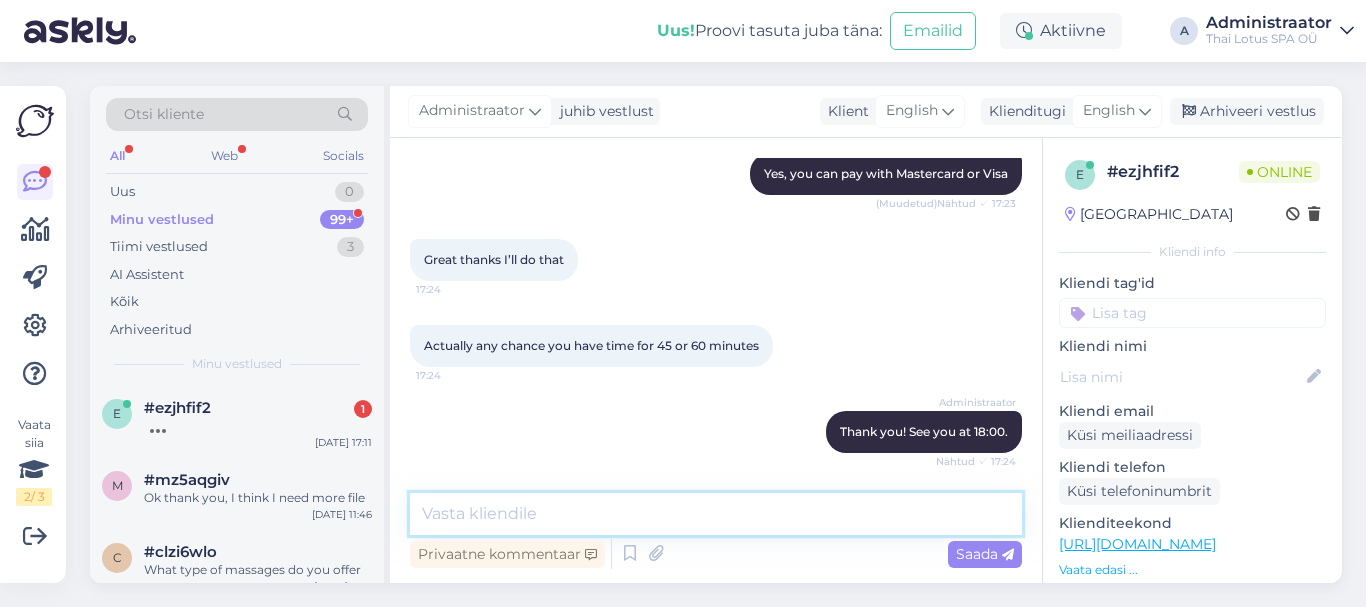 scroll, scrollTop: 2061, scrollLeft: 0, axis: vertical 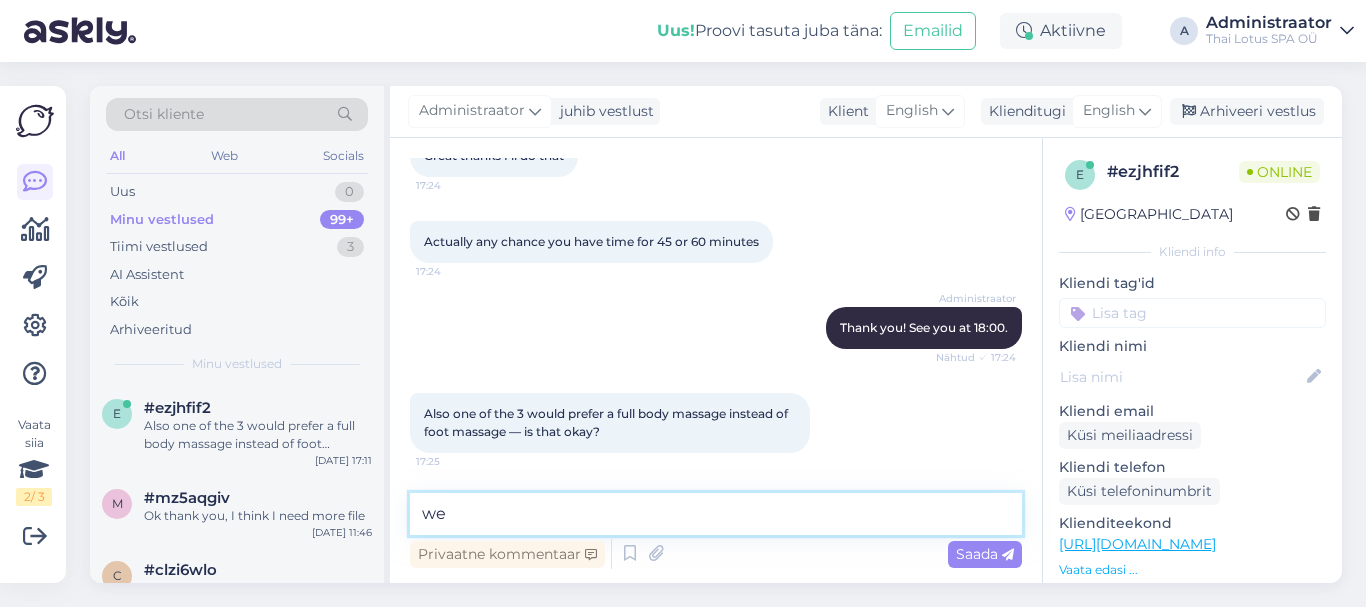 type on "w" 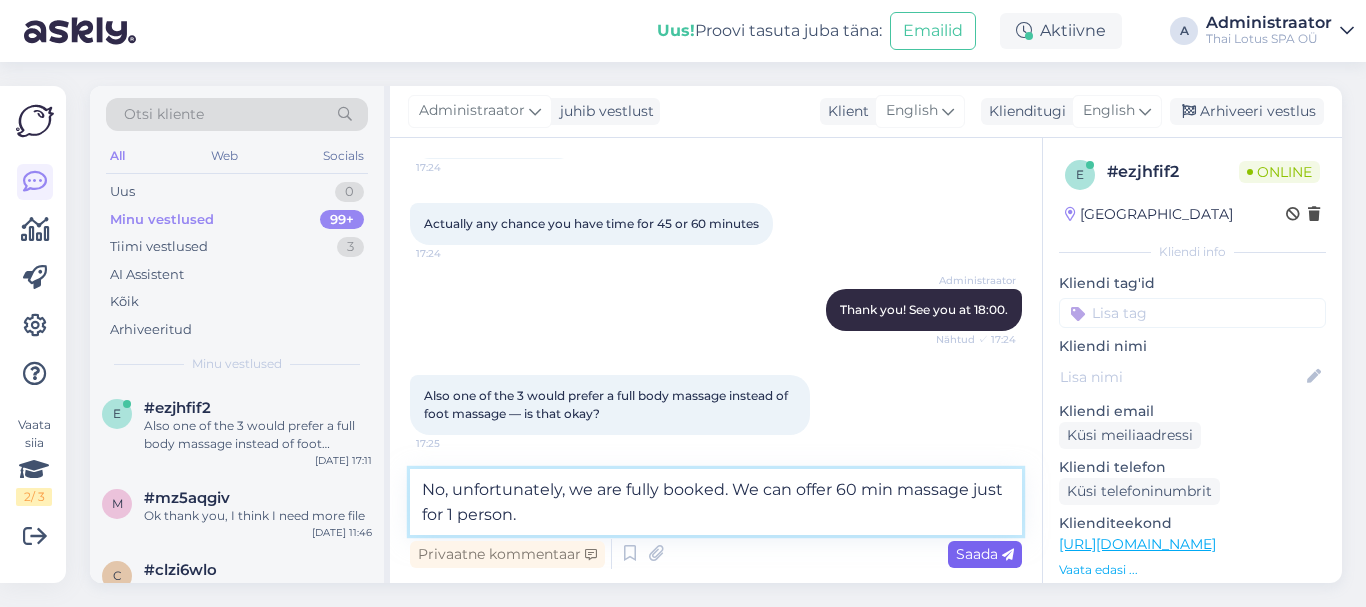 type on "No, unfortunately, we are fully booked. We can offer 60 min massage just for 1 person." 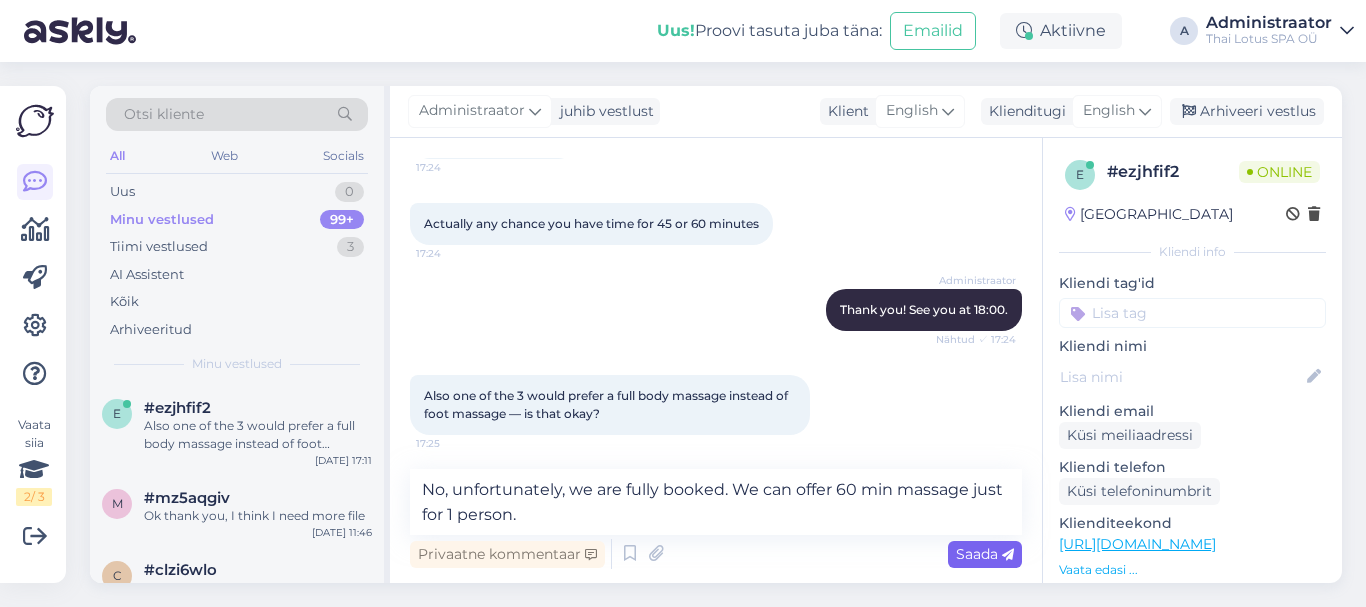 click on "Saada" at bounding box center (985, 554) 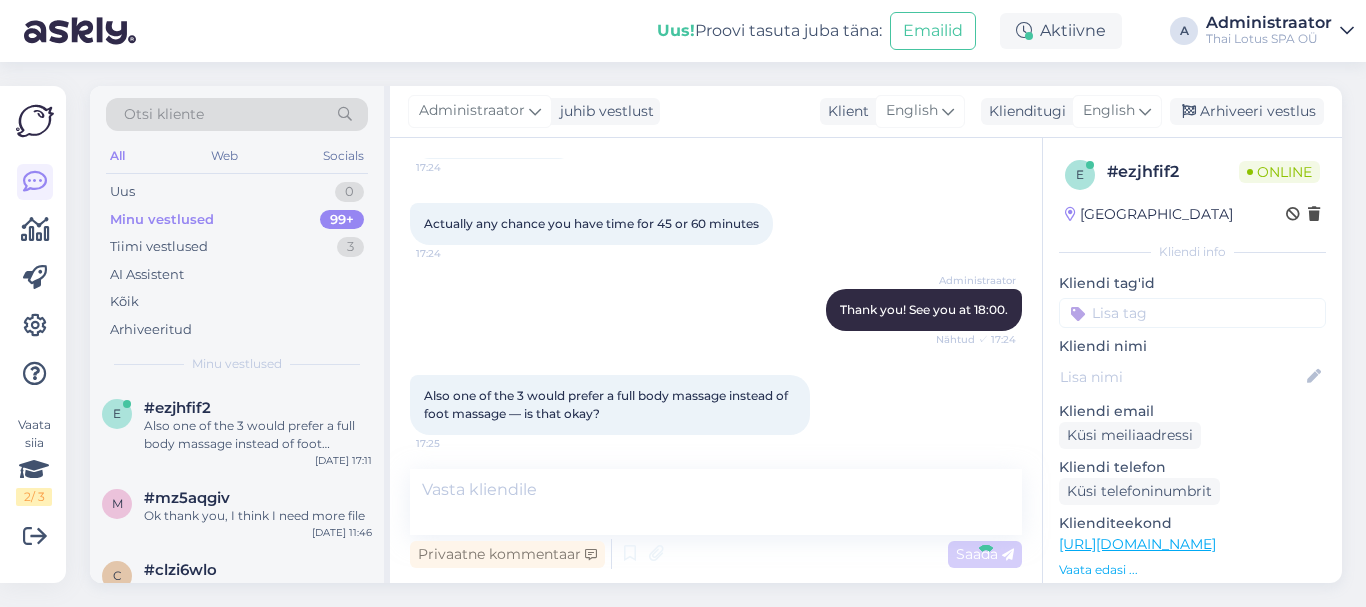 scroll, scrollTop: 2165, scrollLeft: 0, axis: vertical 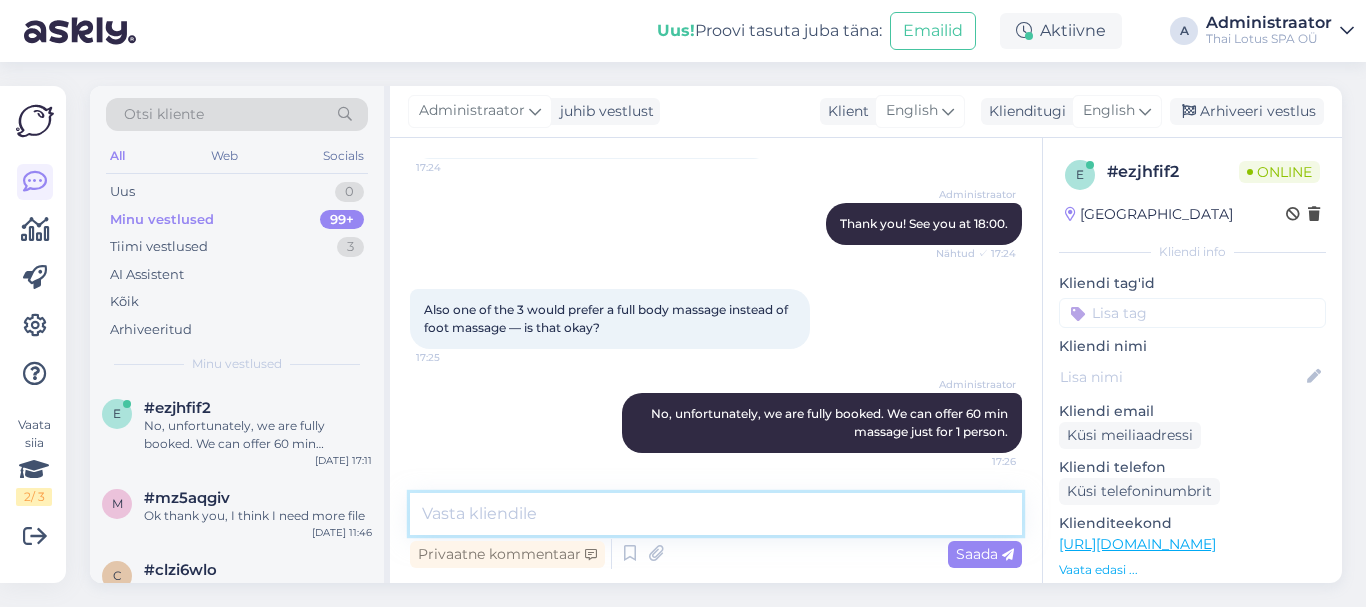 click at bounding box center (716, 514) 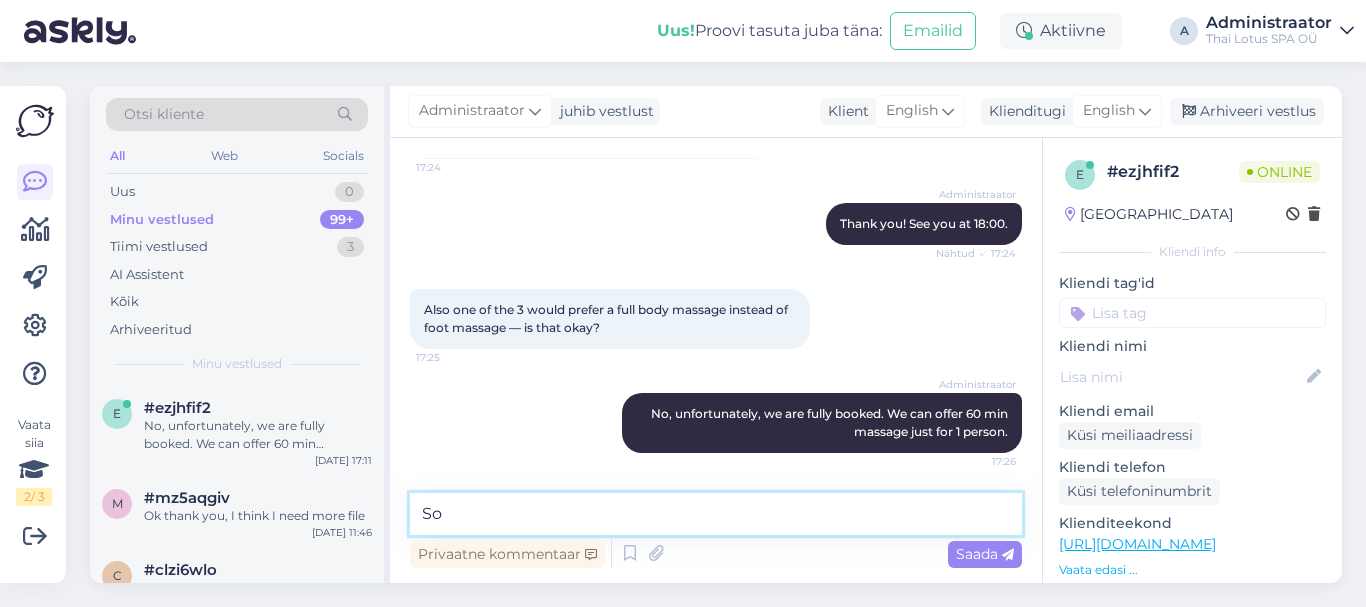 type on "S" 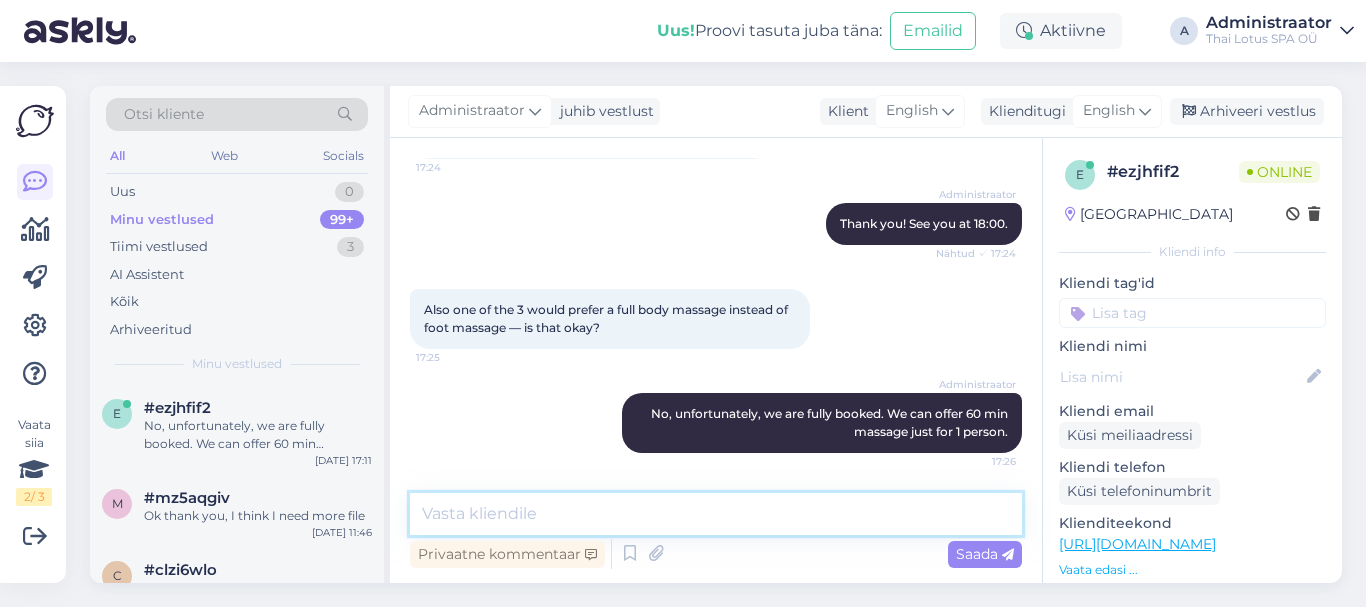 type on "2" 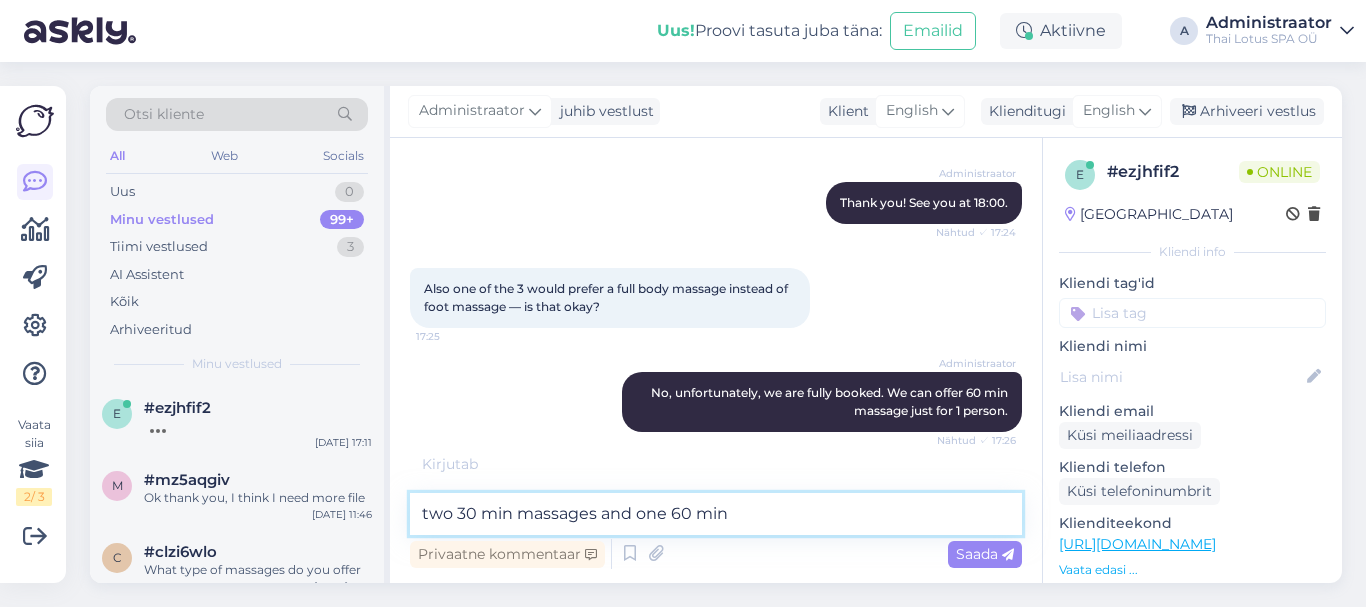 scroll, scrollTop: 2165, scrollLeft: 0, axis: vertical 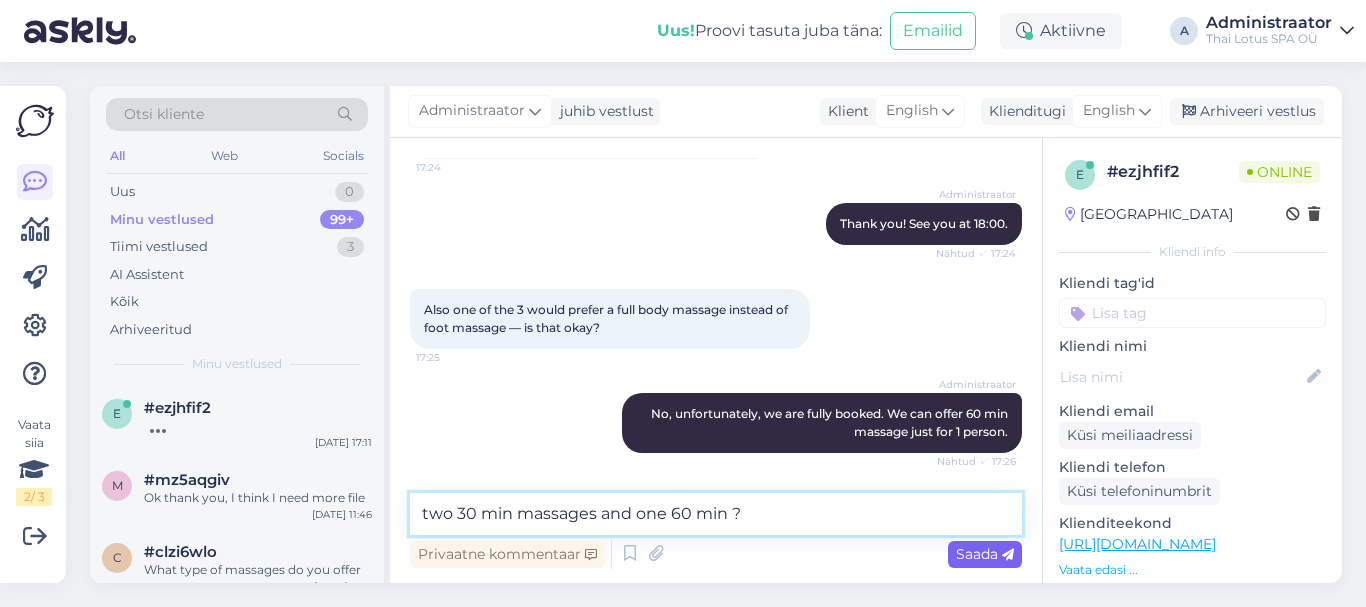 type on "two 30 min massages and one 60 min ?" 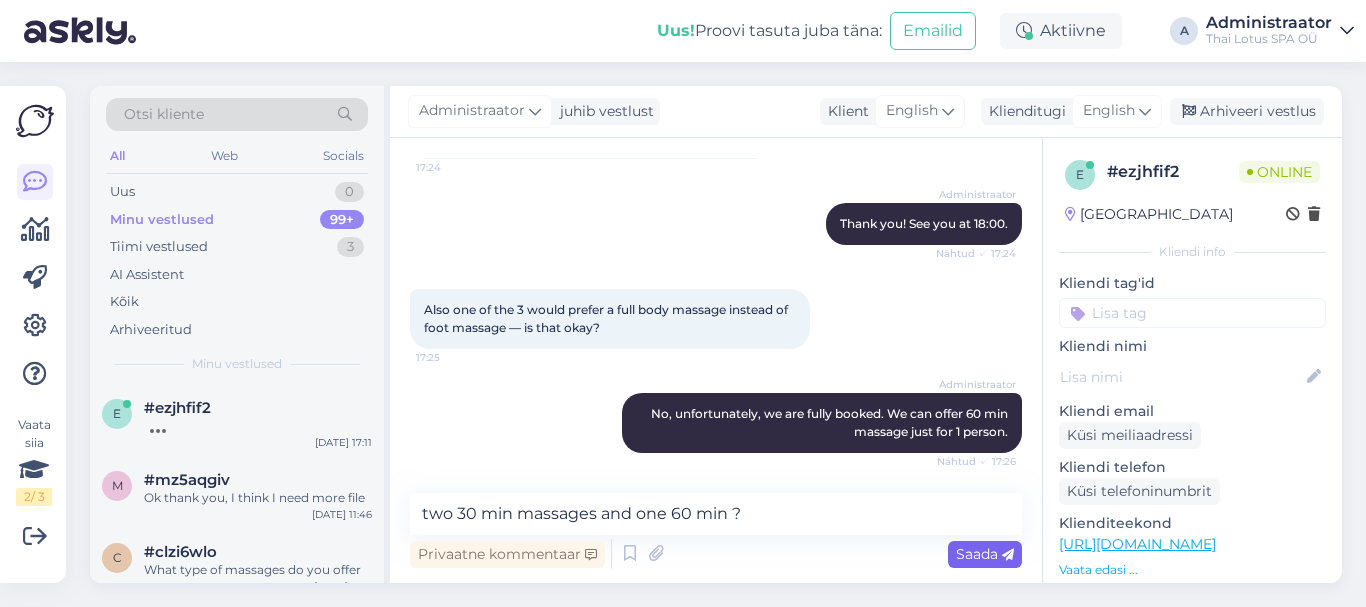 click on "Saada" at bounding box center [985, 554] 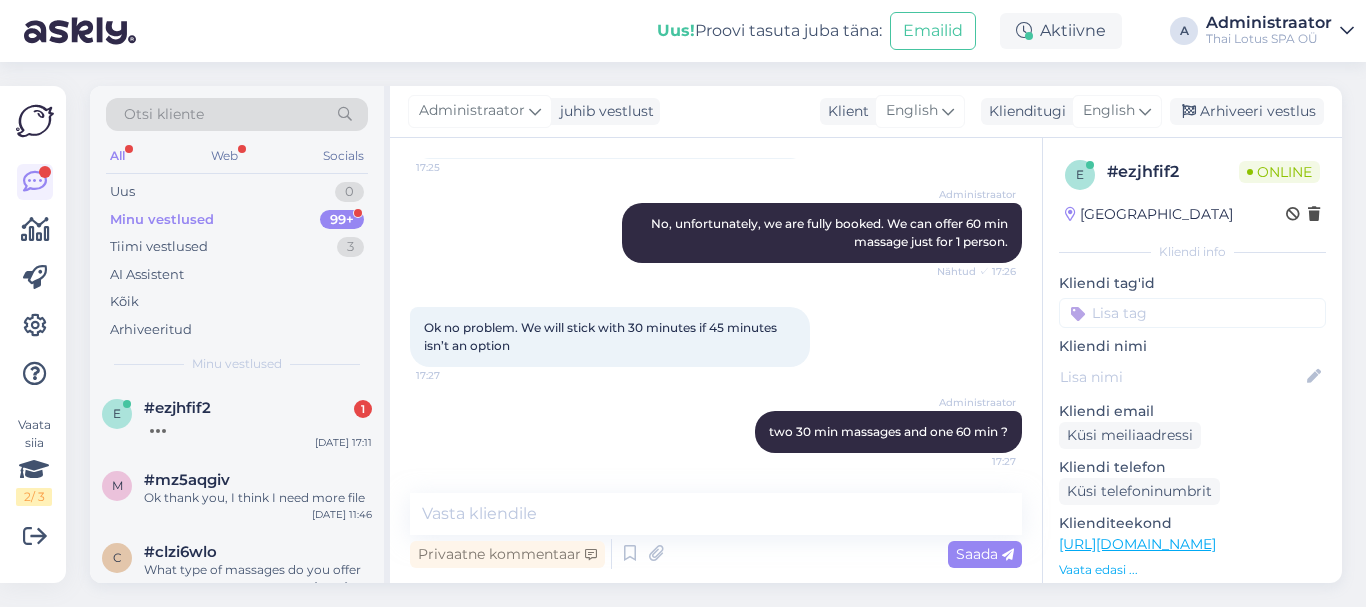 scroll, scrollTop: 2459, scrollLeft: 0, axis: vertical 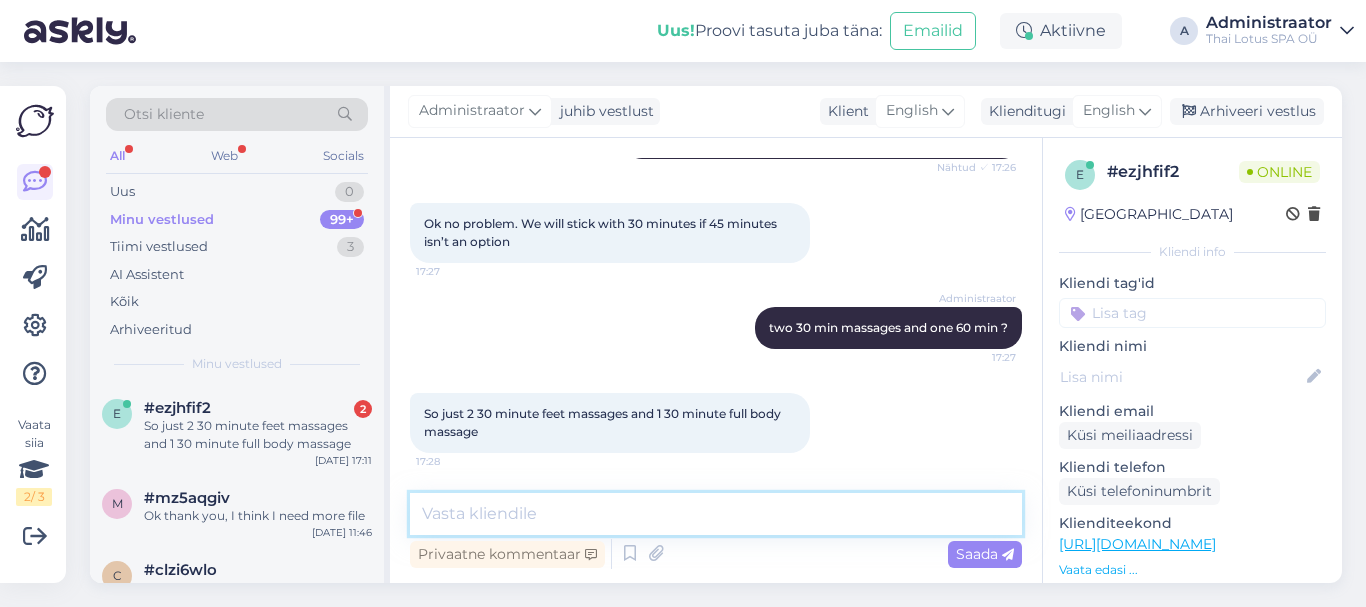 click at bounding box center [716, 514] 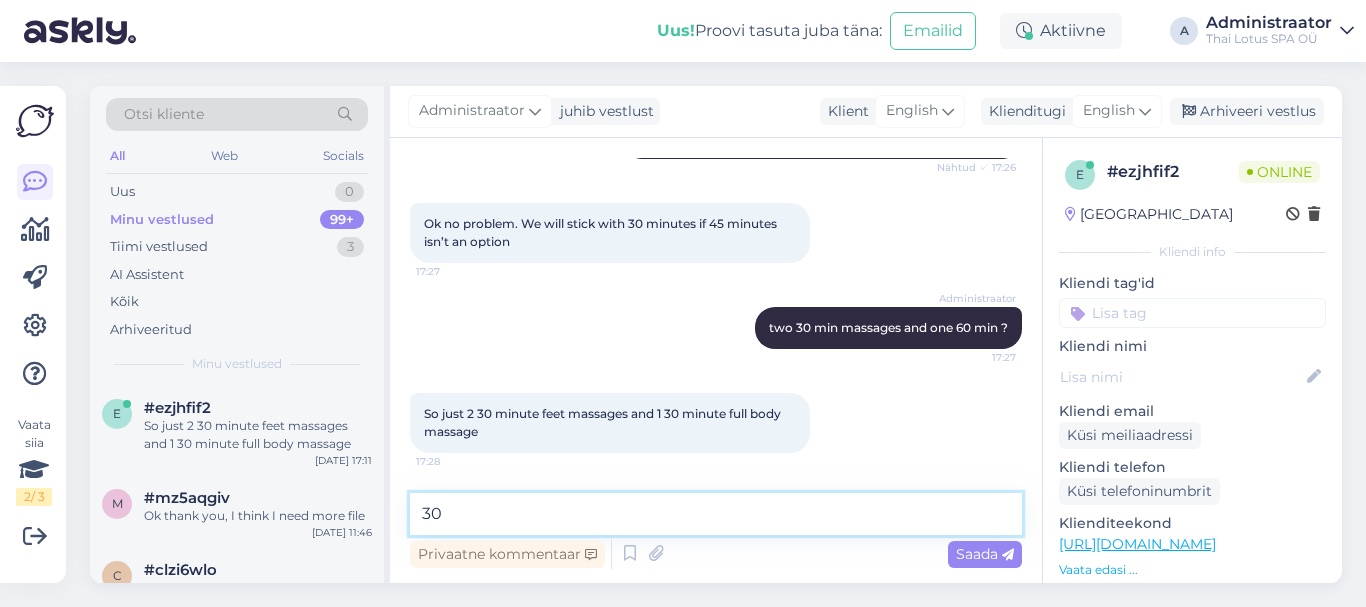 type on "3" 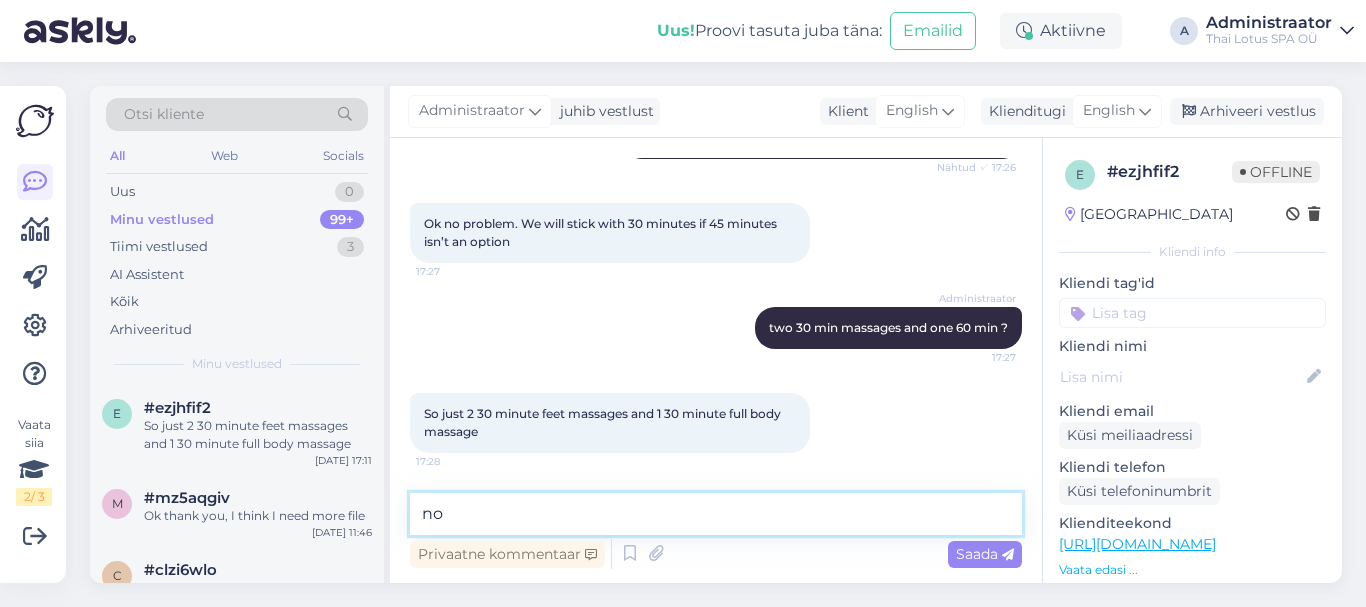 type on "n" 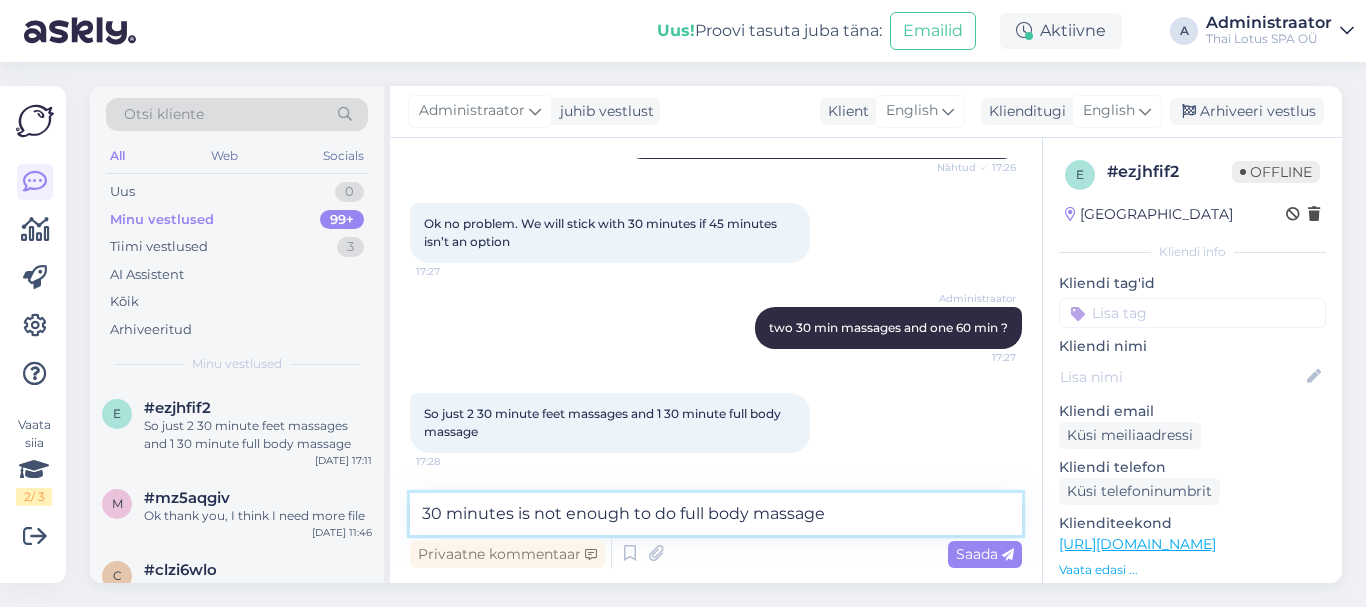 type on "30 minutes is not enough to do full body massage." 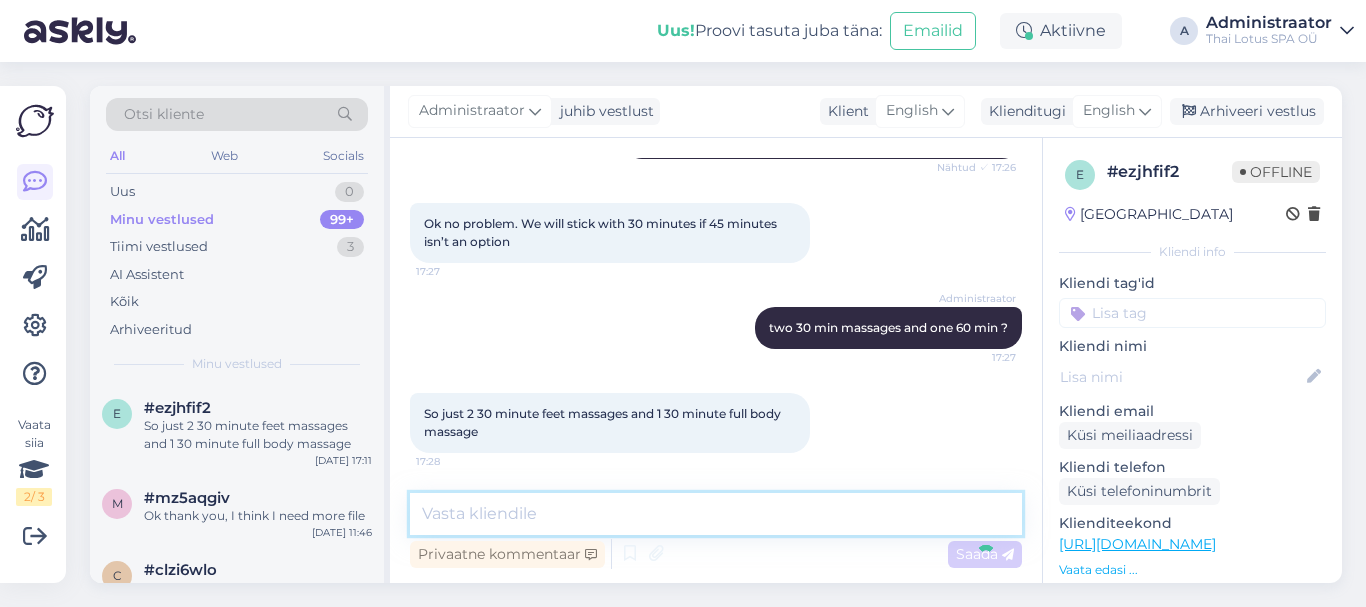 scroll, scrollTop: 2545, scrollLeft: 0, axis: vertical 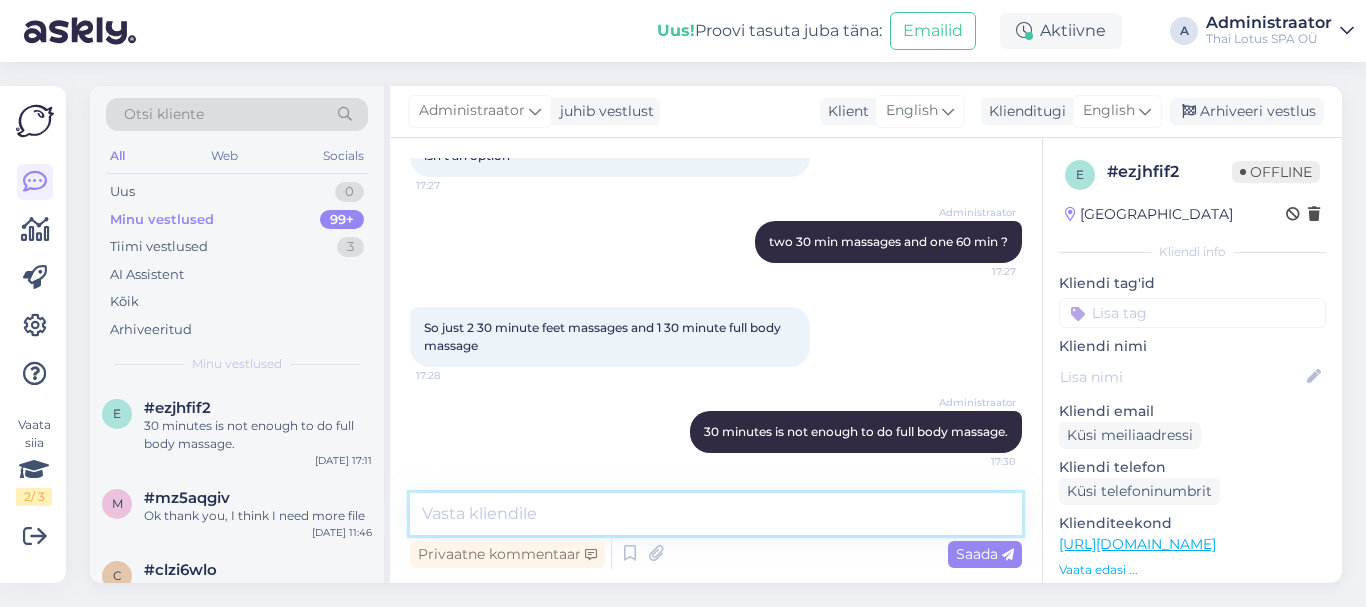 click at bounding box center (716, 514) 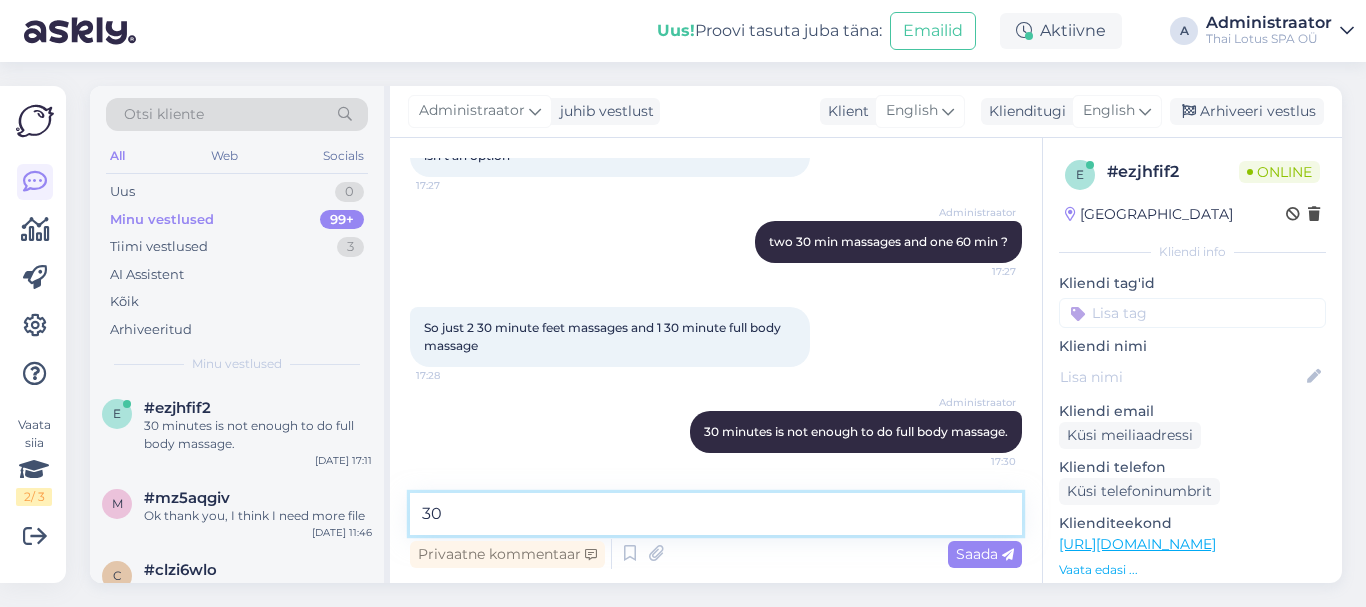 type on "3" 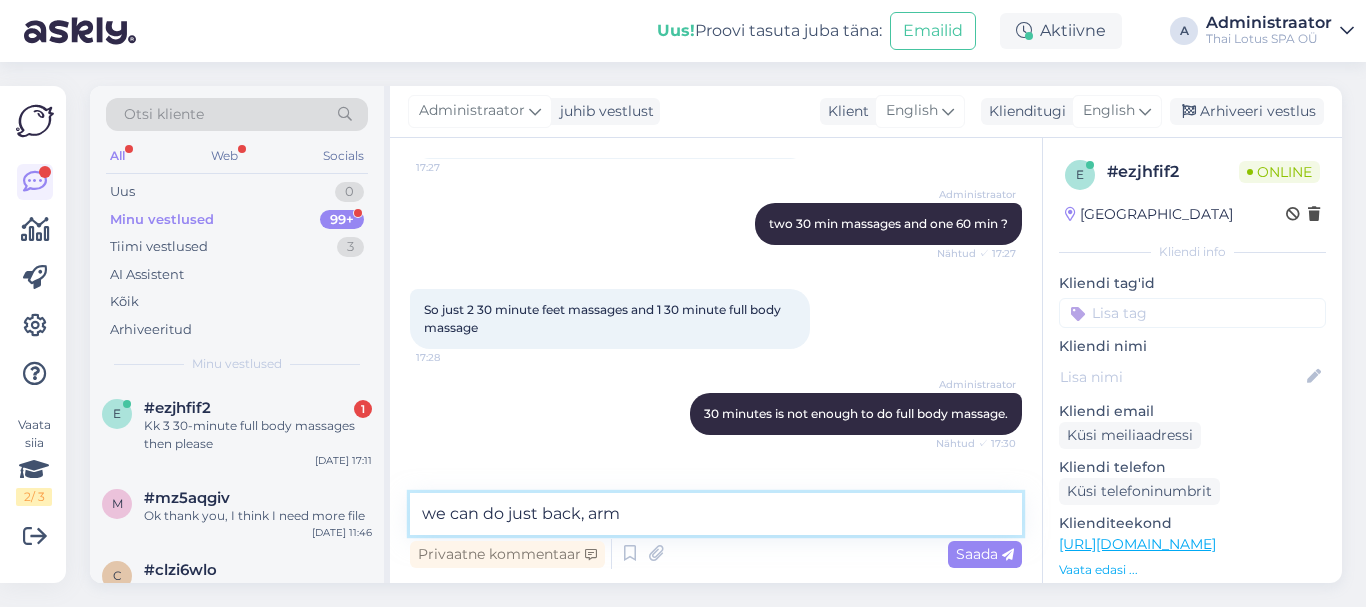 scroll, scrollTop: 2631, scrollLeft: 0, axis: vertical 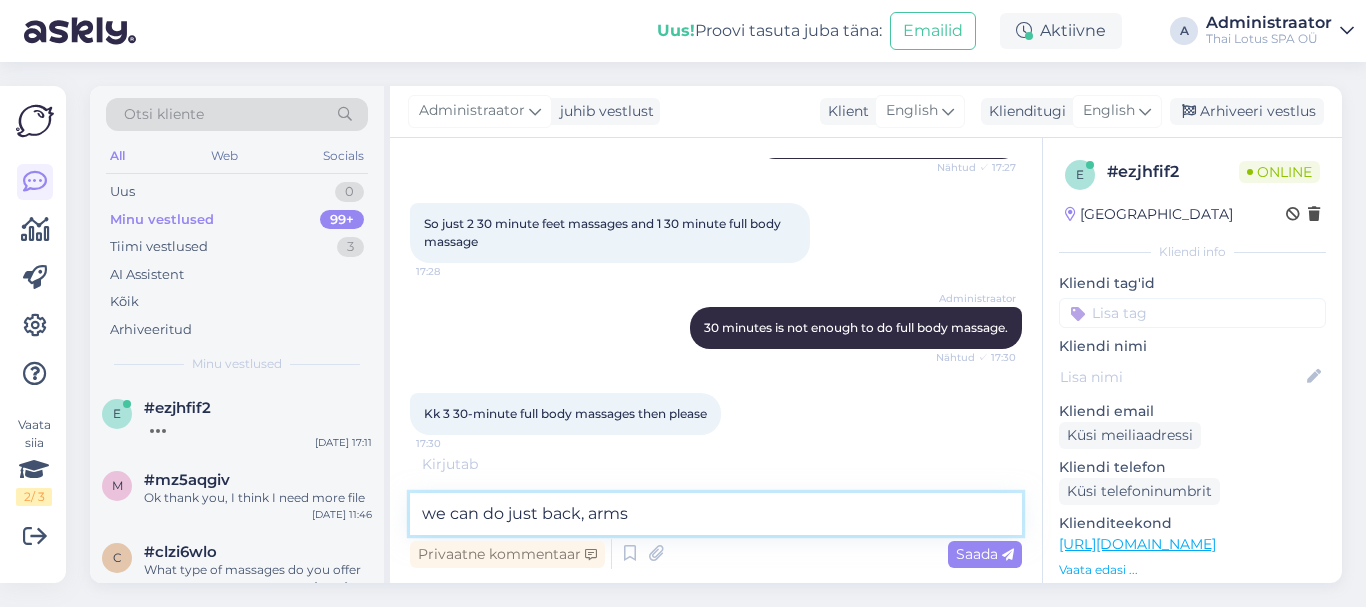 drag, startPoint x: 628, startPoint y: 515, endPoint x: 582, endPoint y: 521, distance: 46.389652 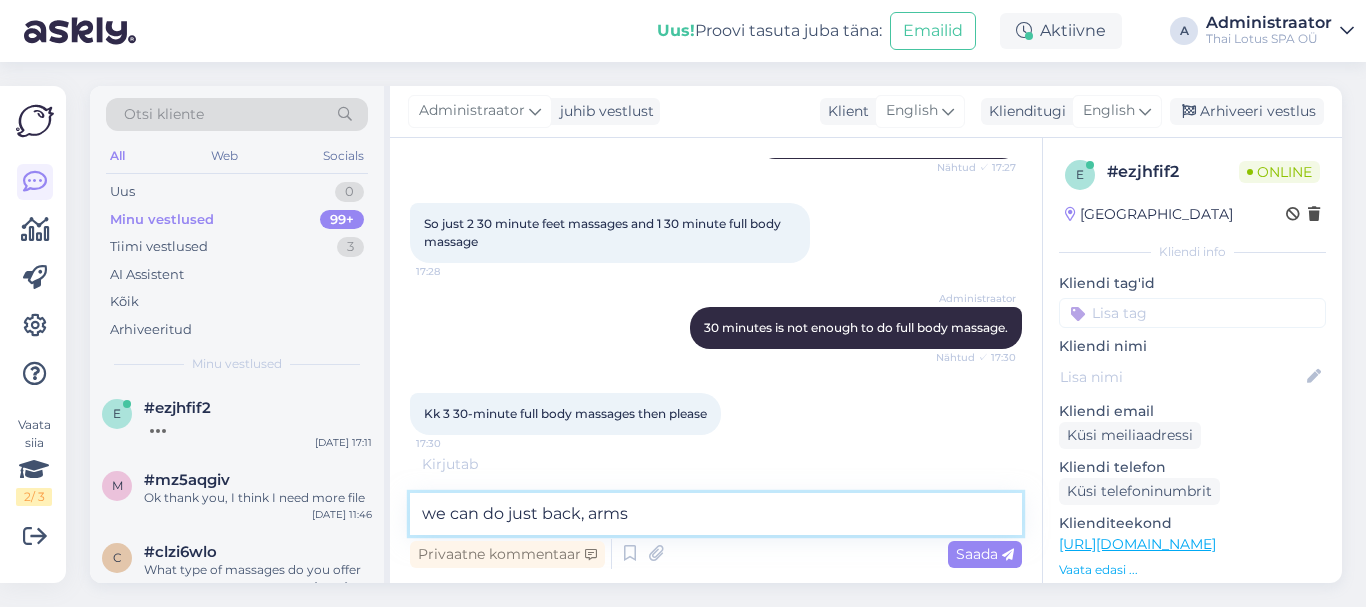 click on "we can do just back, arms" at bounding box center [716, 514] 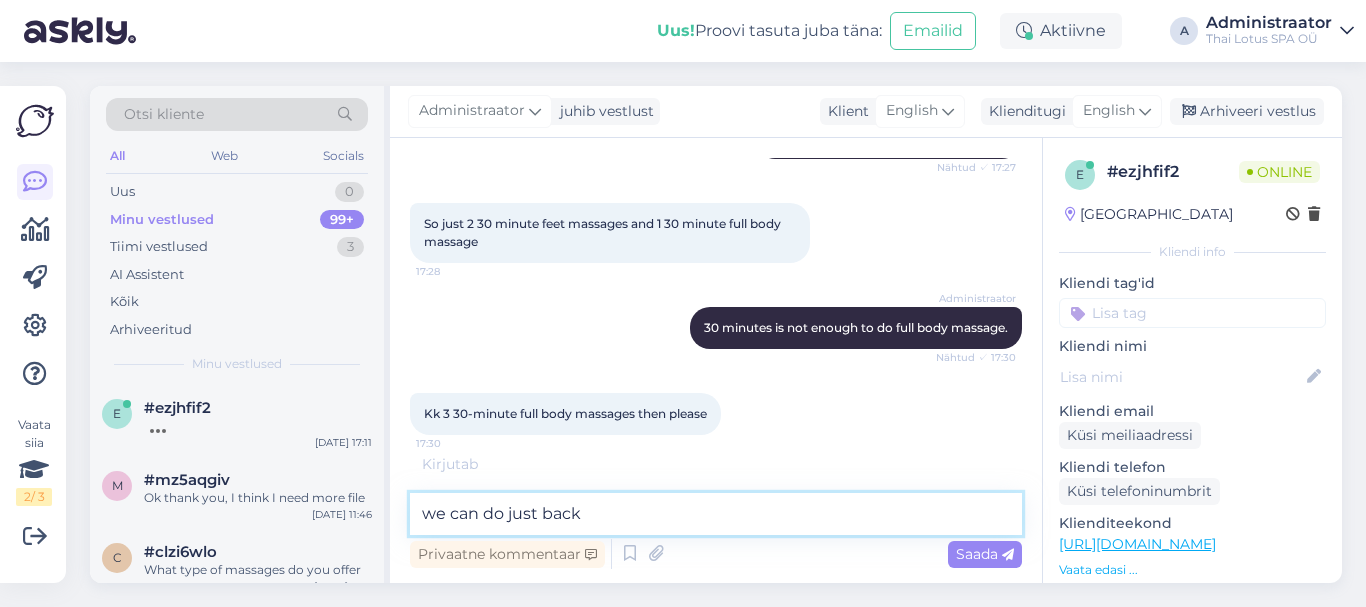 scroll, scrollTop: 2717, scrollLeft: 0, axis: vertical 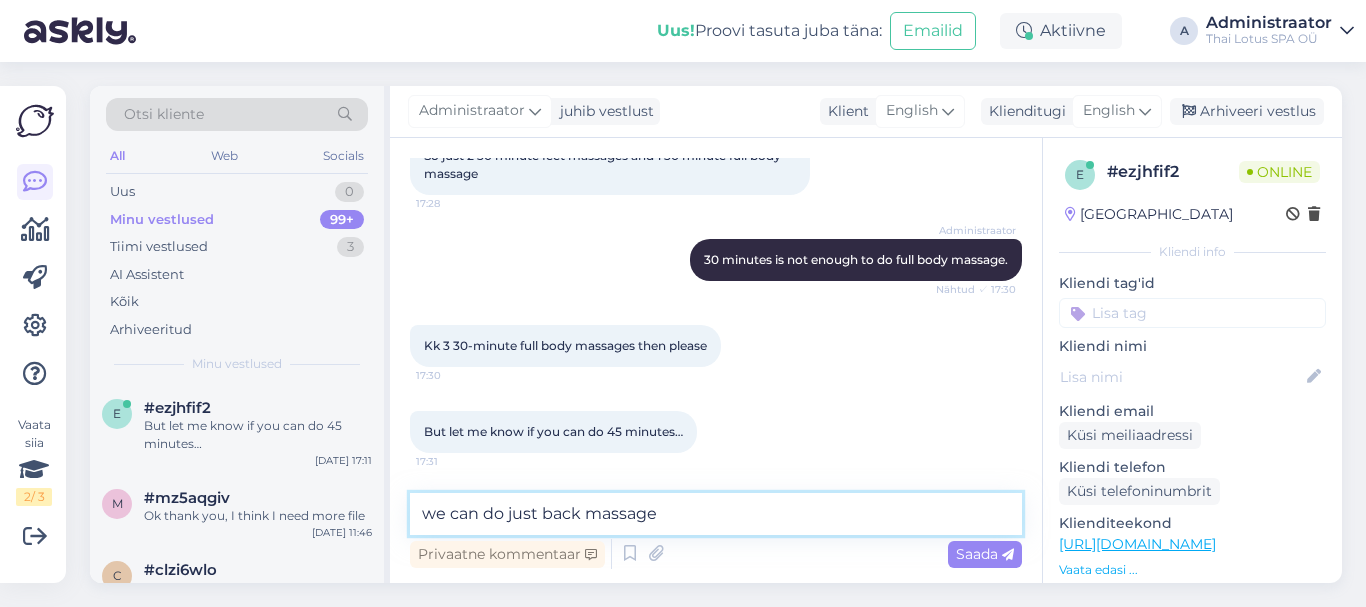click on "we can do just back massage" at bounding box center [716, 514] 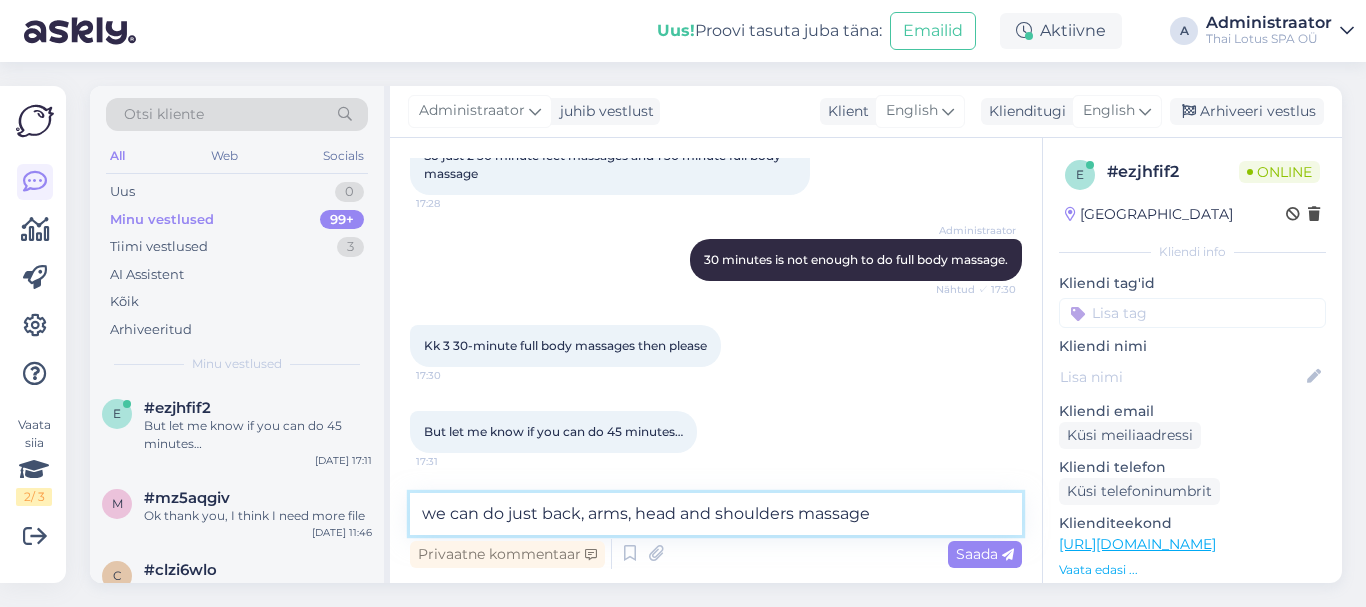 click on "we can do just back, arms, head and shoulders massage" at bounding box center [716, 514] 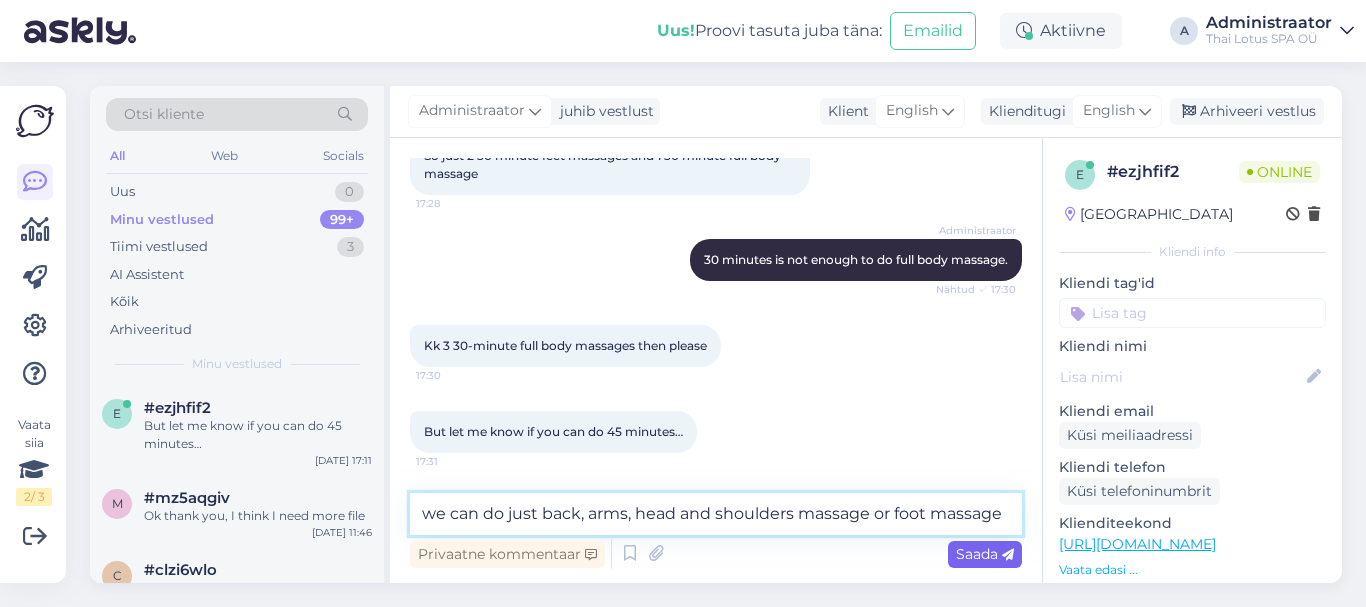 type on "we can do just back, arms, head and shoulders massage or foot massage" 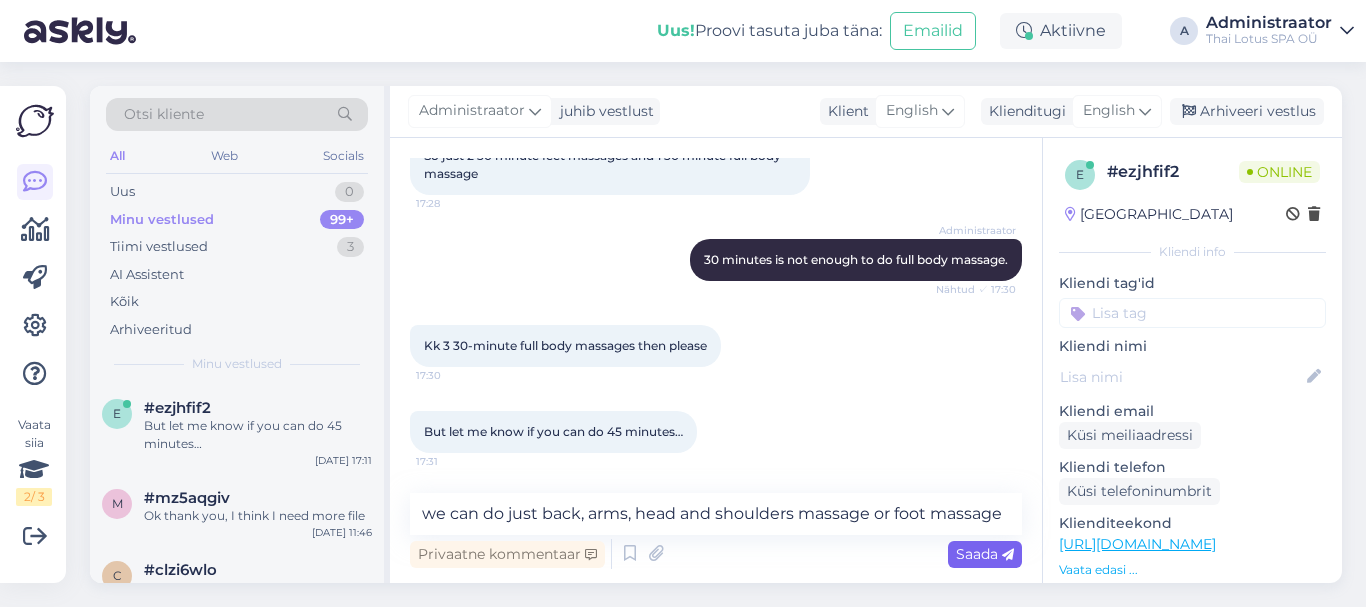 click on "Saada" at bounding box center (985, 554) 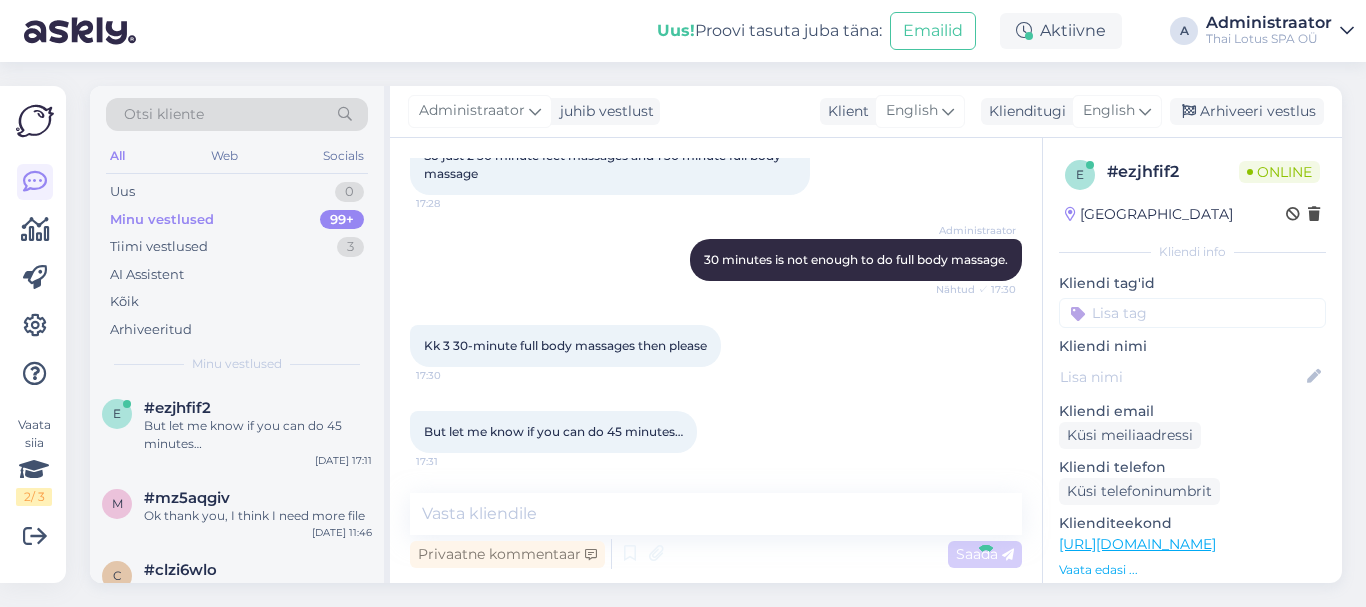 scroll, scrollTop: 2821, scrollLeft: 0, axis: vertical 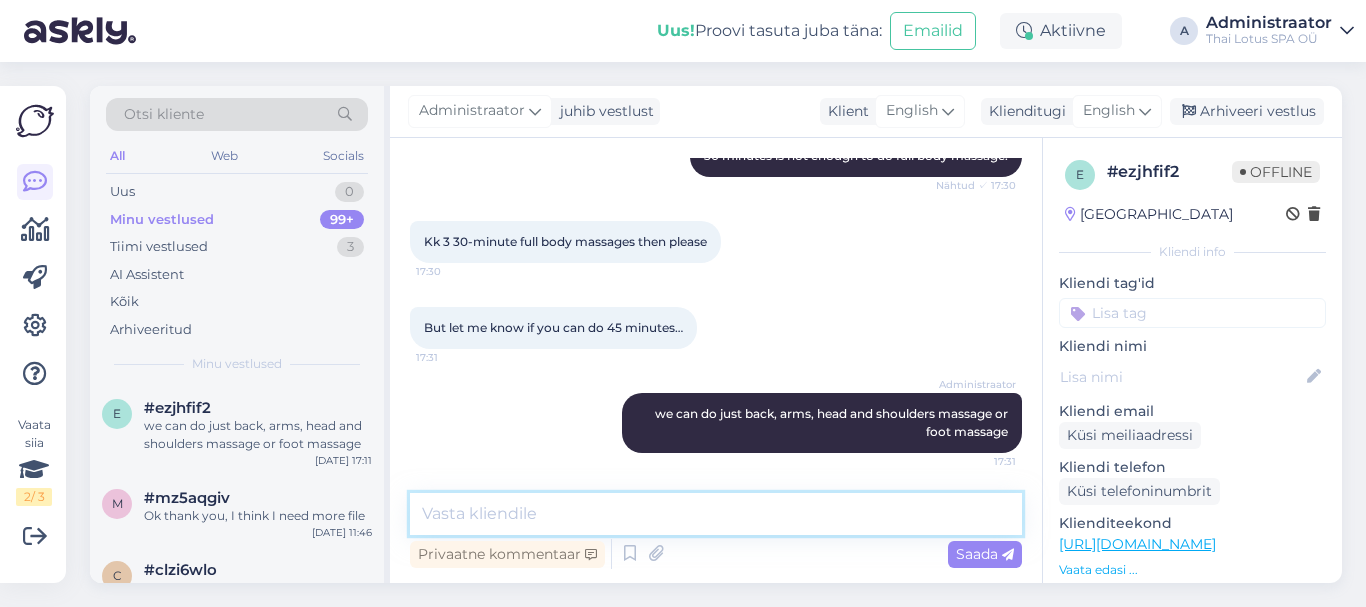 click at bounding box center [716, 514] 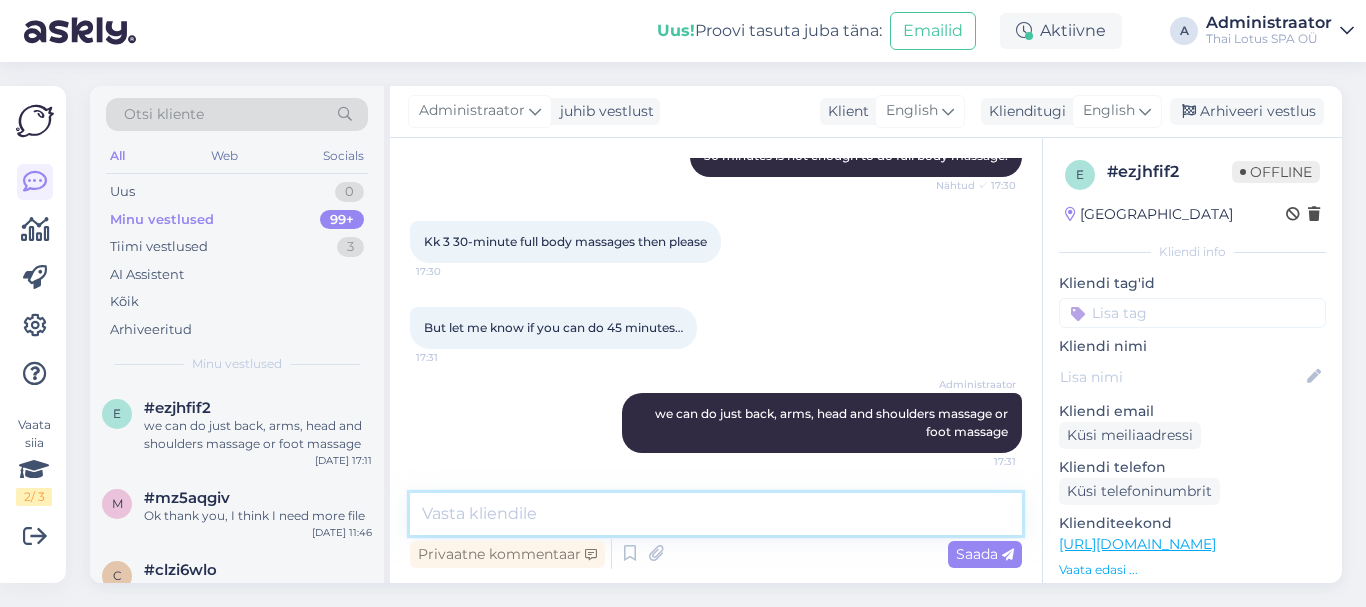 click at bounding box center (716, 514) 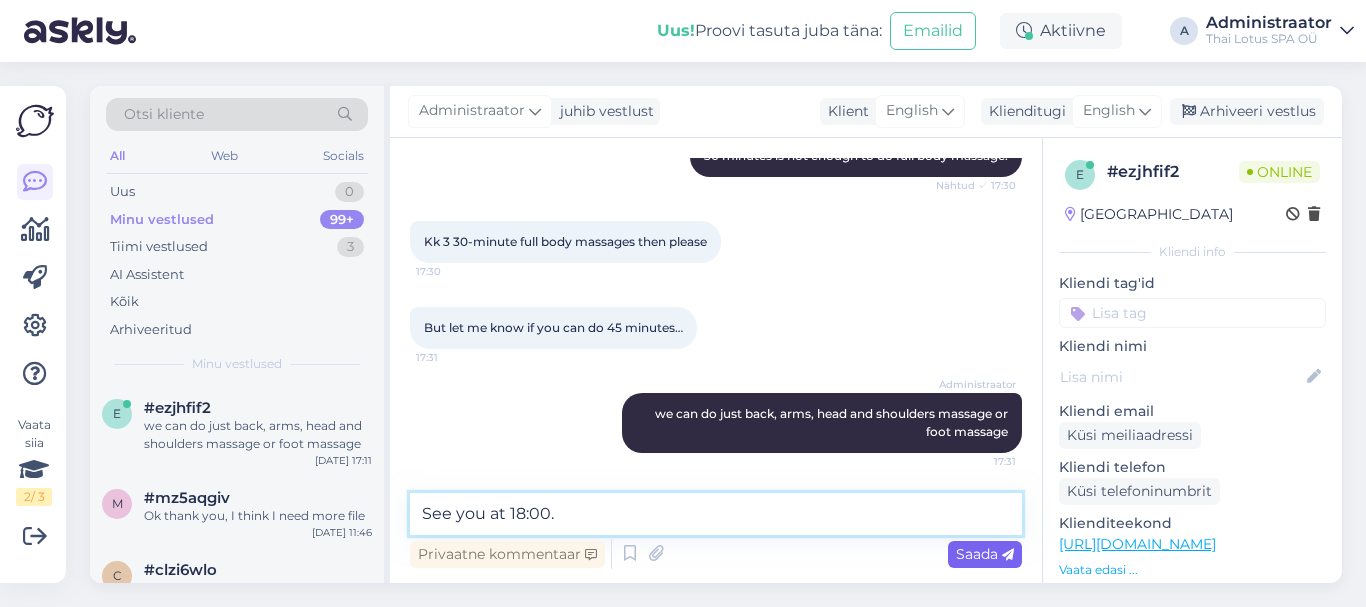 type on "See you at 18:00." 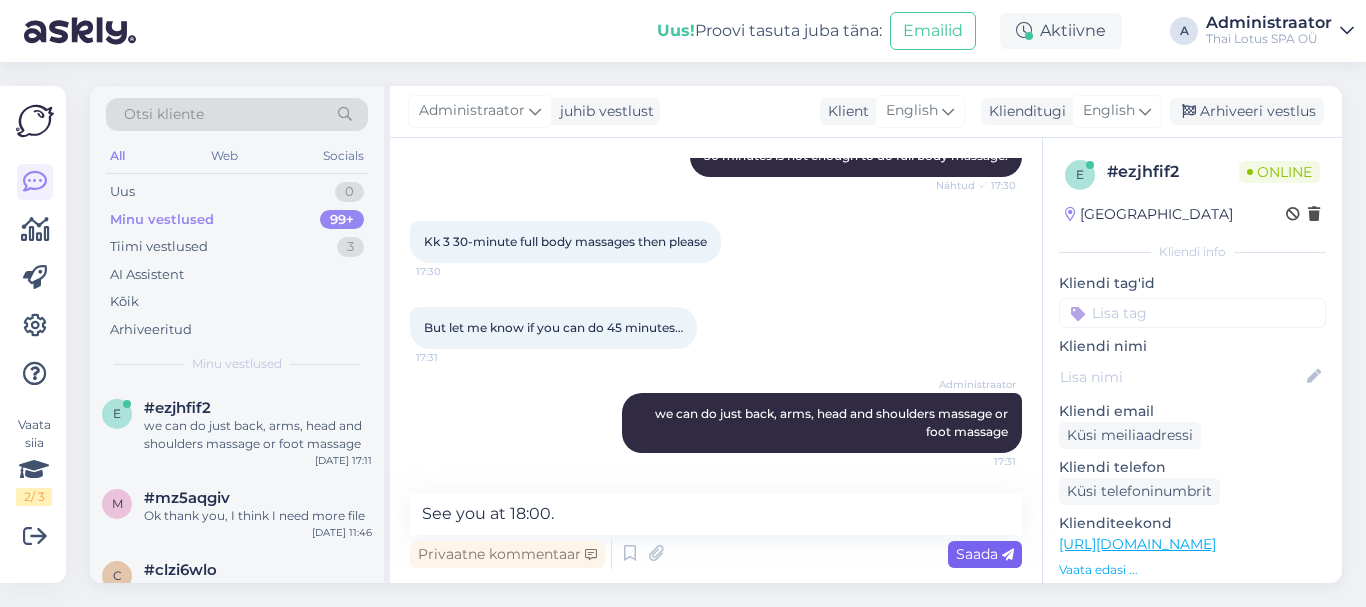 click on "Saada" at bounding box center (985, 554) 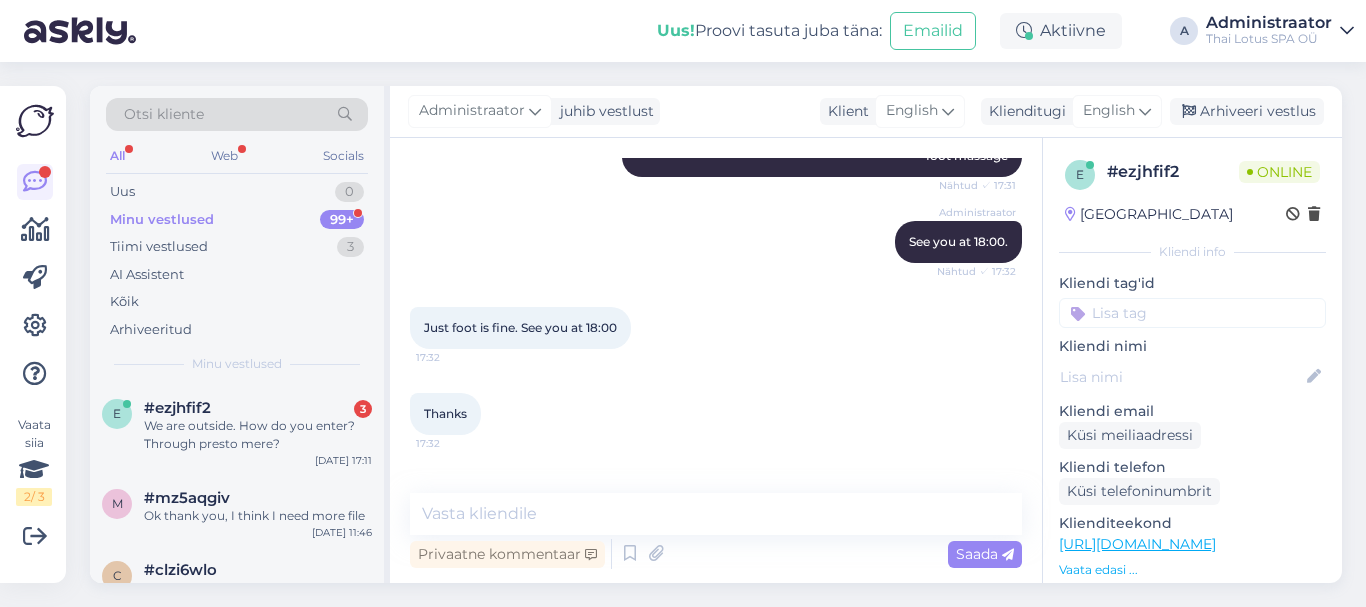 scroll, scrollTop: 3165, scrollLeft: 0, axis: vertical 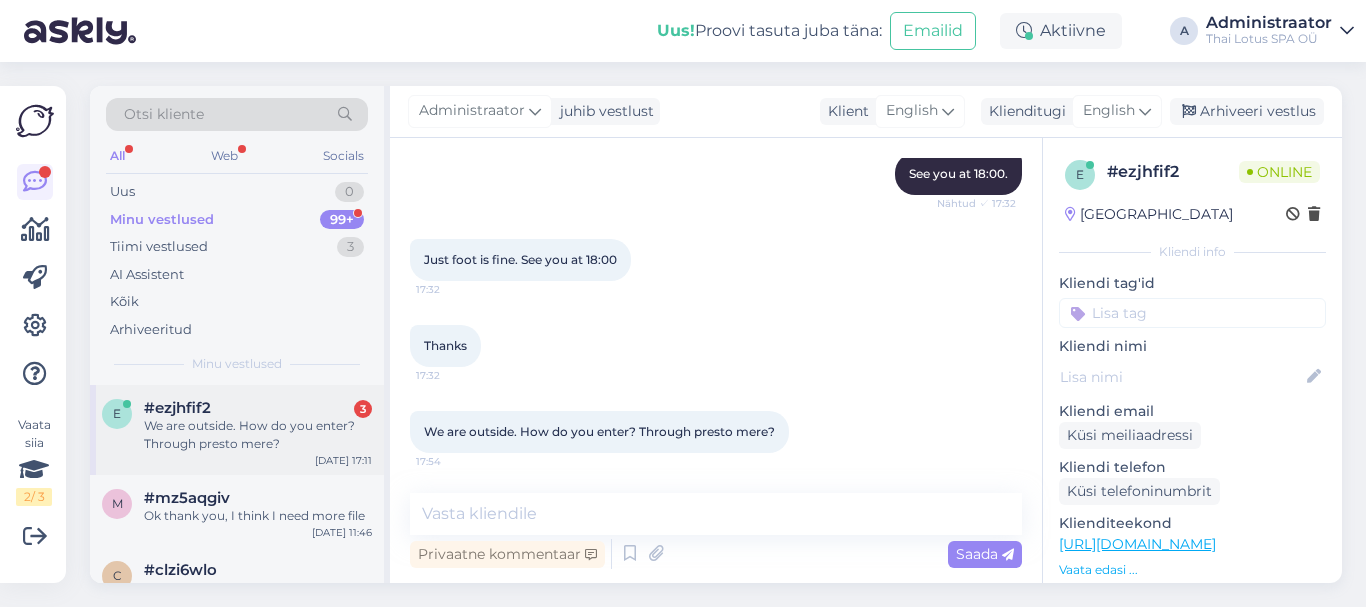 click on "We are outside. How do you enter? Through presto mere?" at bounding box center (258, 435) 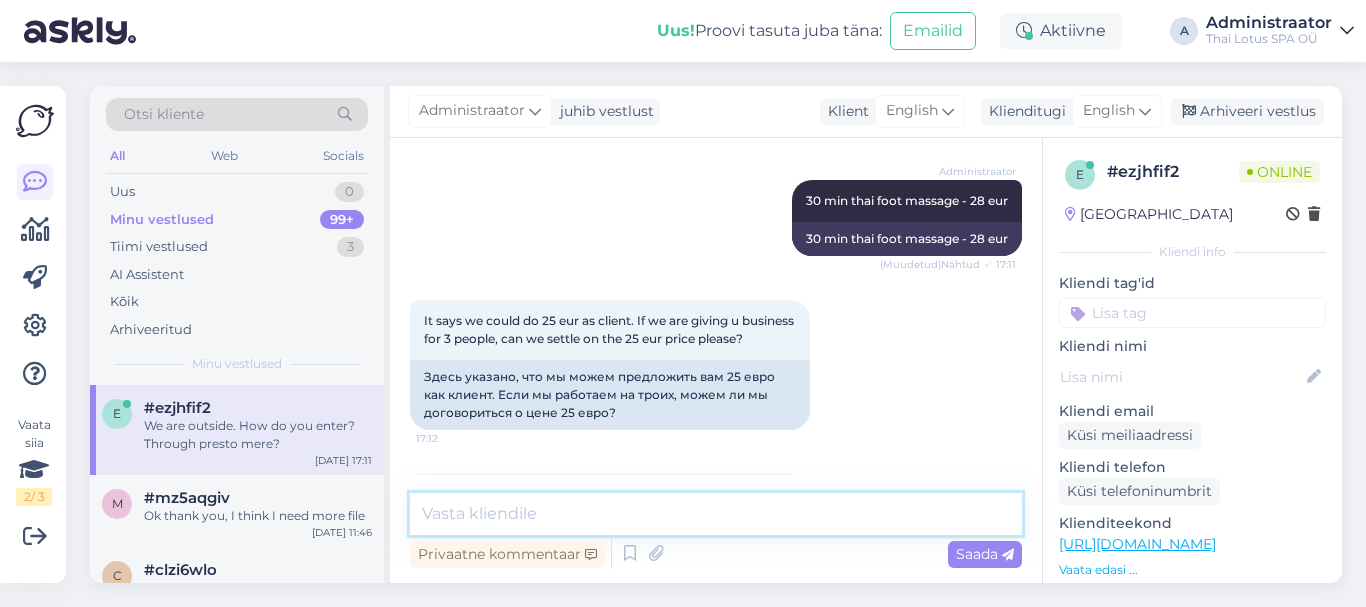 click at bounding box center (716, 514) 